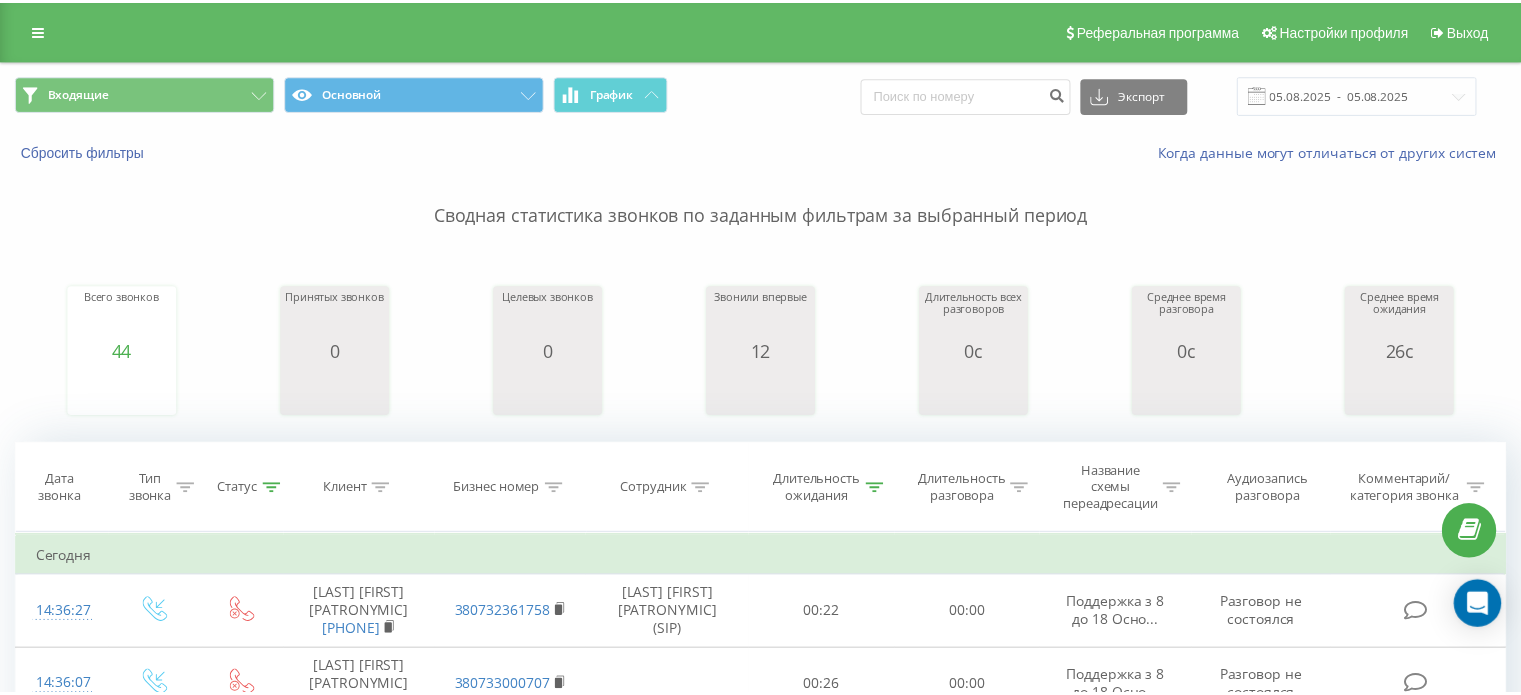 scroll, scrollTop: 0, scrollLeft: 0, axis: both 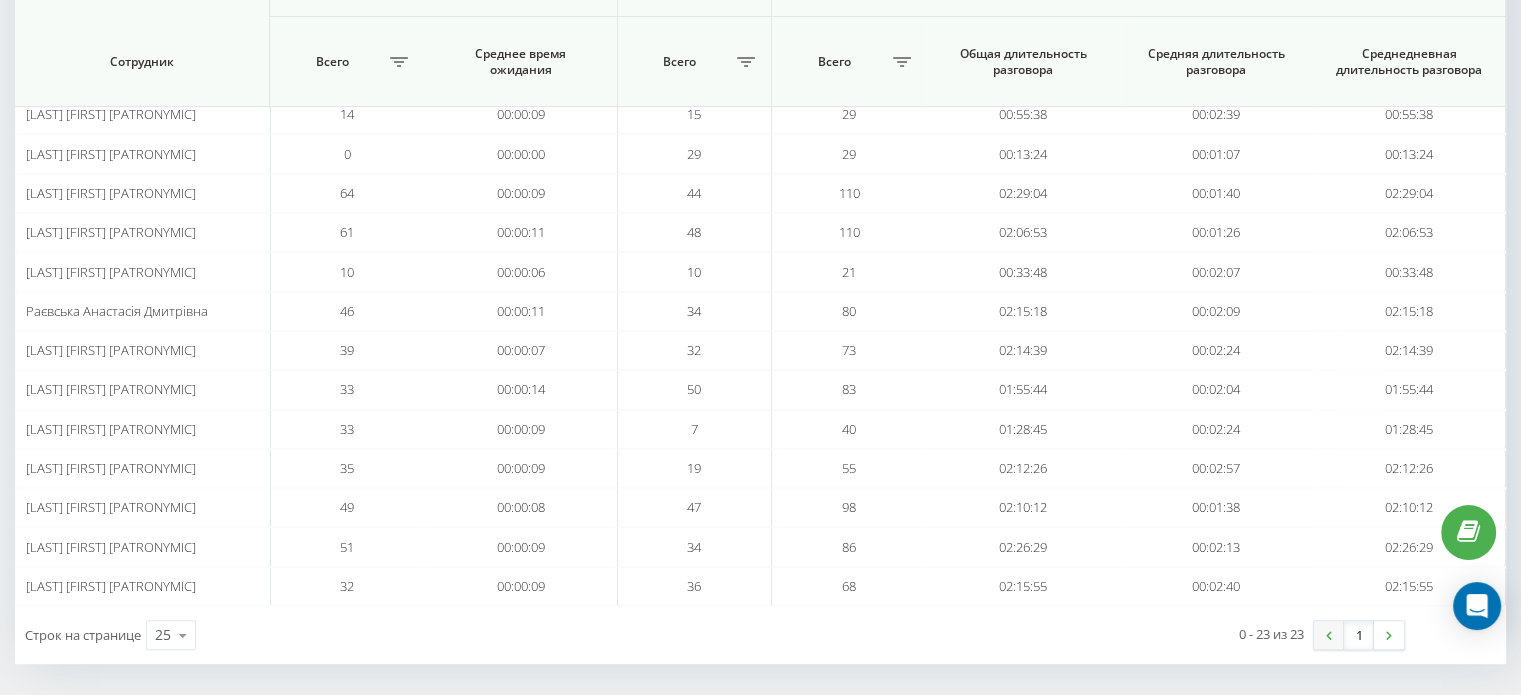 click at bounding box center [1329, 635] 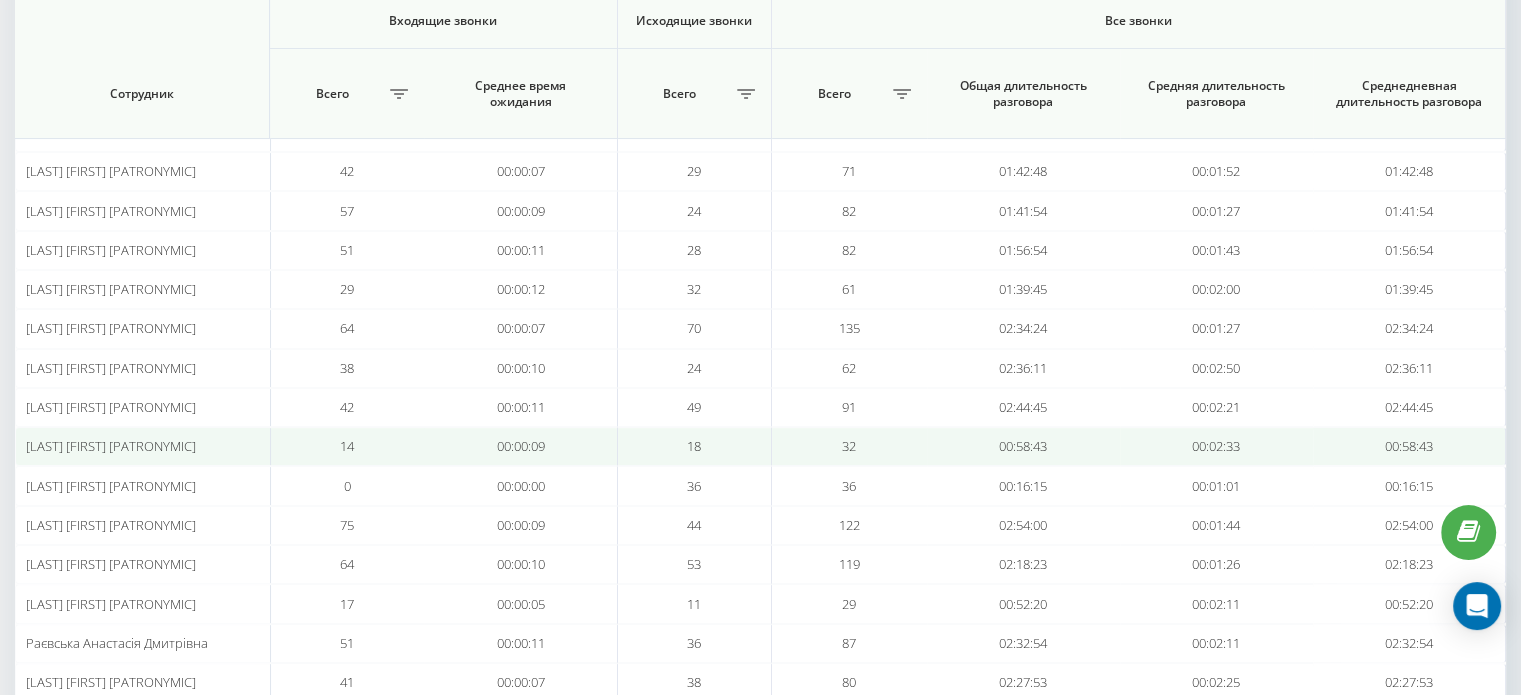 scroll, scrollTop: 400, scrollLeft: 0, axis: vertical 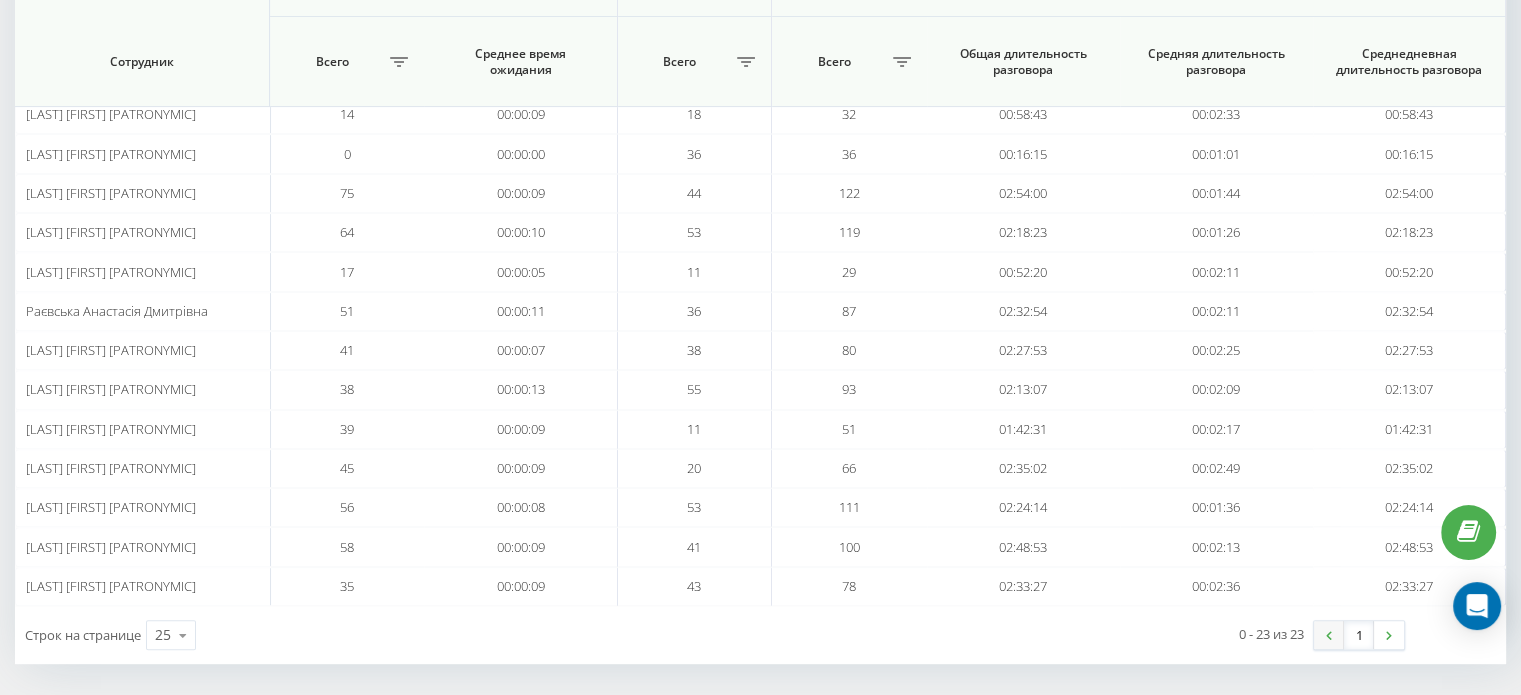 click at bounding box center [1329, 635] 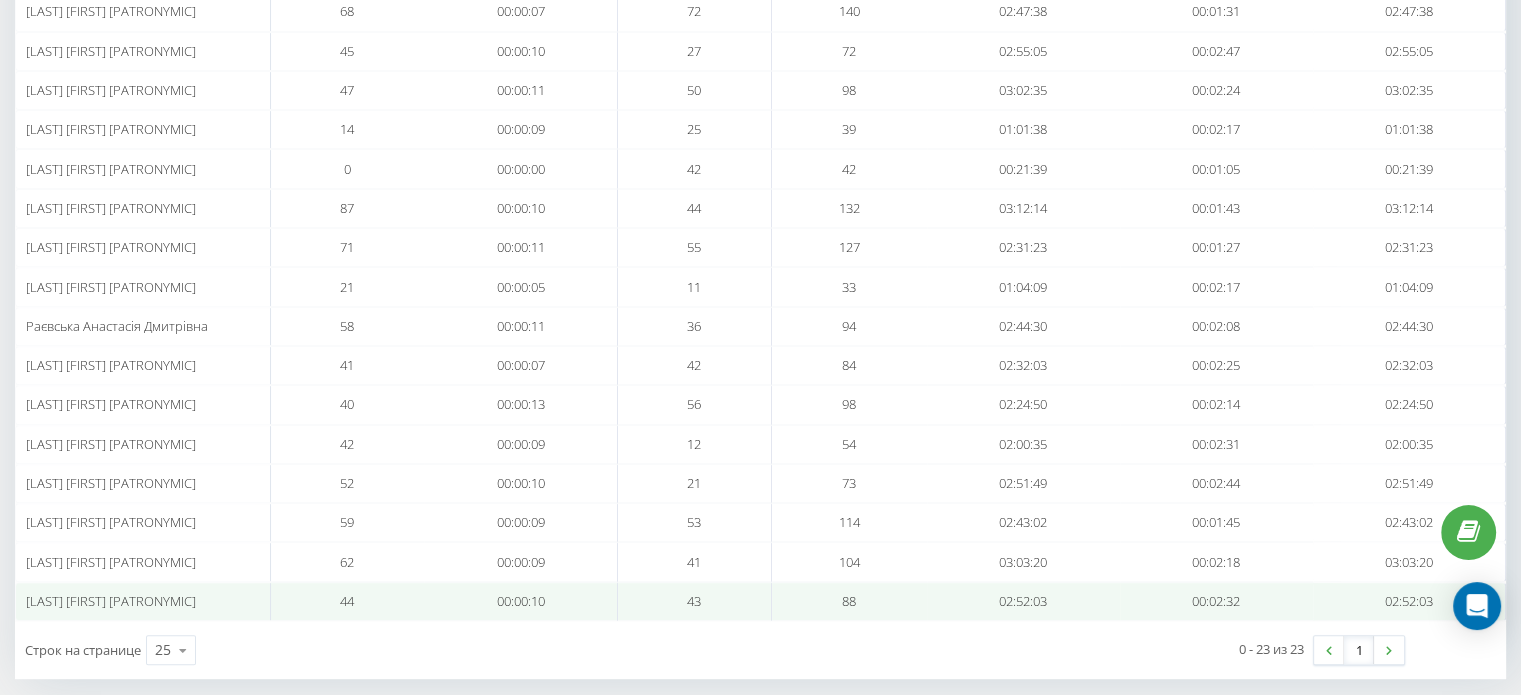 scroll, scrollTop: 700, scrollLeft: 0, axis: vertical 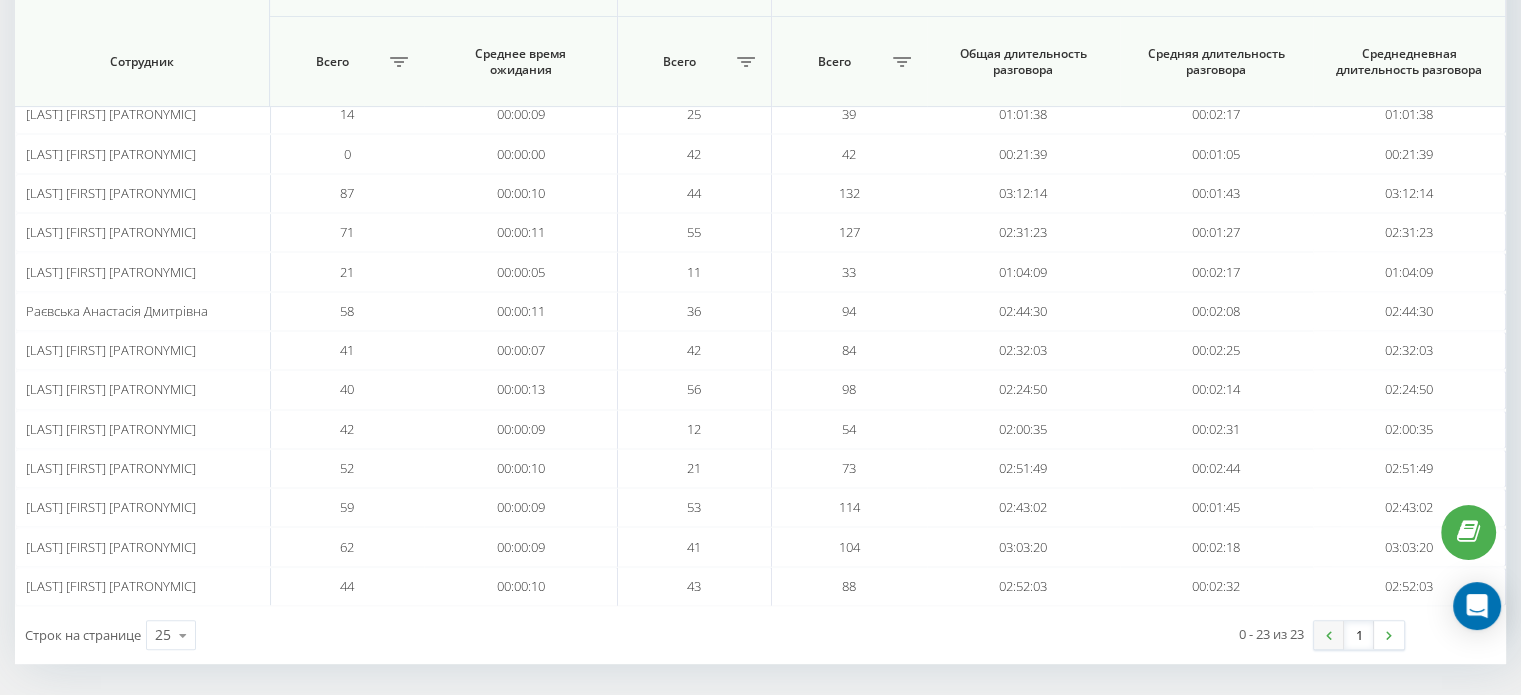 click at bounding box center (1329, 635) 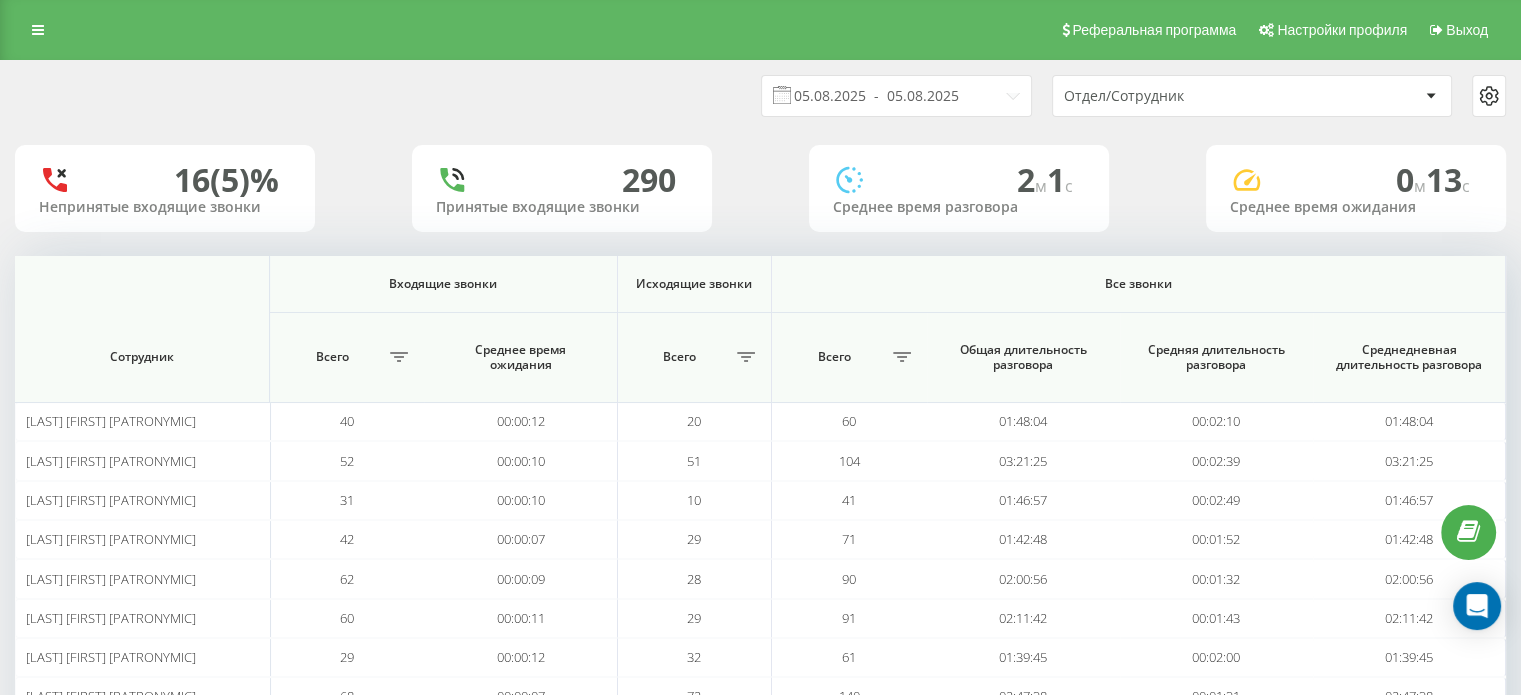 scroll, scrollTop: 100, scrollLeft: 0, axis: vertical 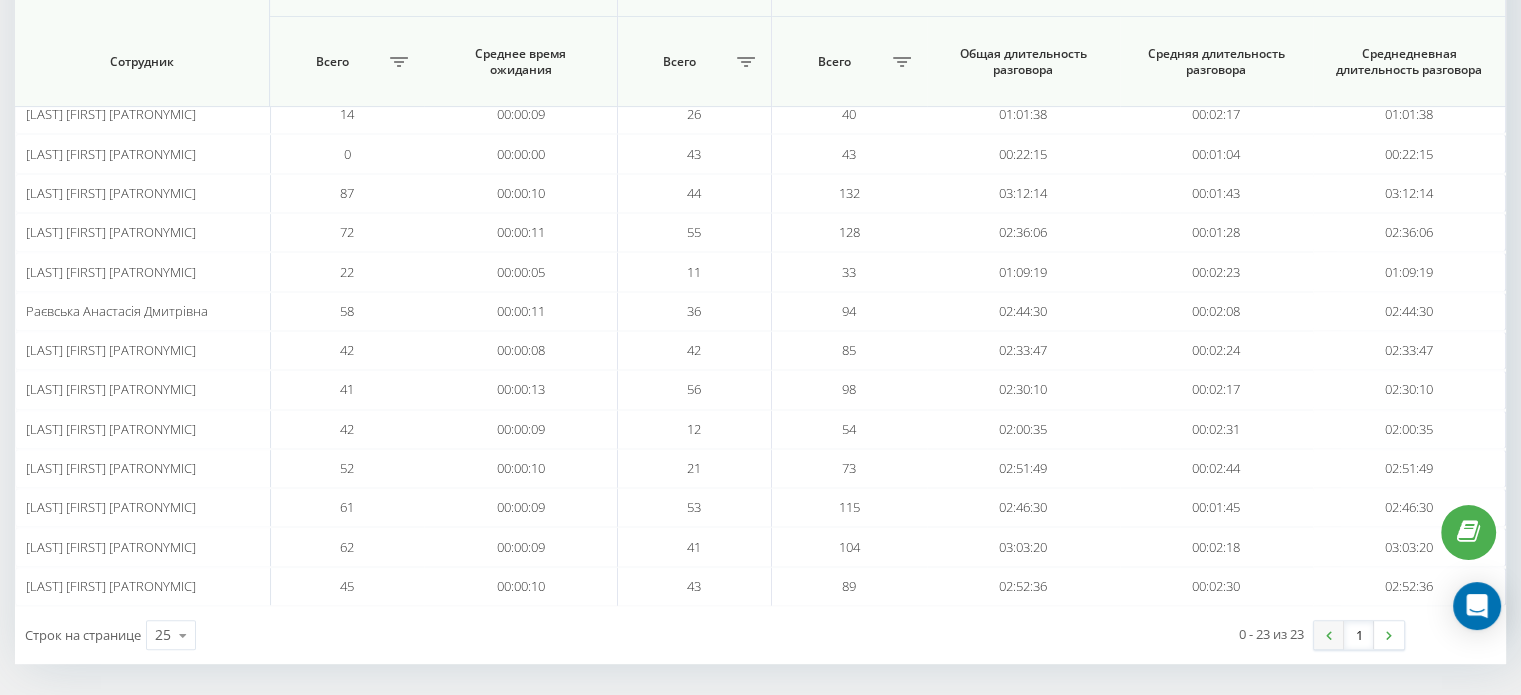 click at bounding box center (1329, 635) 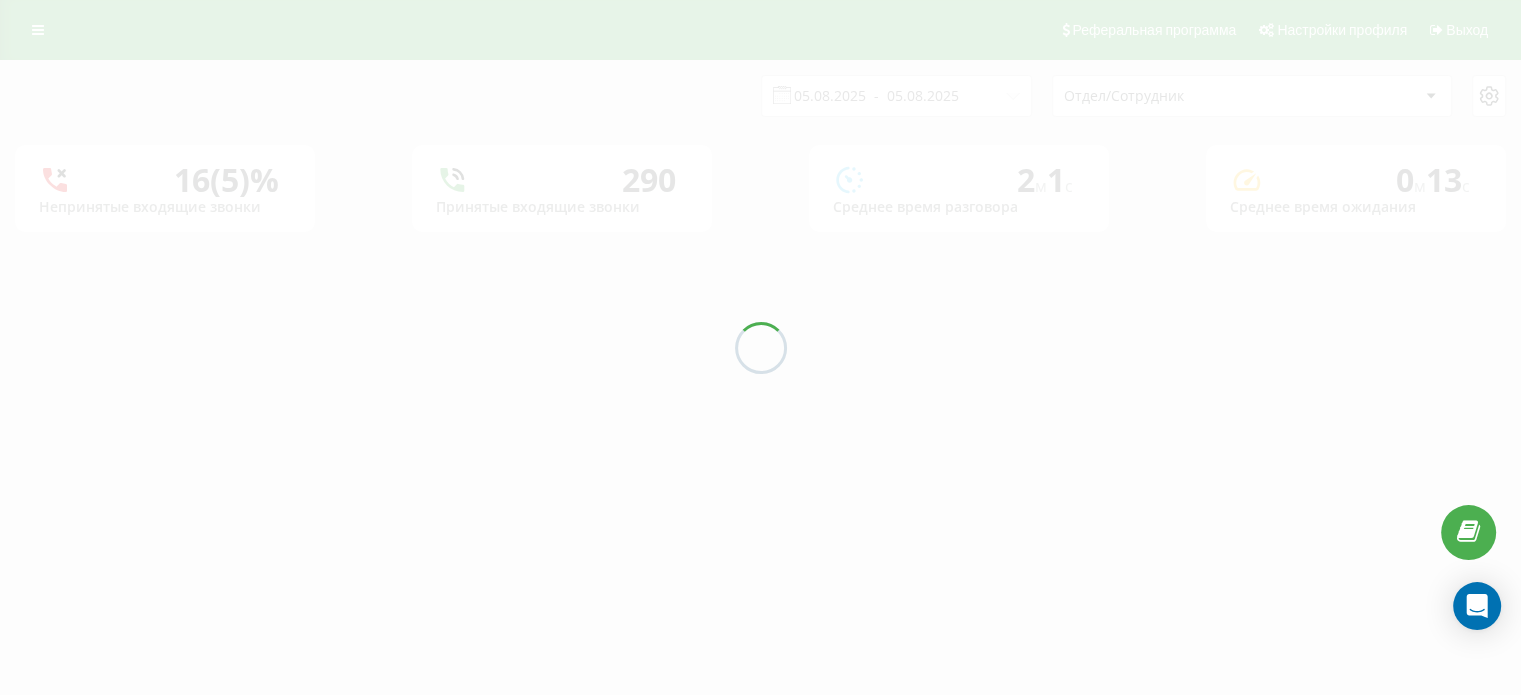 scroll, scrollTop: 0, scrollLeft: 0, axis: both 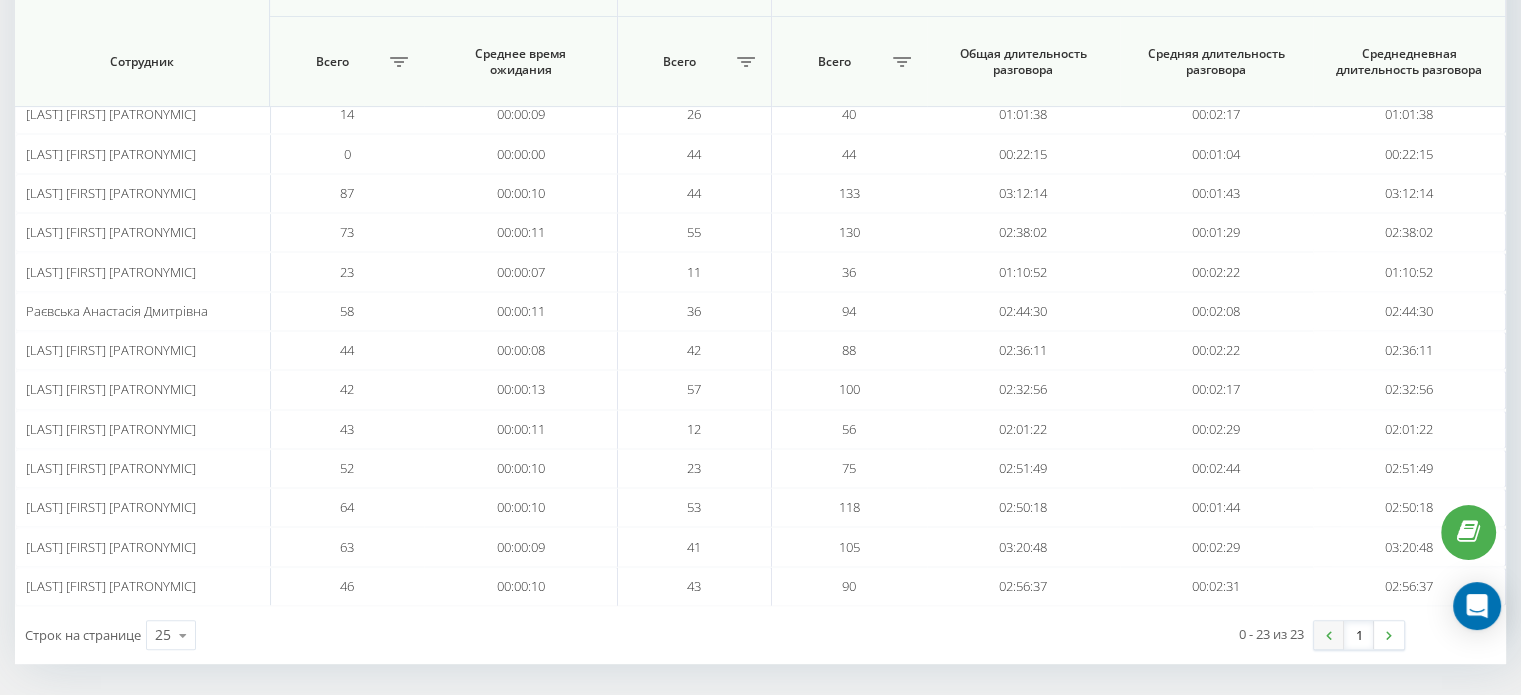 click at bounding box center (1329, 635) 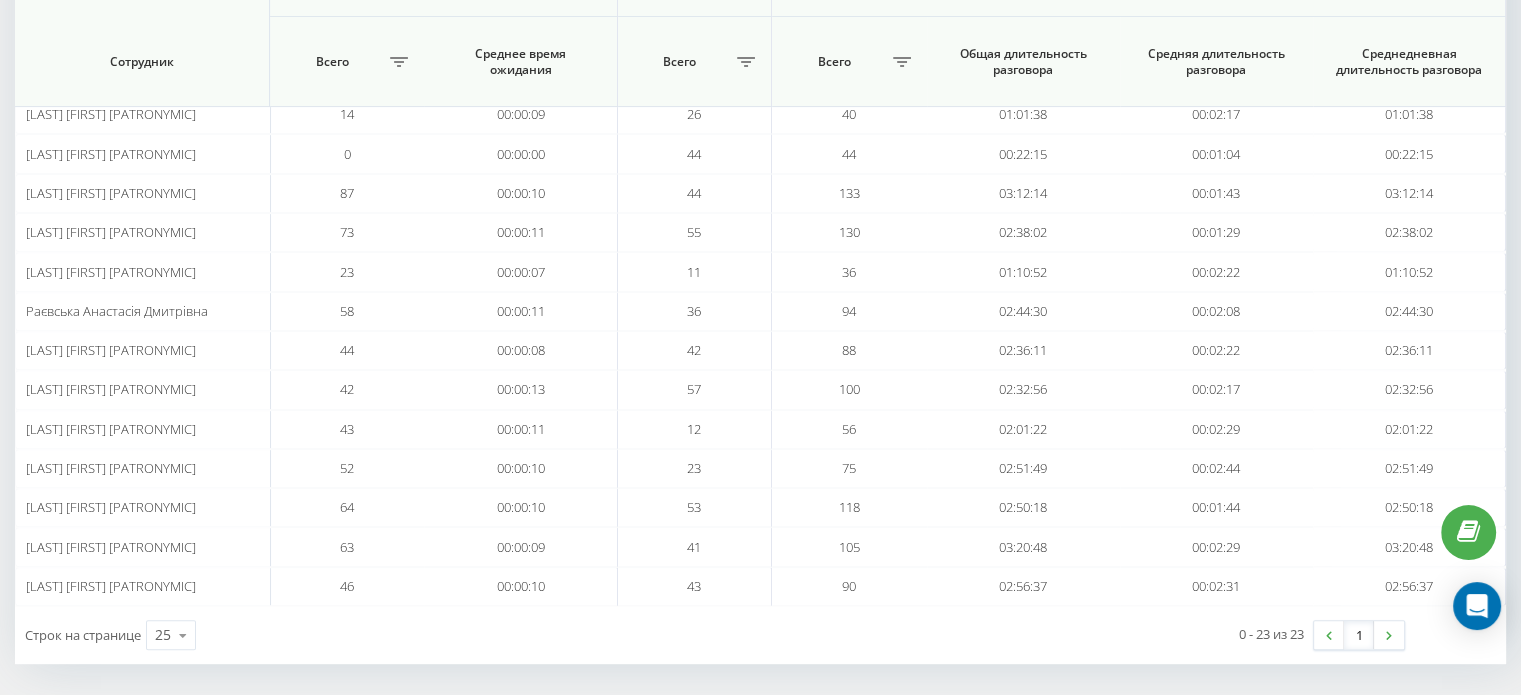 scroll, scrollTop: 0, scrollLeft: 0, axis: both 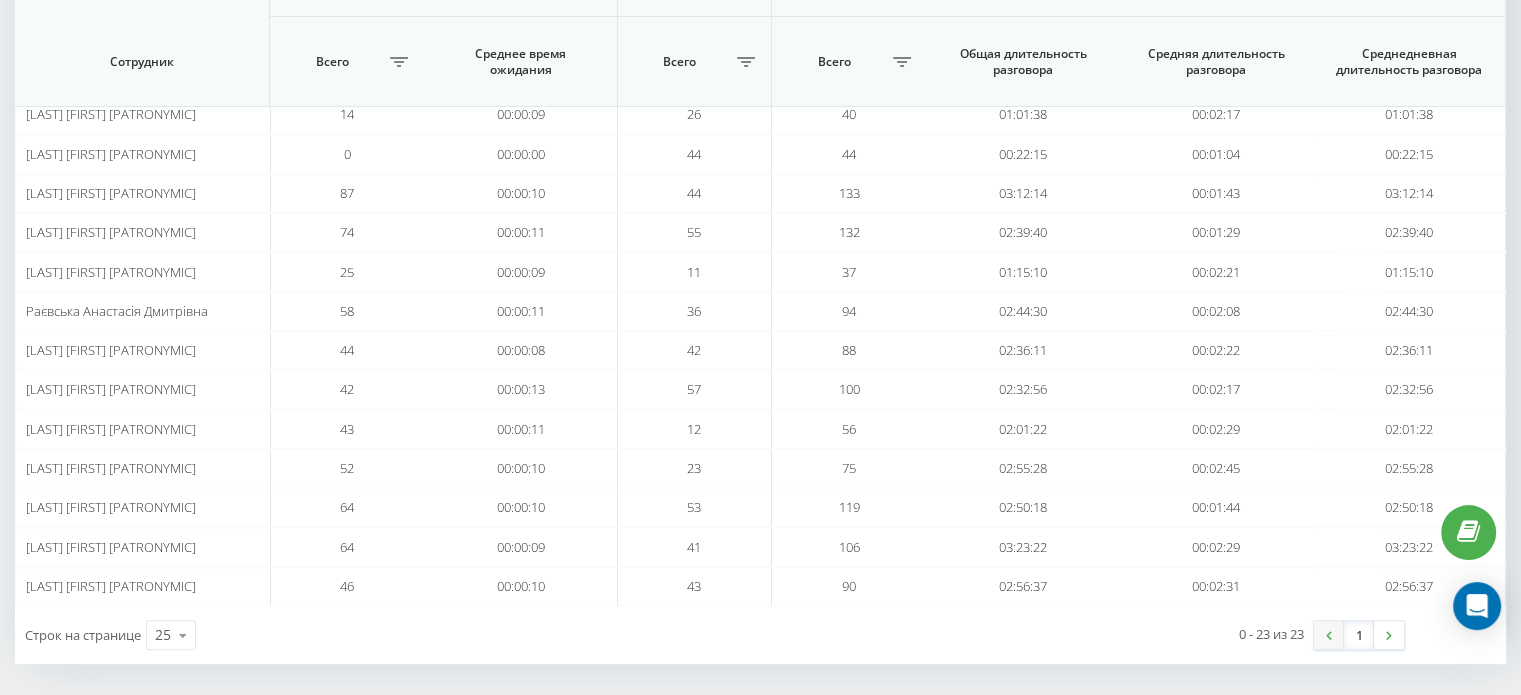 click at bounding box center [1329, 635] 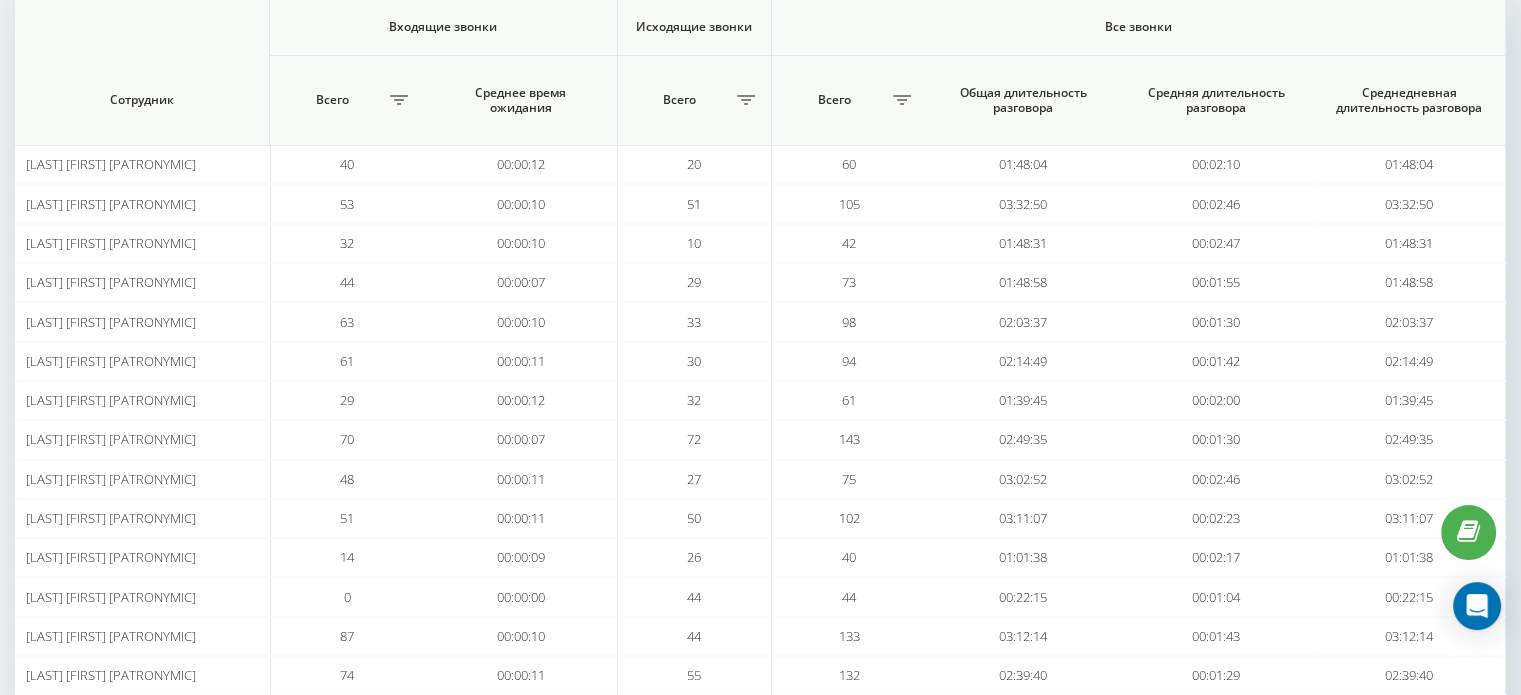 scroll, scrollTop: 300, scrollLeft: 0, axis: vertical 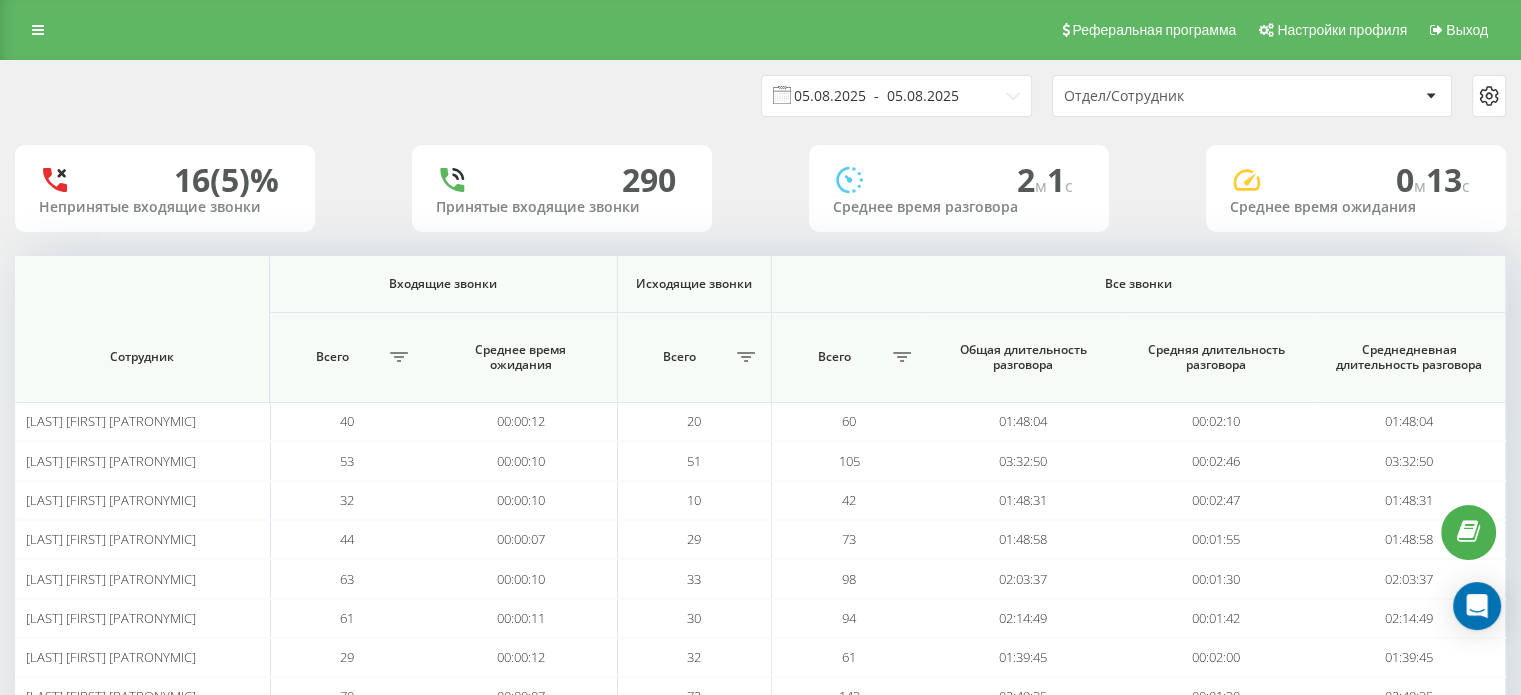 click on "05.08.2025  -  05.08.2025" at bounding box center [896, 96] 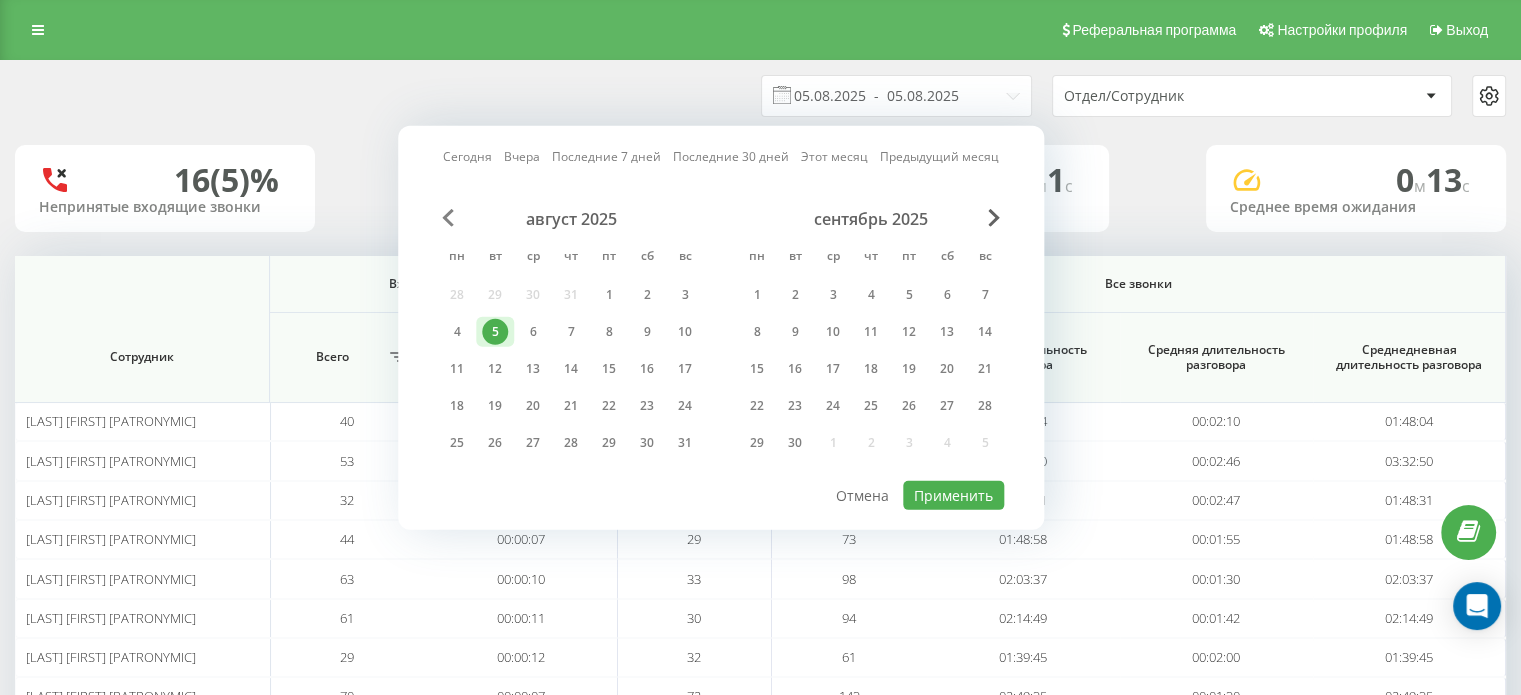click at bounding box center (448, 218) 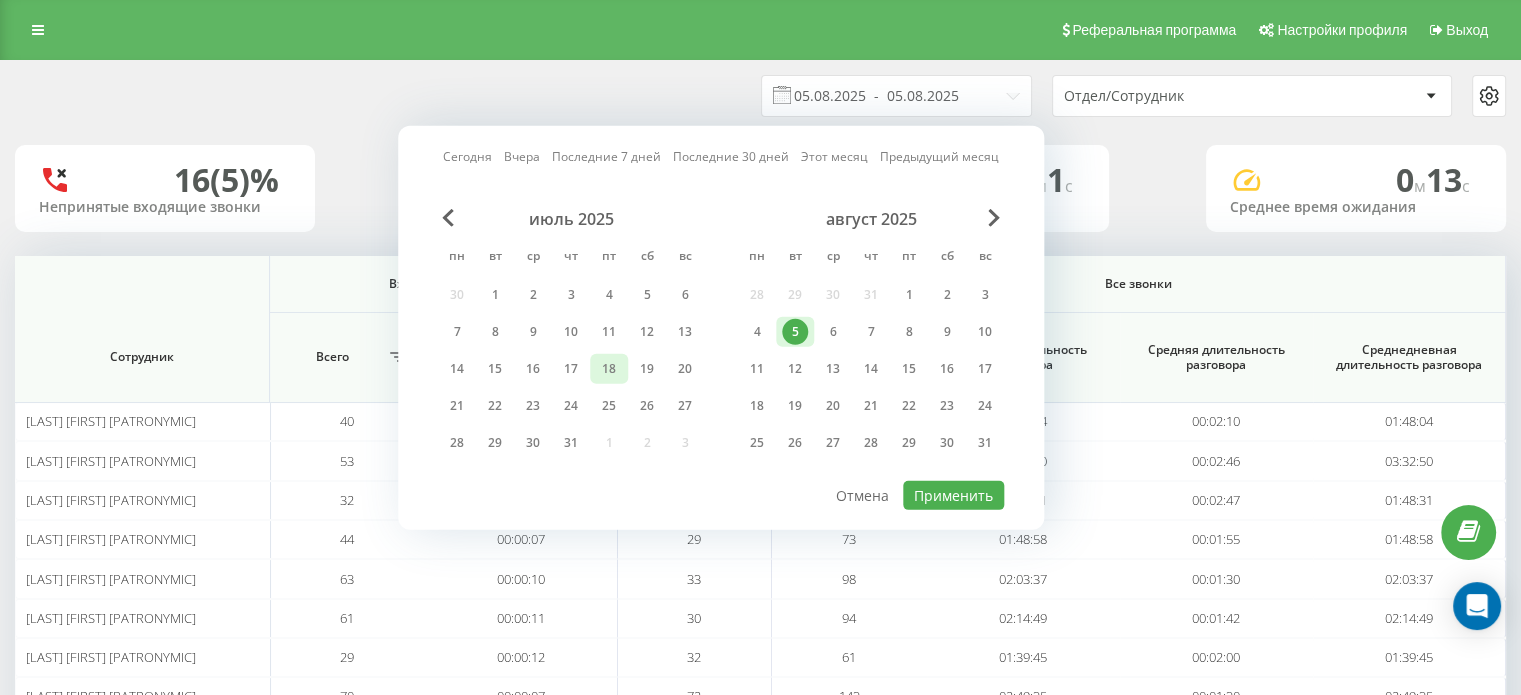 click on "18" at bounding box center (609, 369) 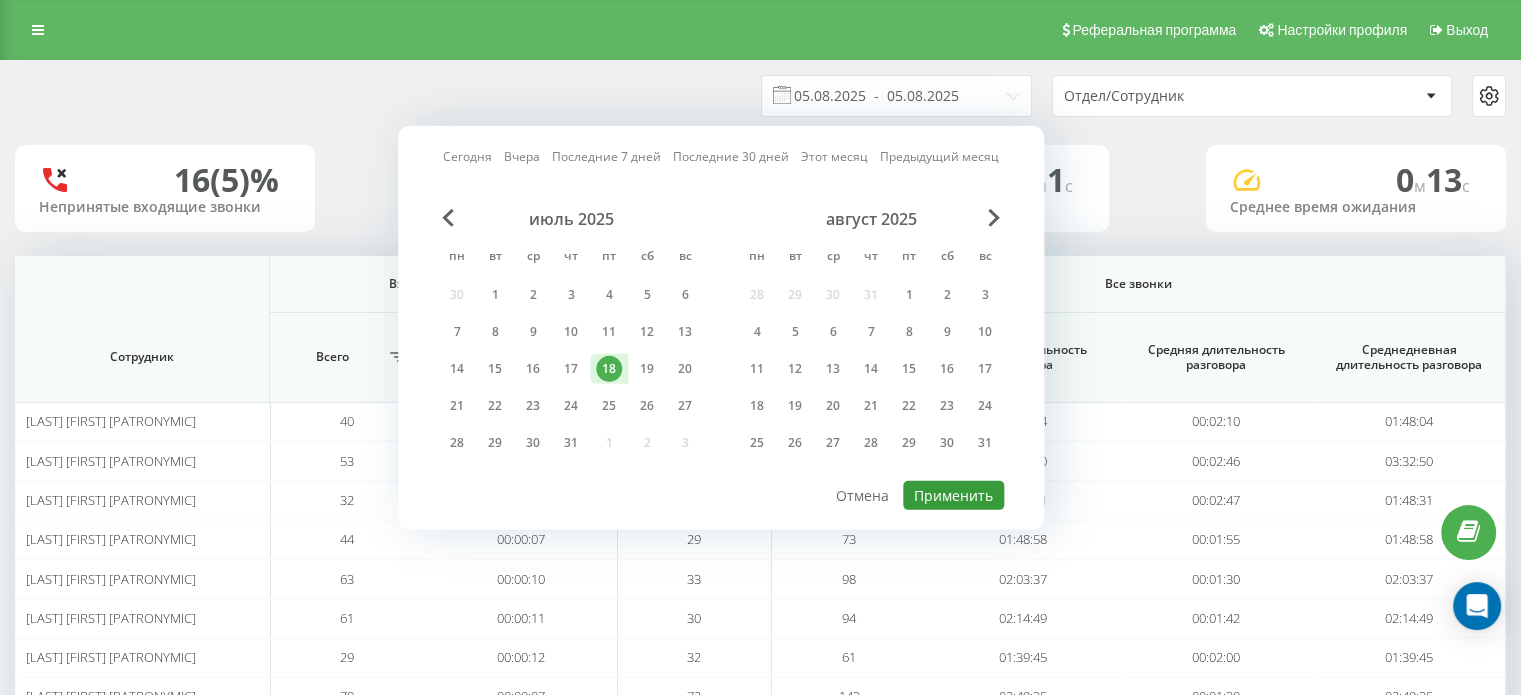 click on "Применить" at bounding box center [953, 495] 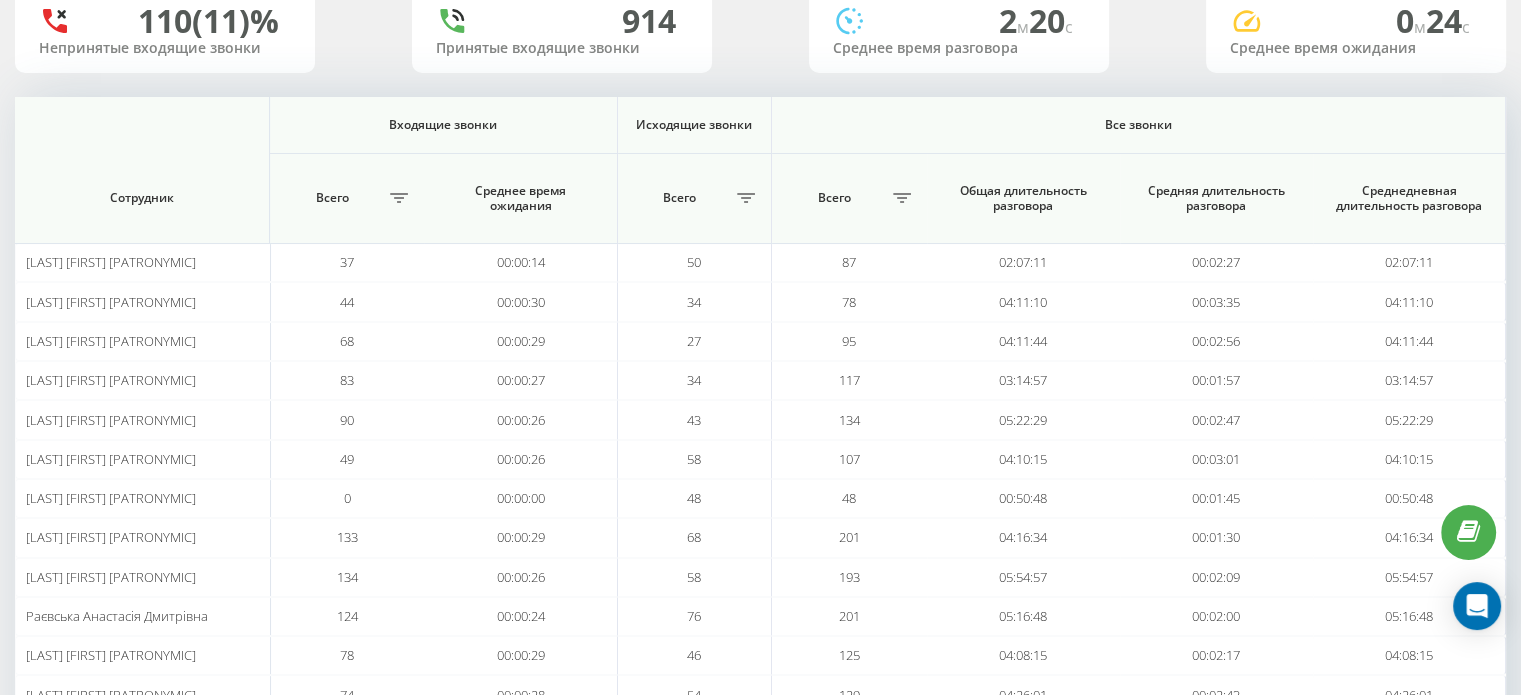 scroll, scrollTop: 254, scrollLeft: 0, axis: vertical 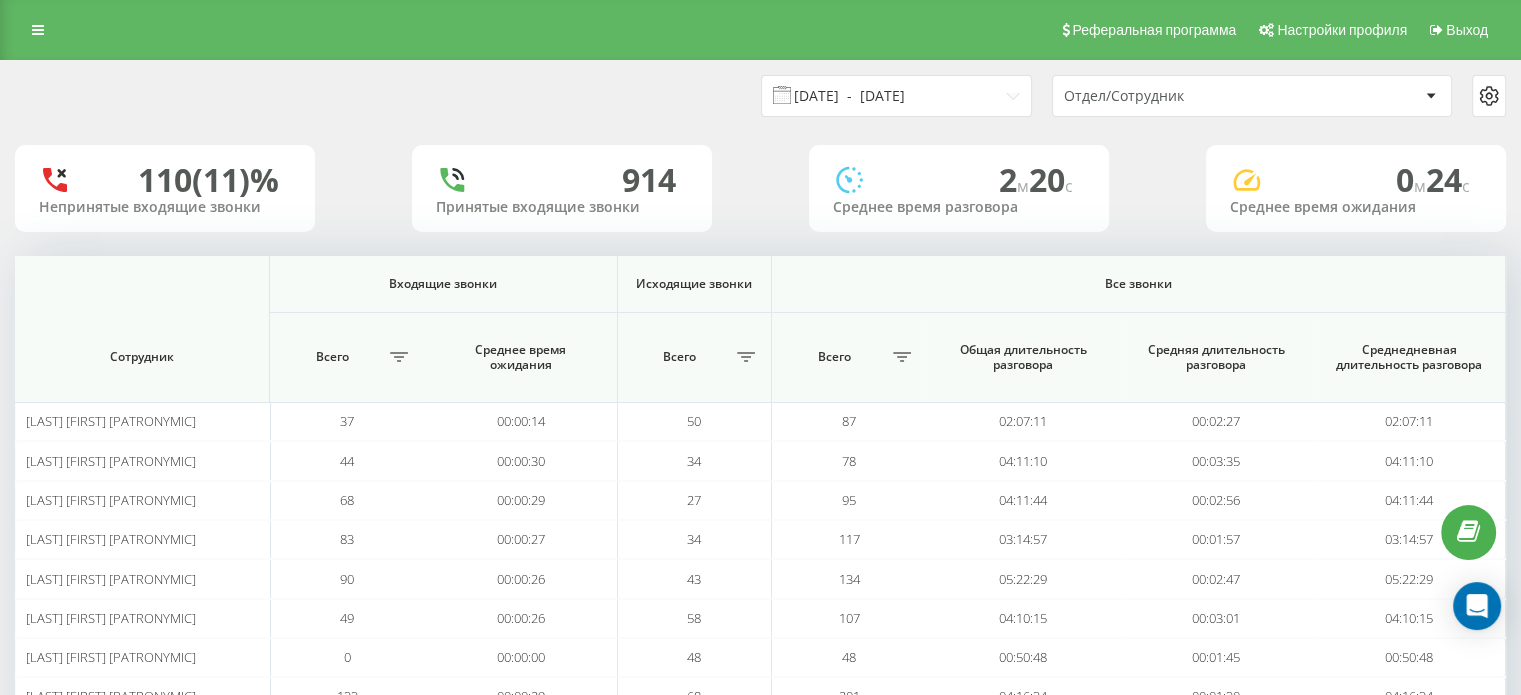 click on "18.07.2025  -  18.07.2025" at bounding box center [896, 96] 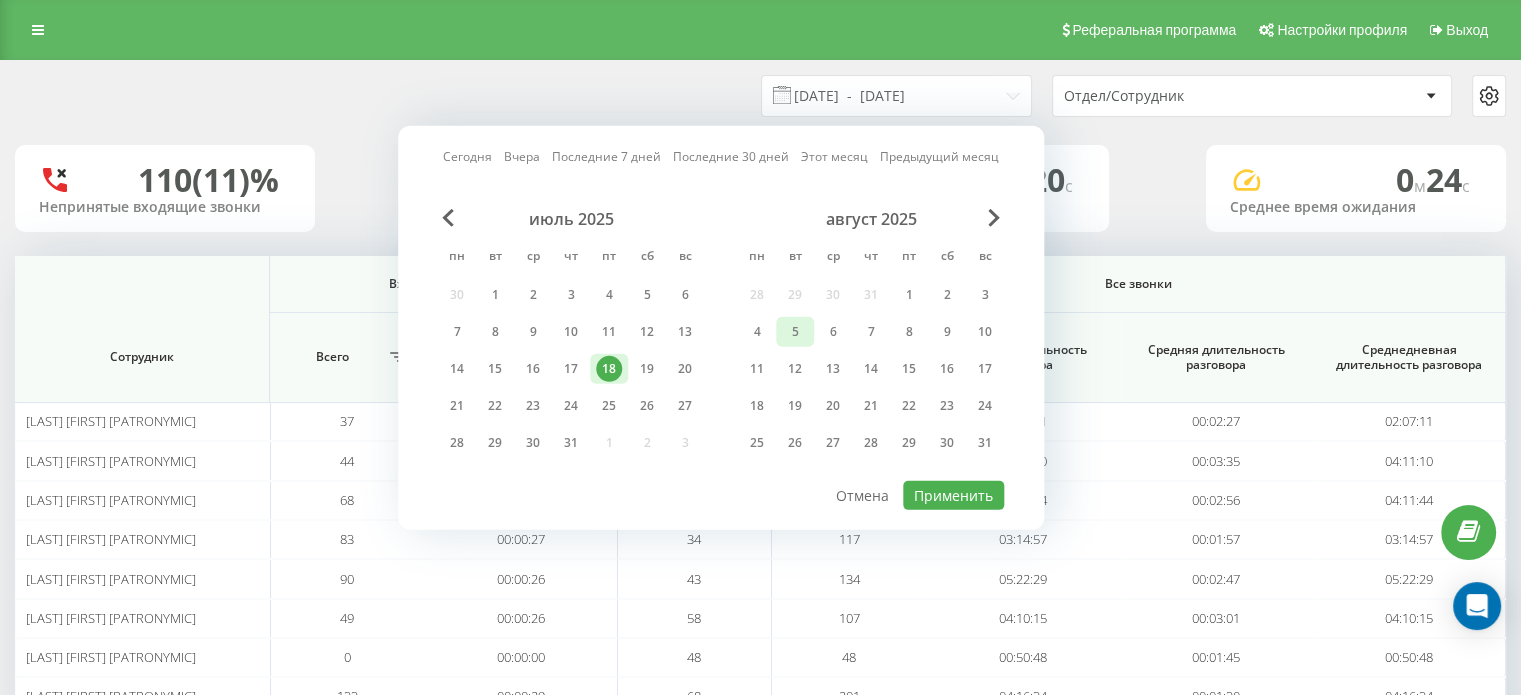 click on "5" at bounding box center [795, 332] 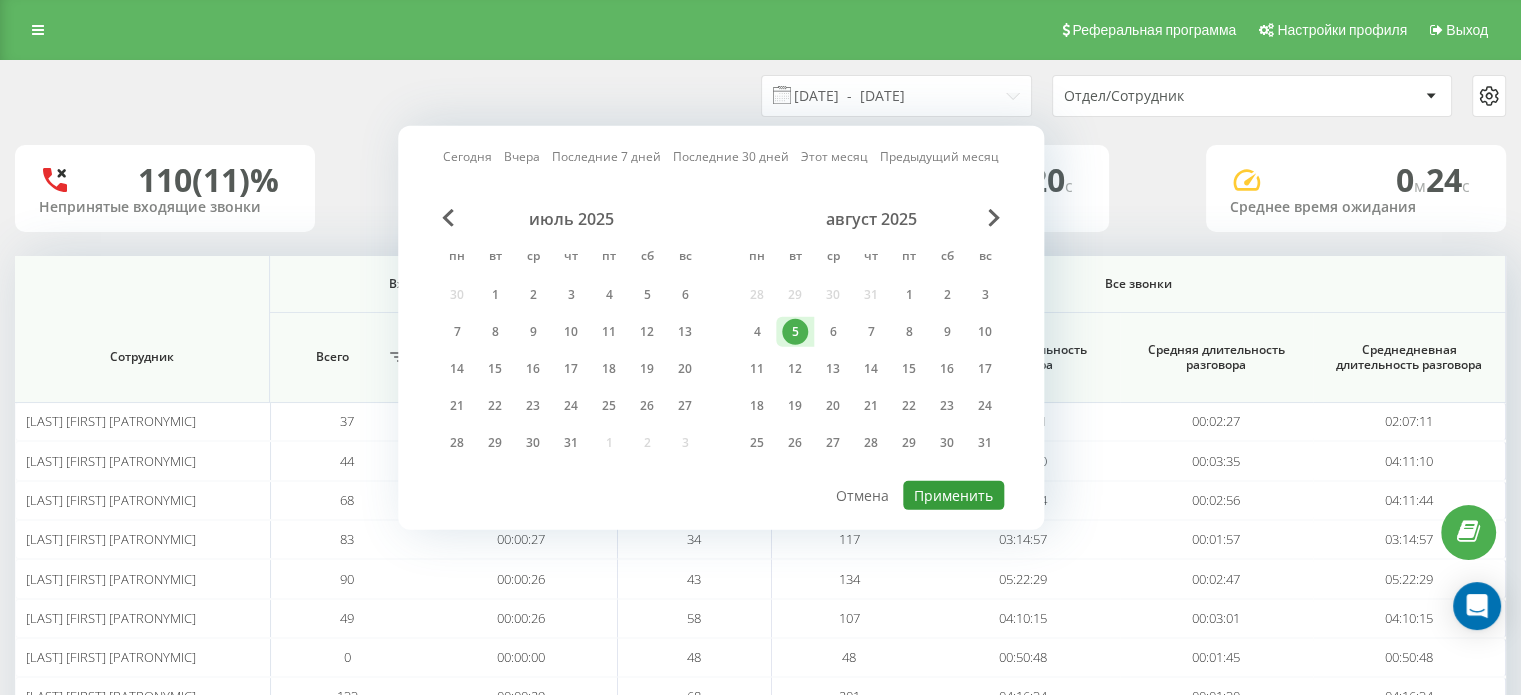 click on "Применить" at bounding box center [953, 495] 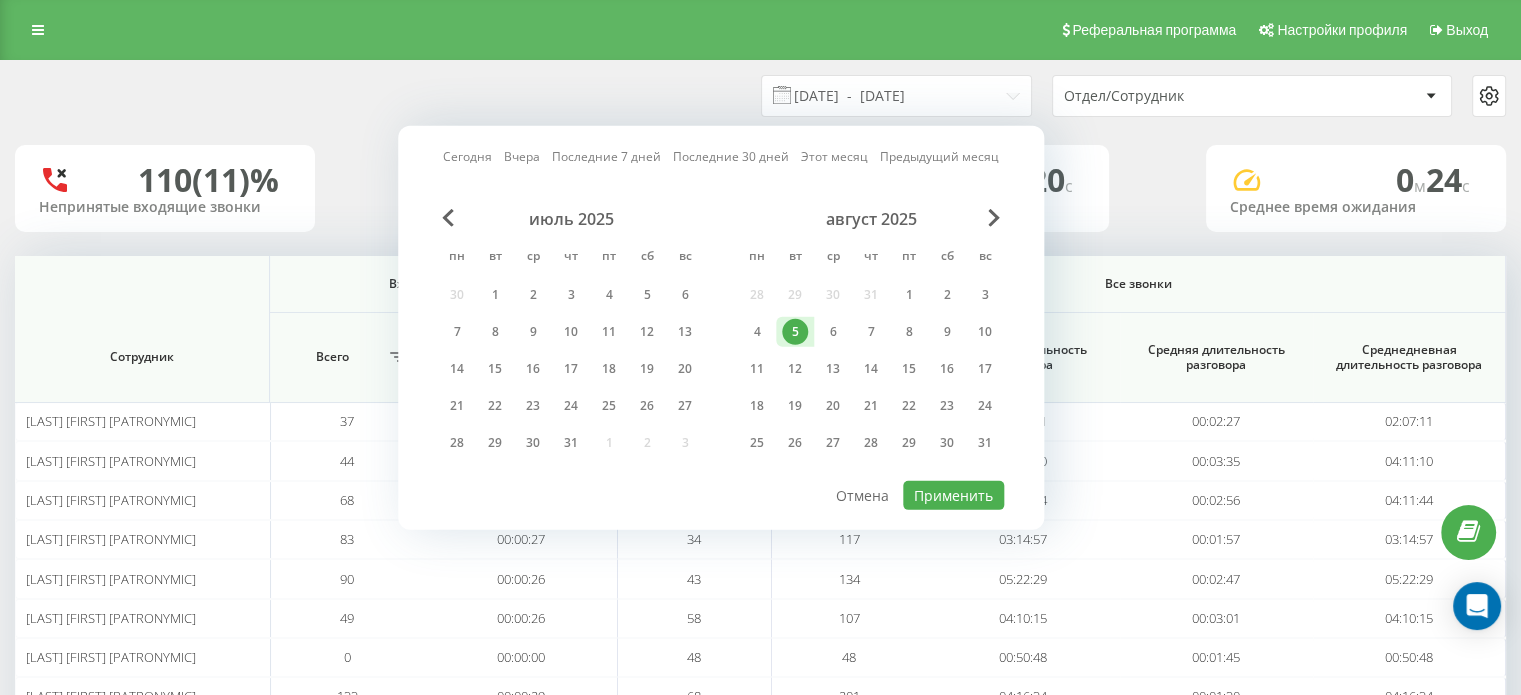 type on "05.08.2025  -  05.08.2025" 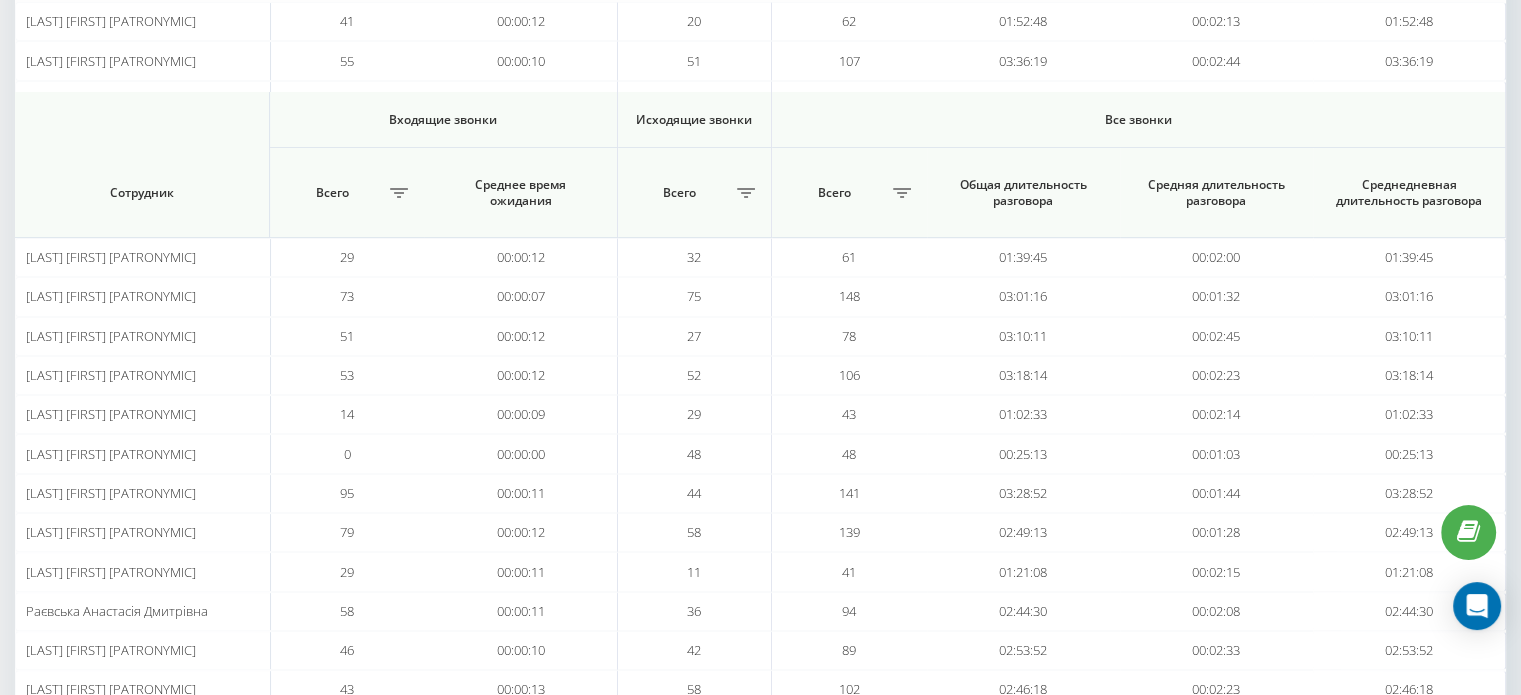 scroll, scrollTop: 700, scrollLeft: 0, axis: vertical 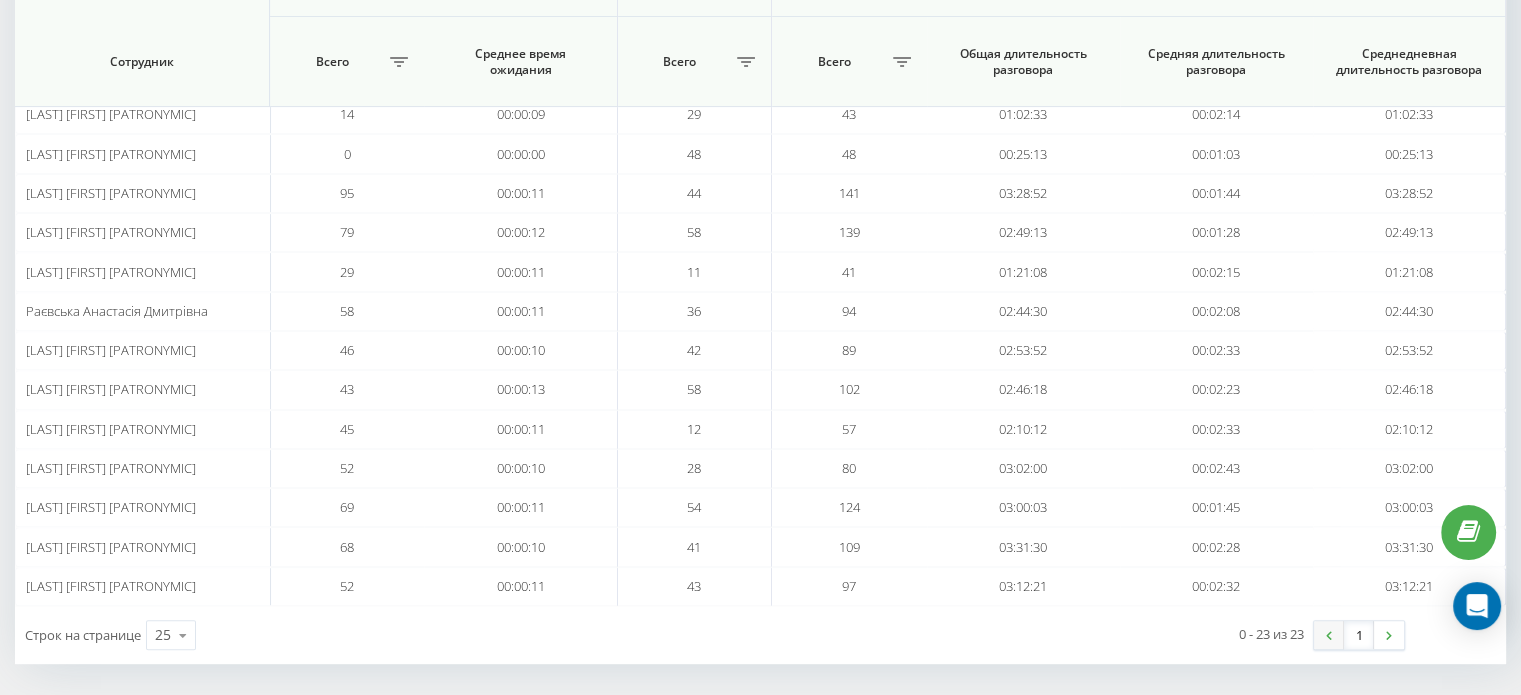 click at bounding box center [1329, 635] 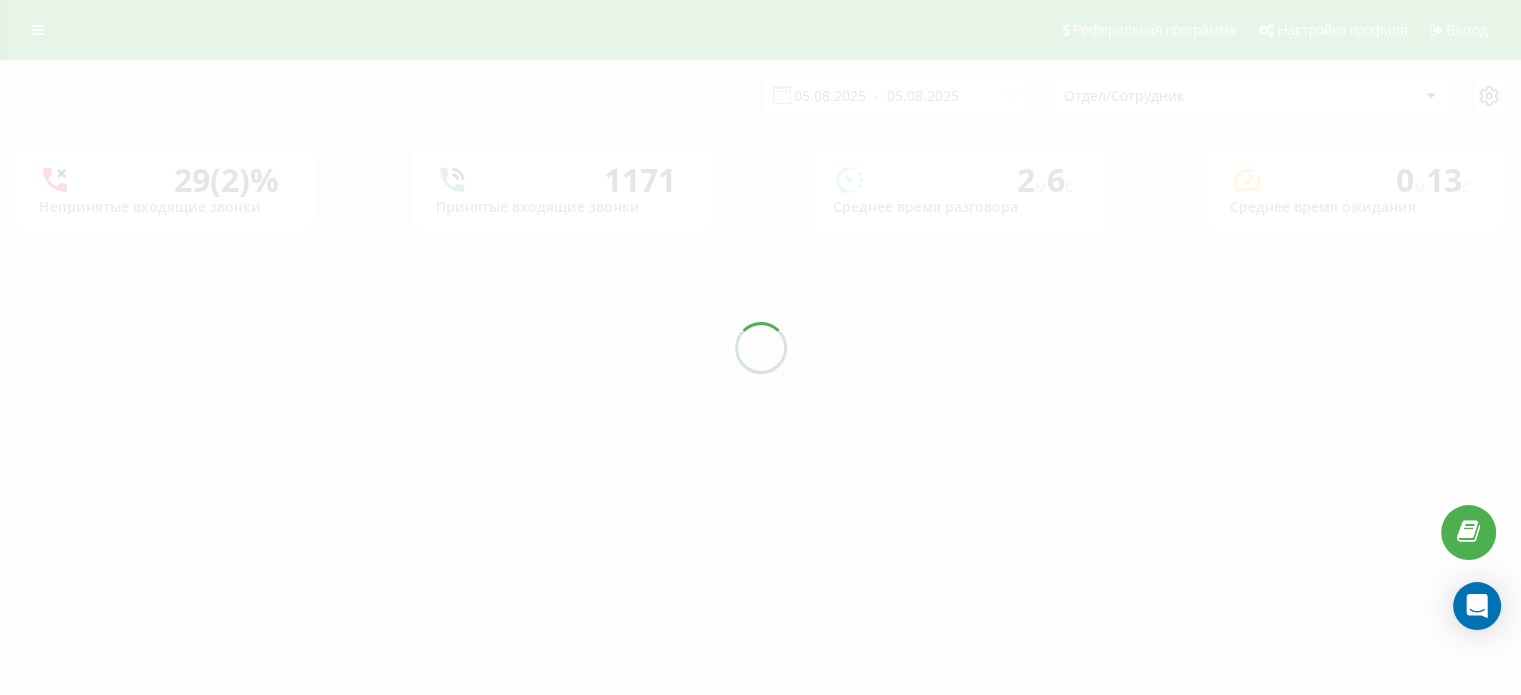 scroll, scrollTop: 0, scrollLeft: 0, axis: both 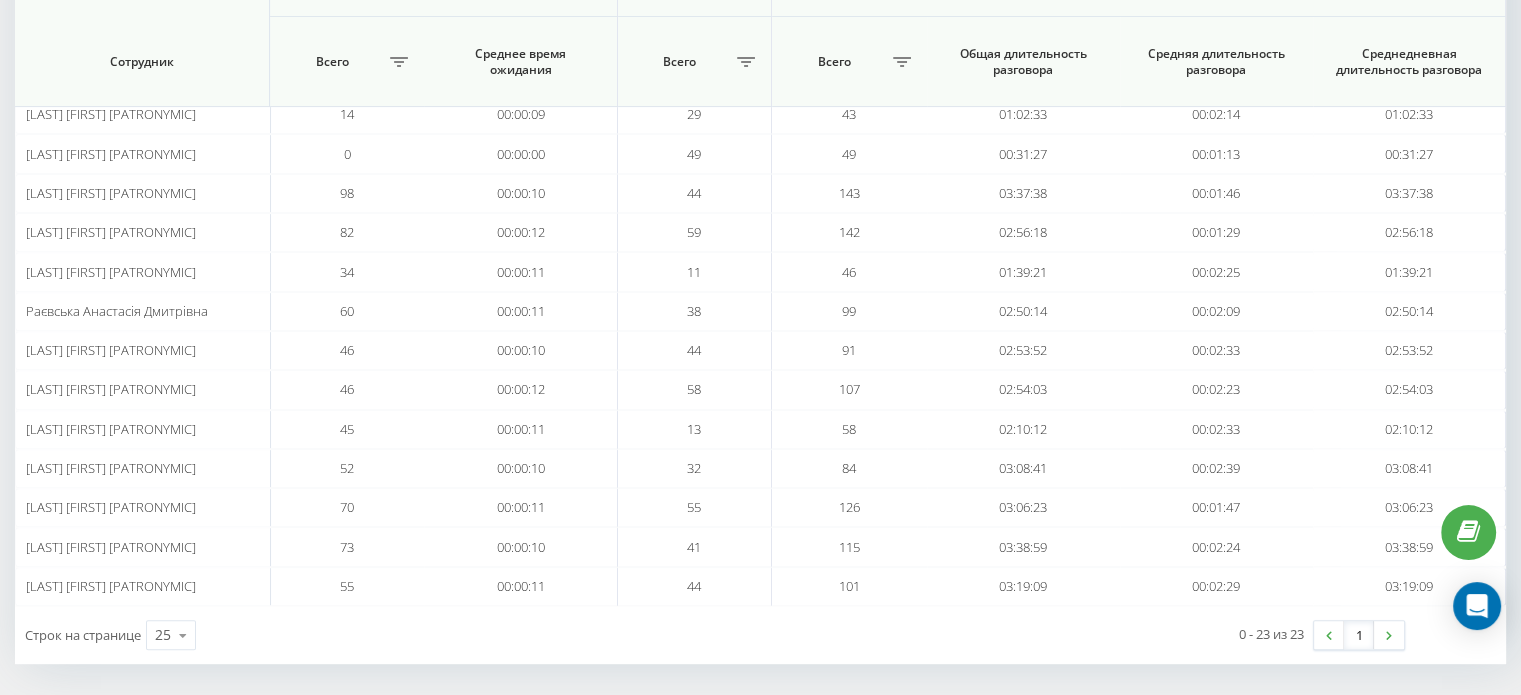 click on "1" at bounding box center (1359, 635) 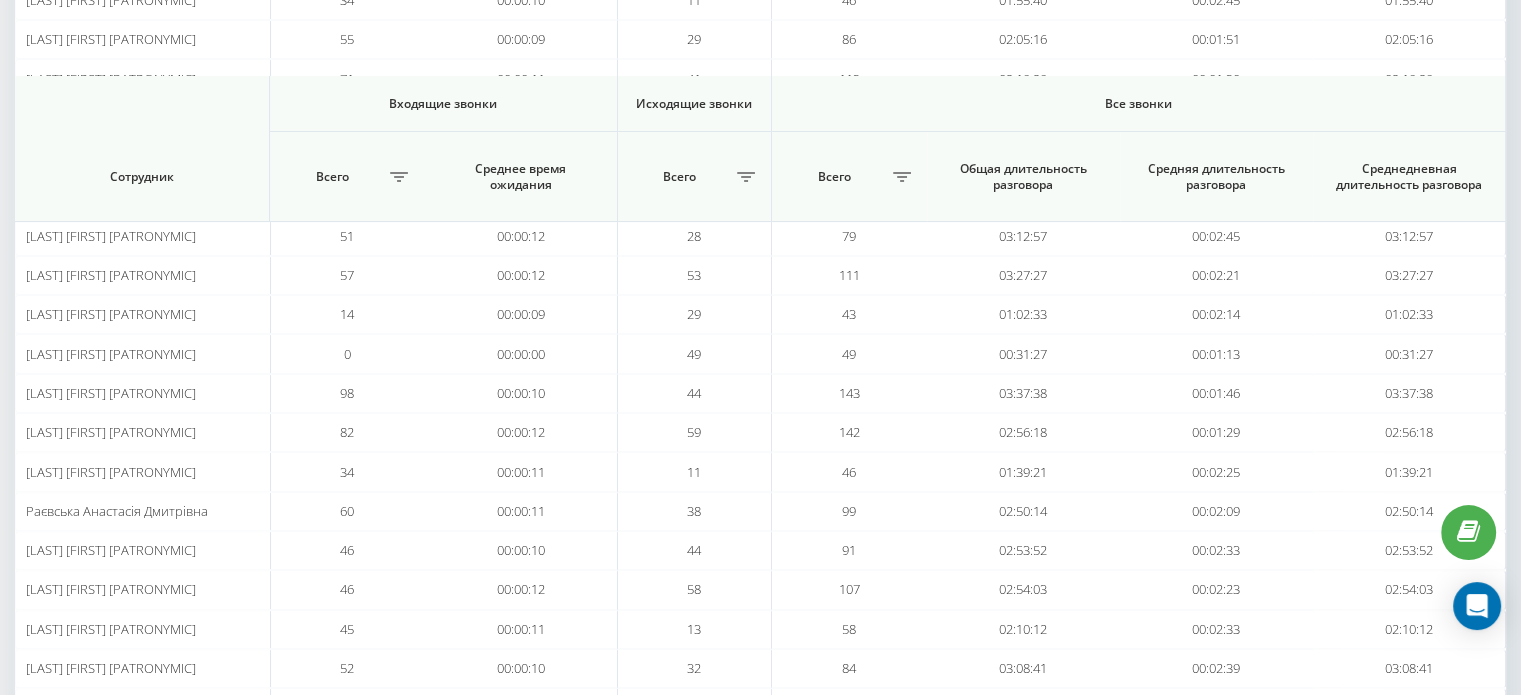 scroll, scrollTop: 700, scrollLeft: 0, axis: vertical 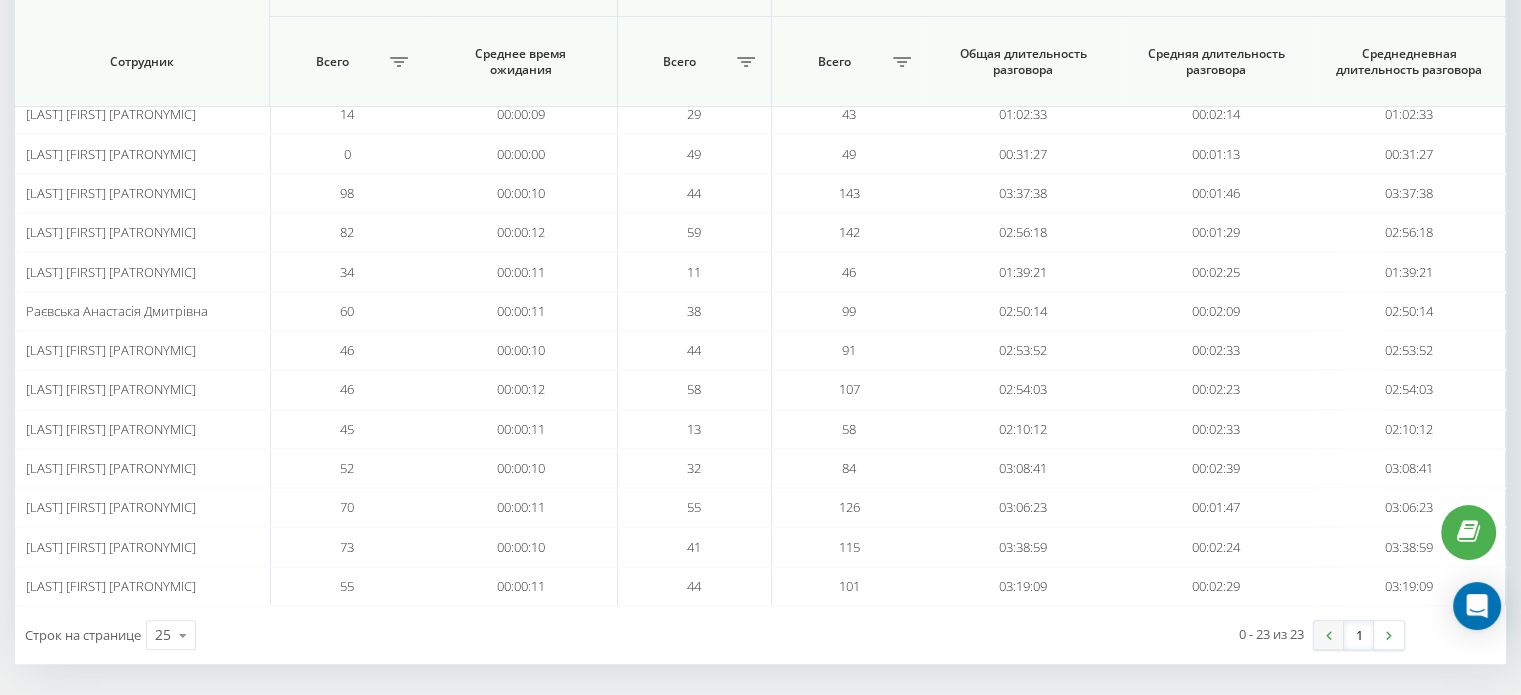 click at bounding box center (1329, 635) 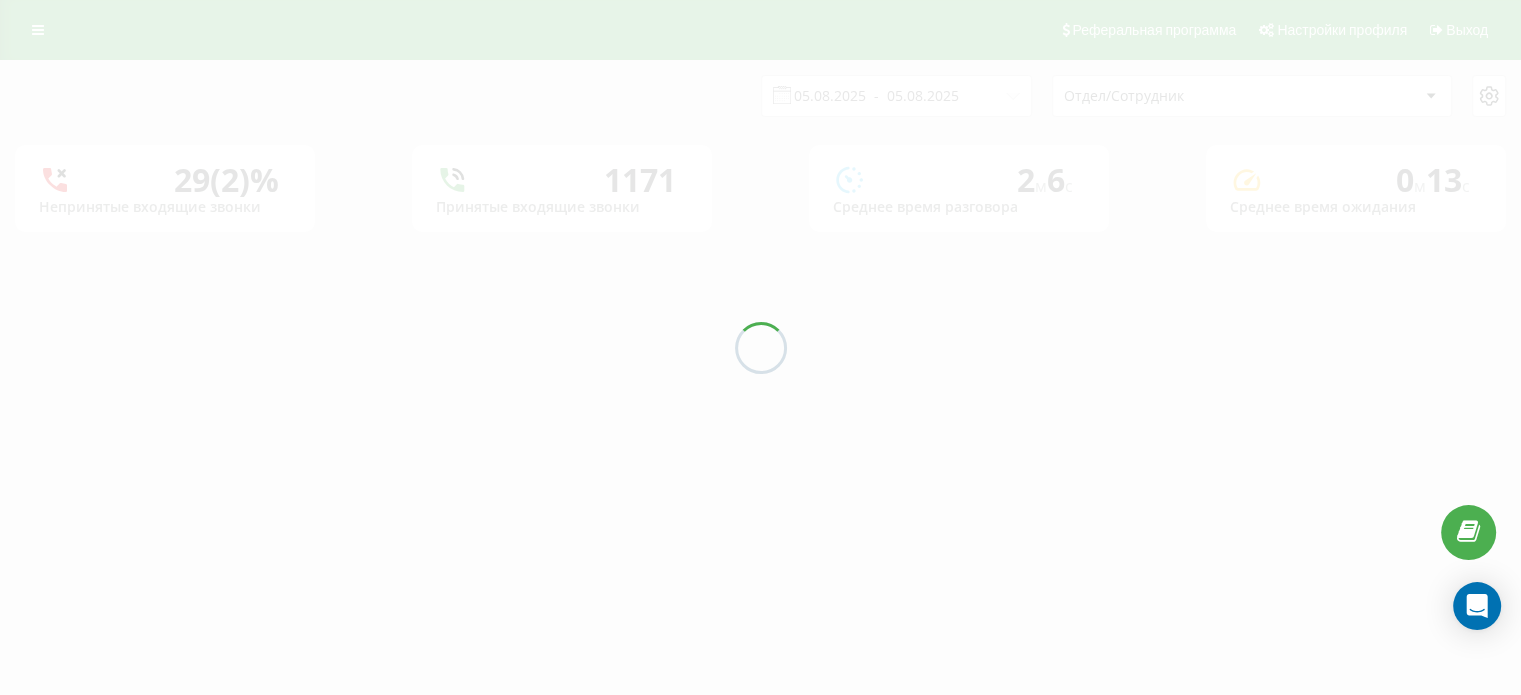 scroll, scrollTop: 0, scrollLeft: 0, axis: both 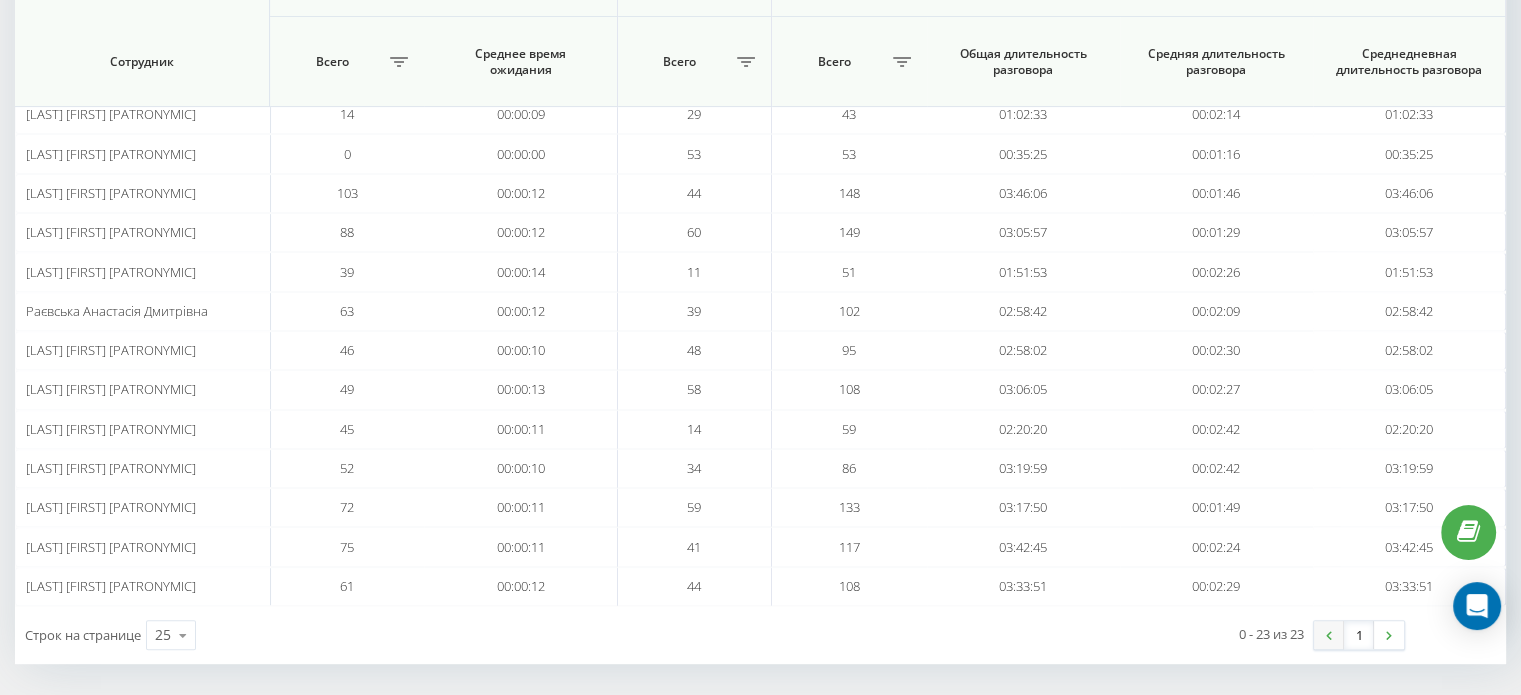 click at bounding box center [1329, 635] 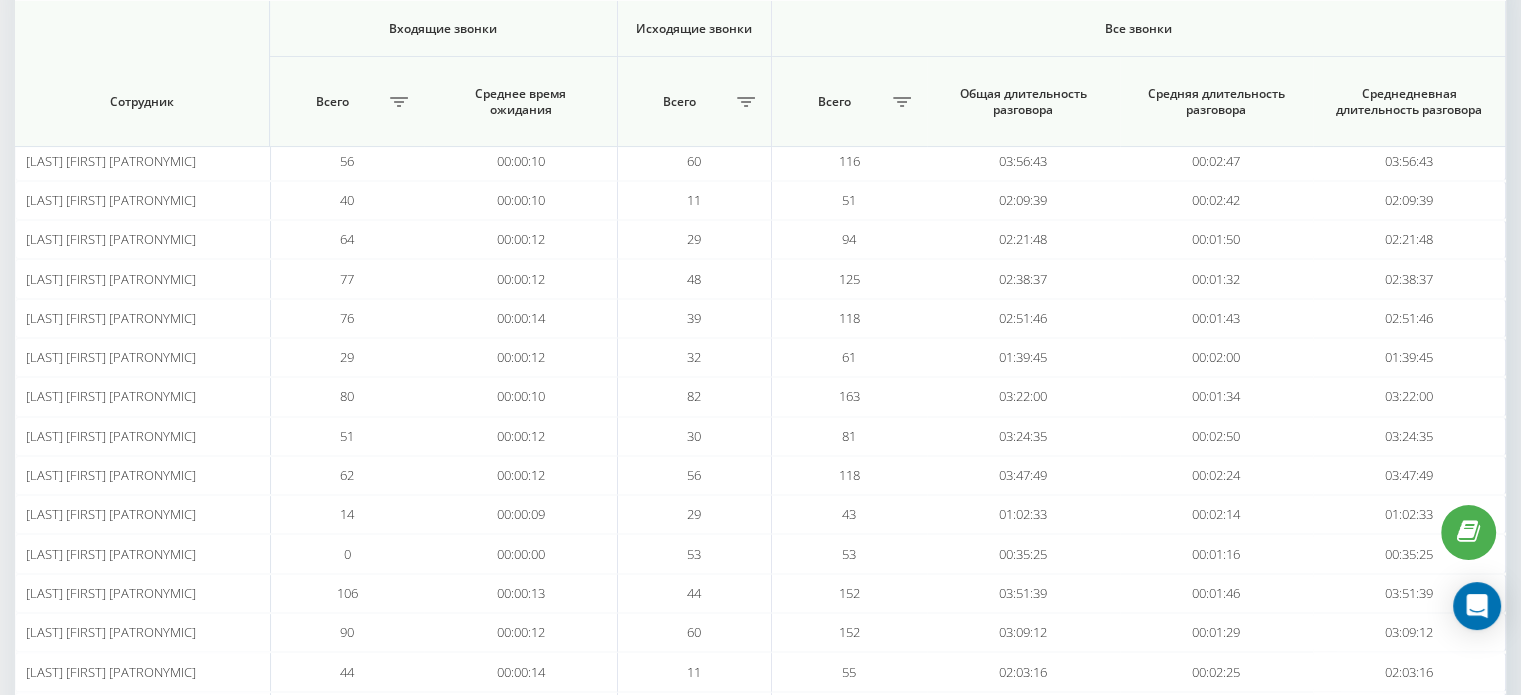 scroll, scrollTop: 700, scrollLeft: 0, axis: vertical 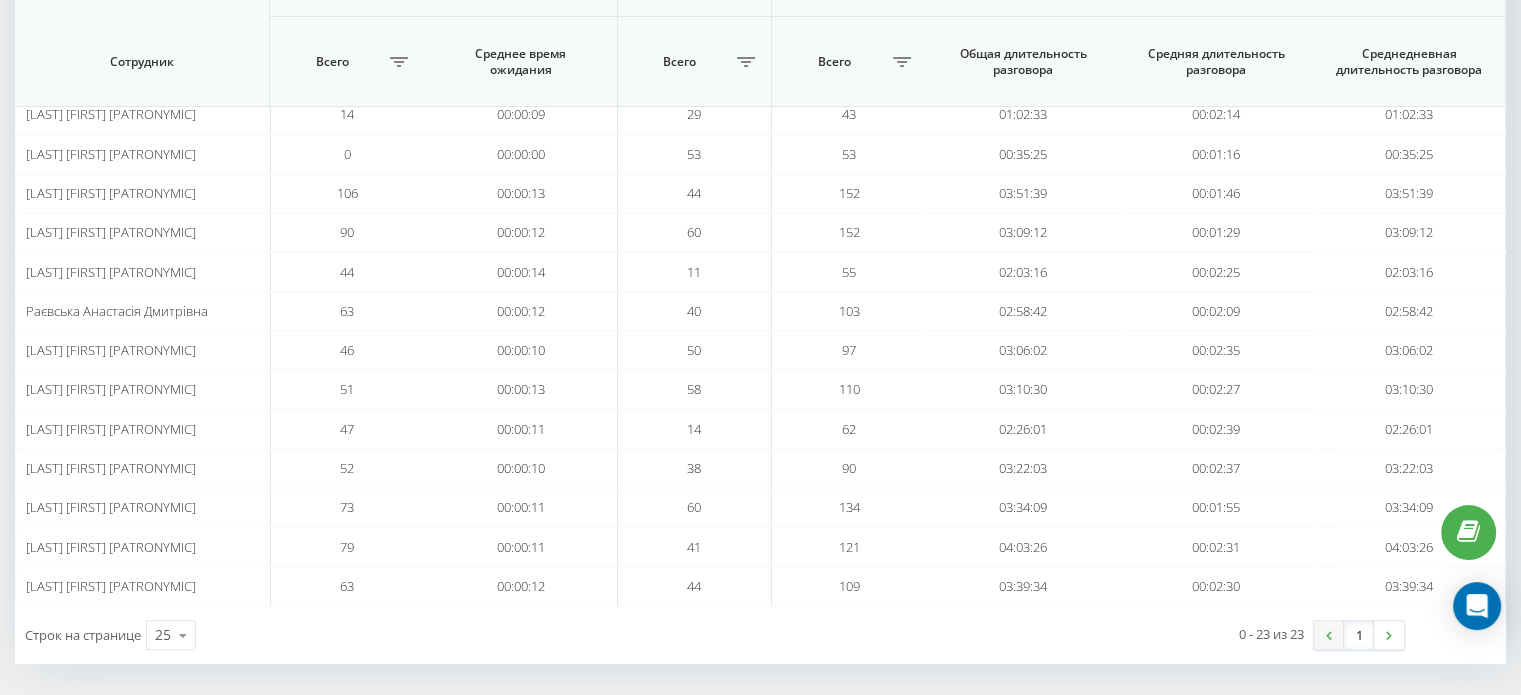 click at bounding box center [1329, 635] 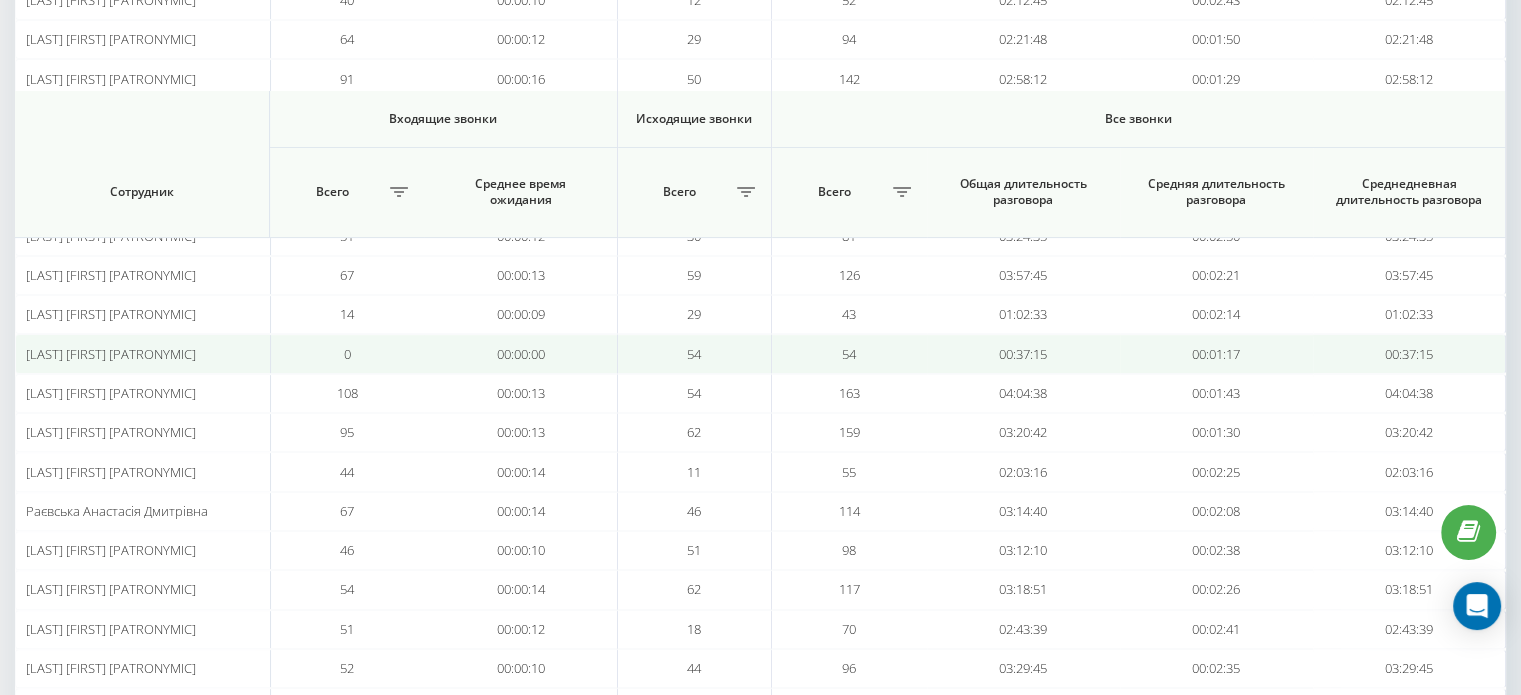 scroll, scrollTop: 700, scrollLeft: 0, axis: vertical 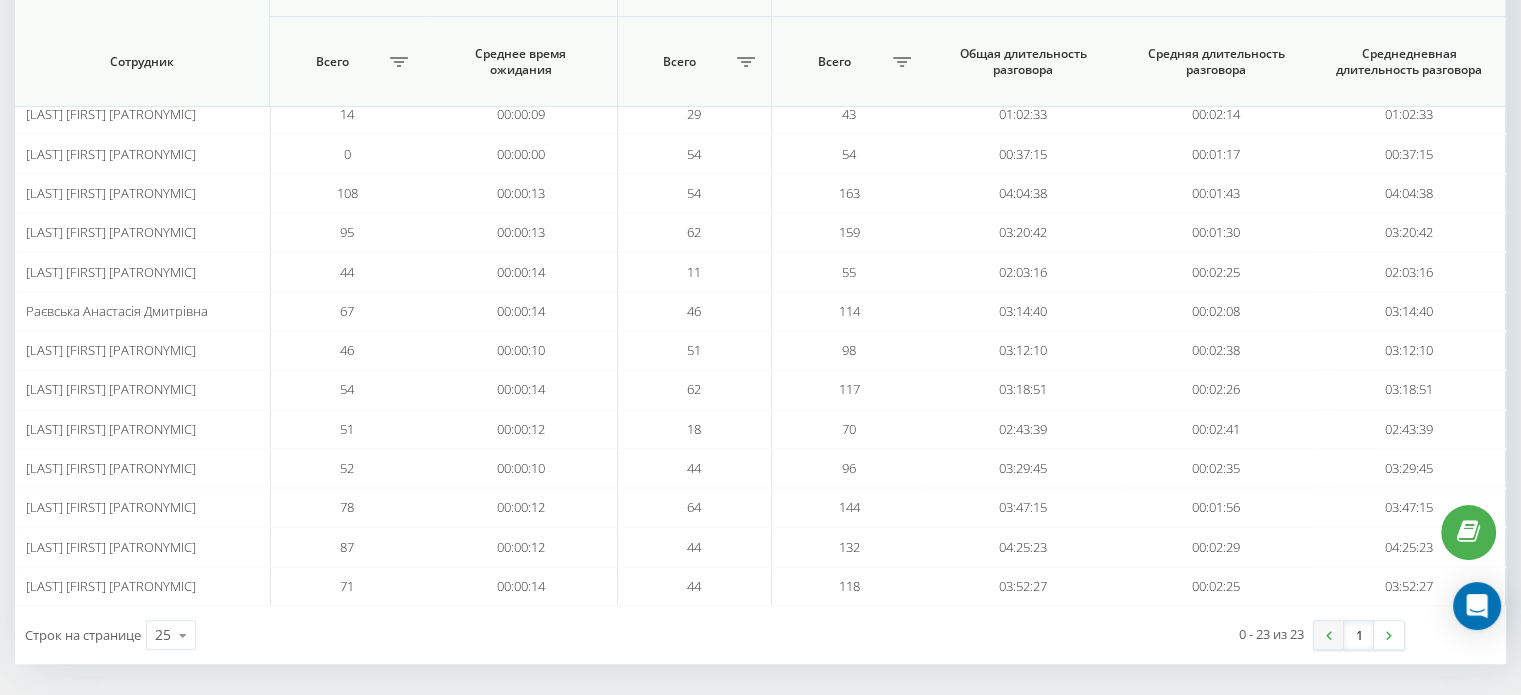 click at bounding box center (1329, 635) 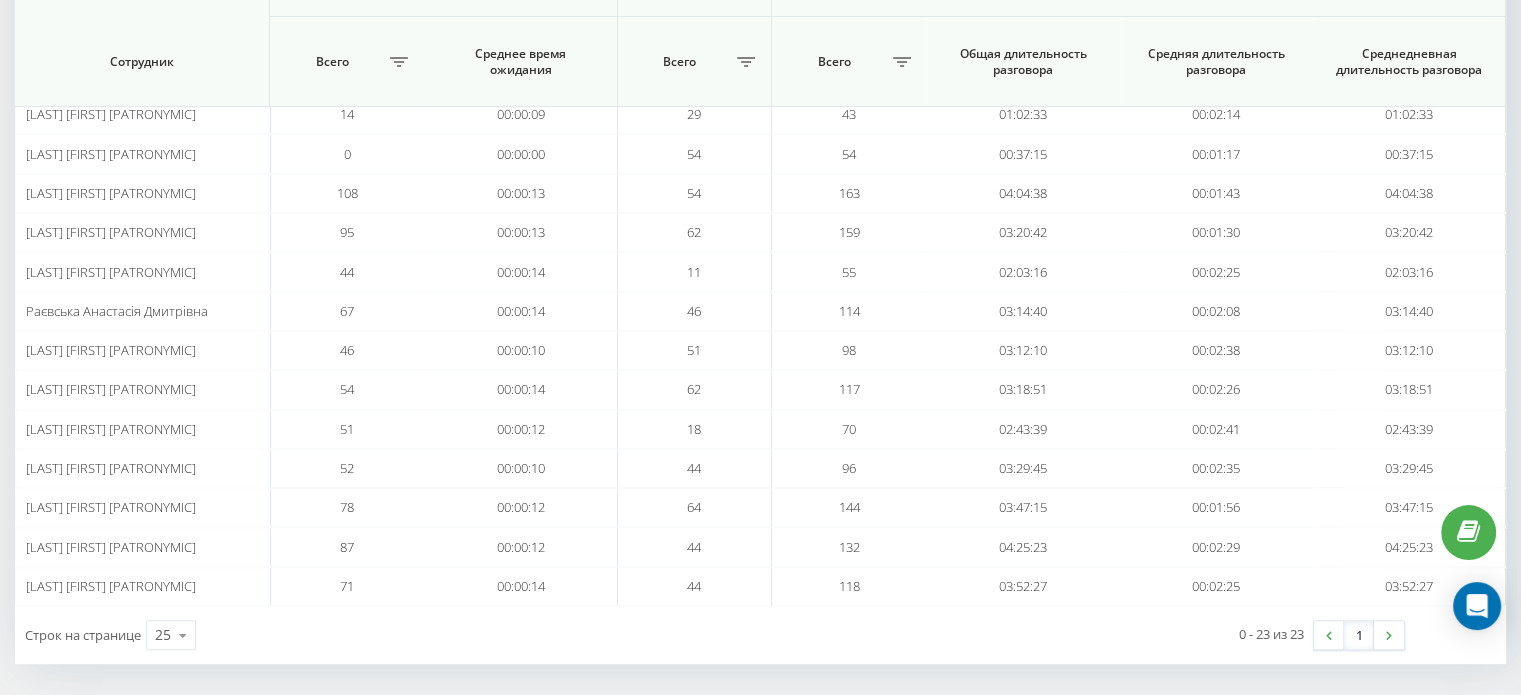 scroll, scrollTop: 0, scrollLeft: 0, axis: both 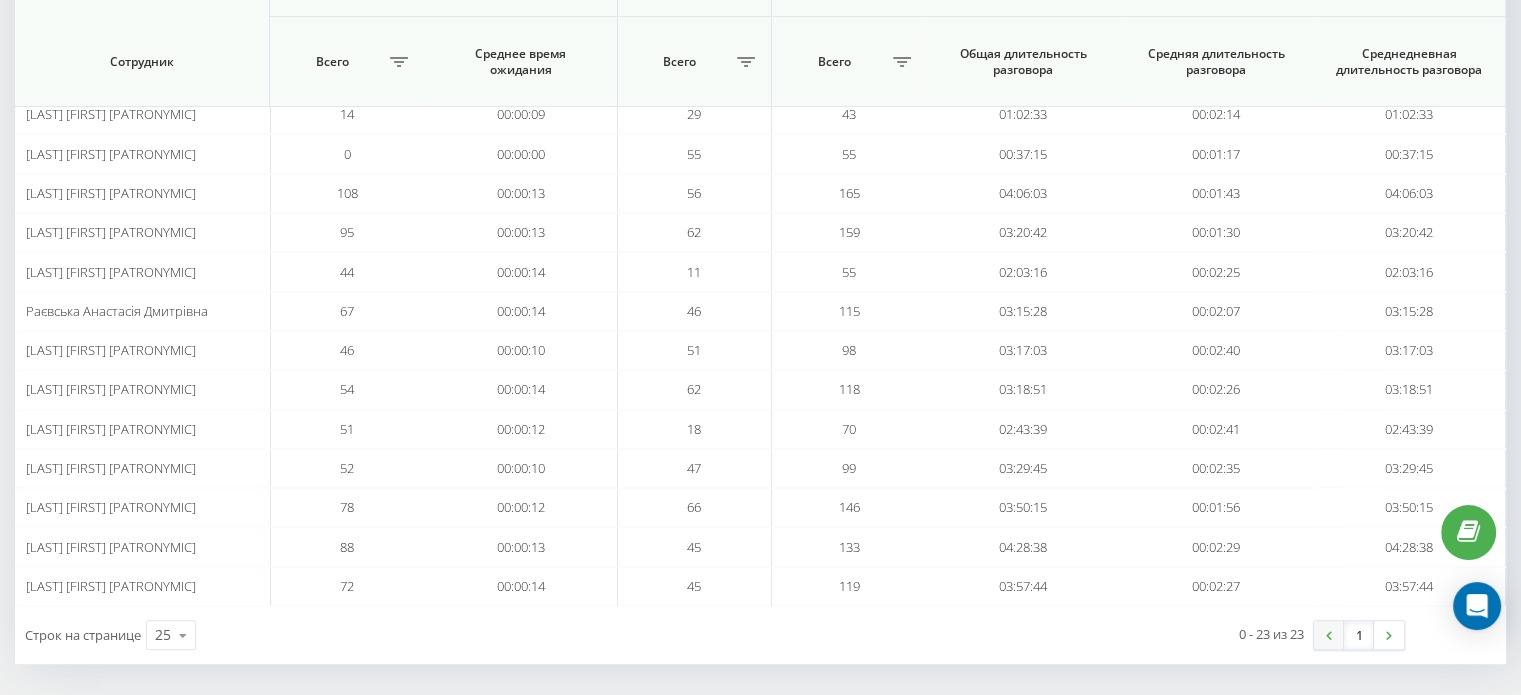 click at bounding box center [1329, 635] 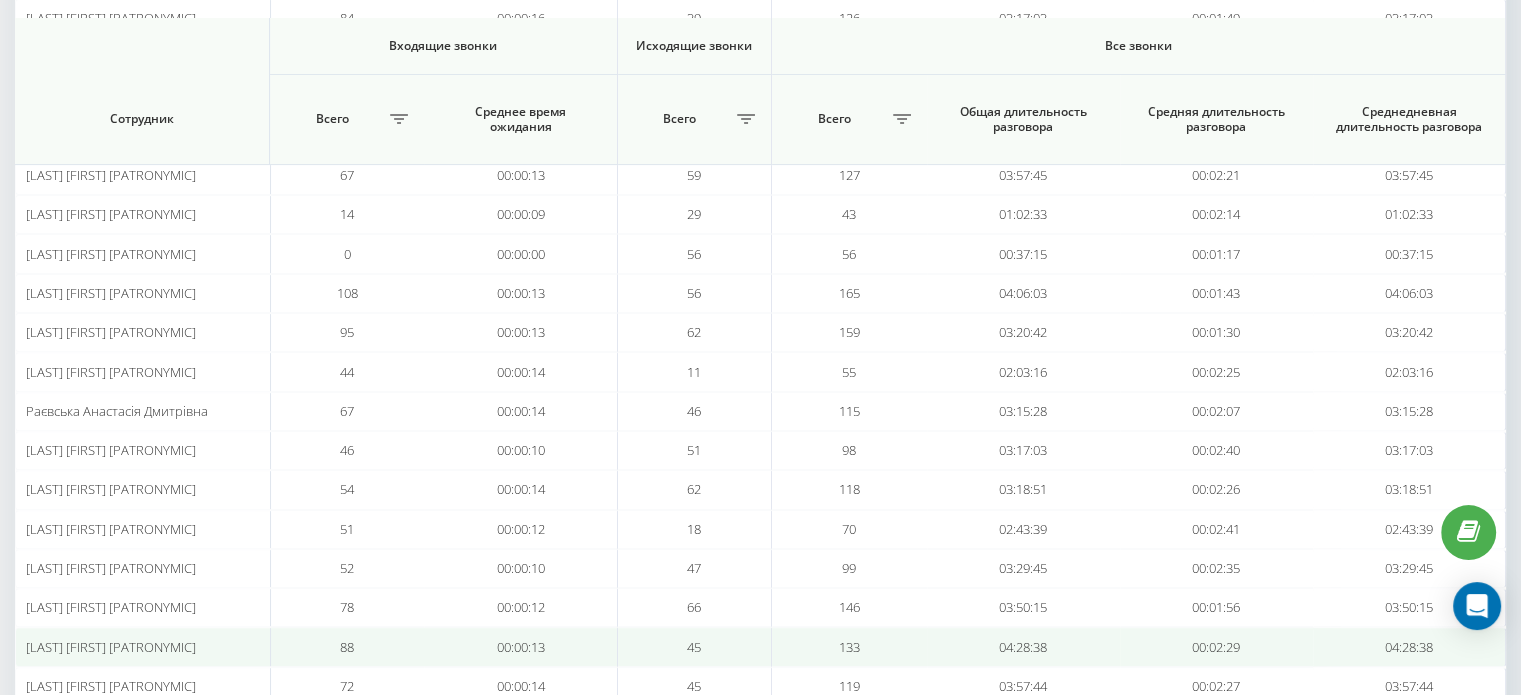 scroll, scrollTop: 700, scrollLeft: 0, axis: vertical 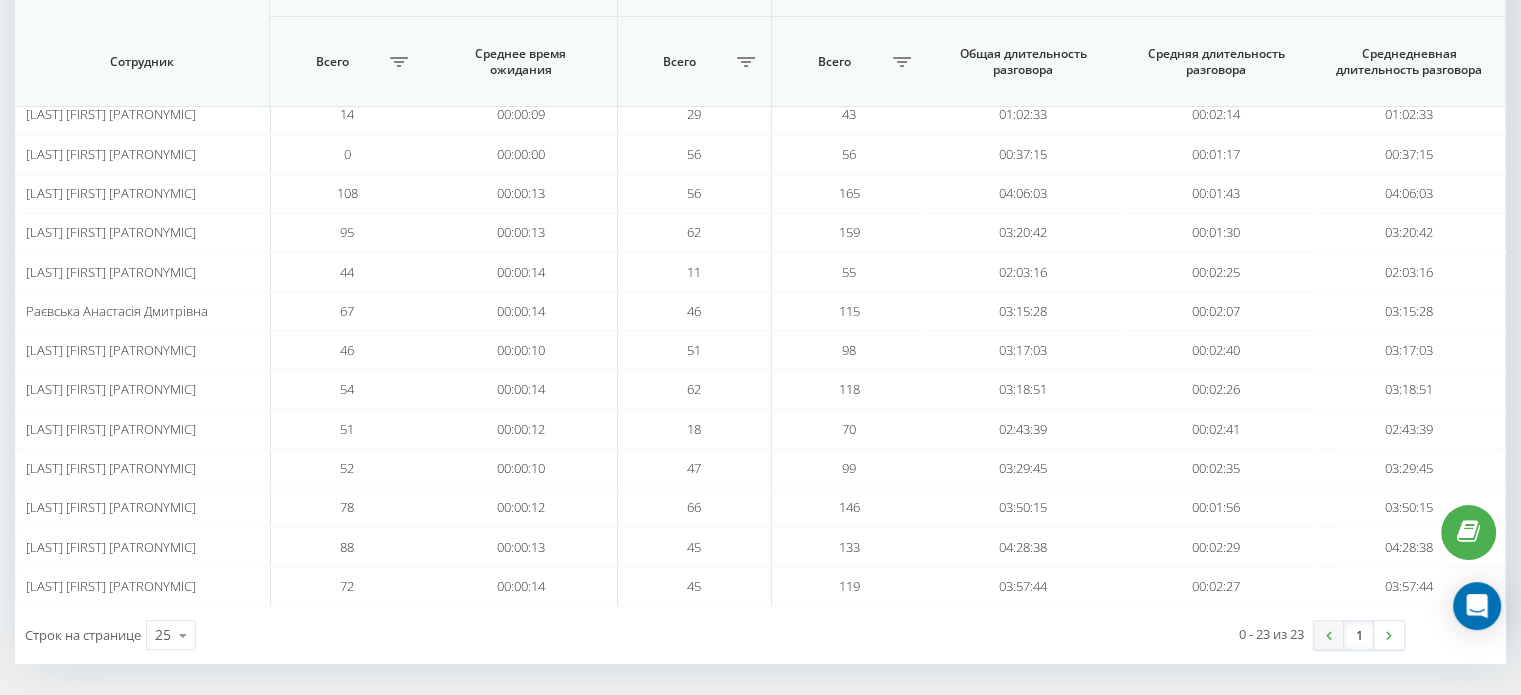 click at bounding box center (1329, 635) 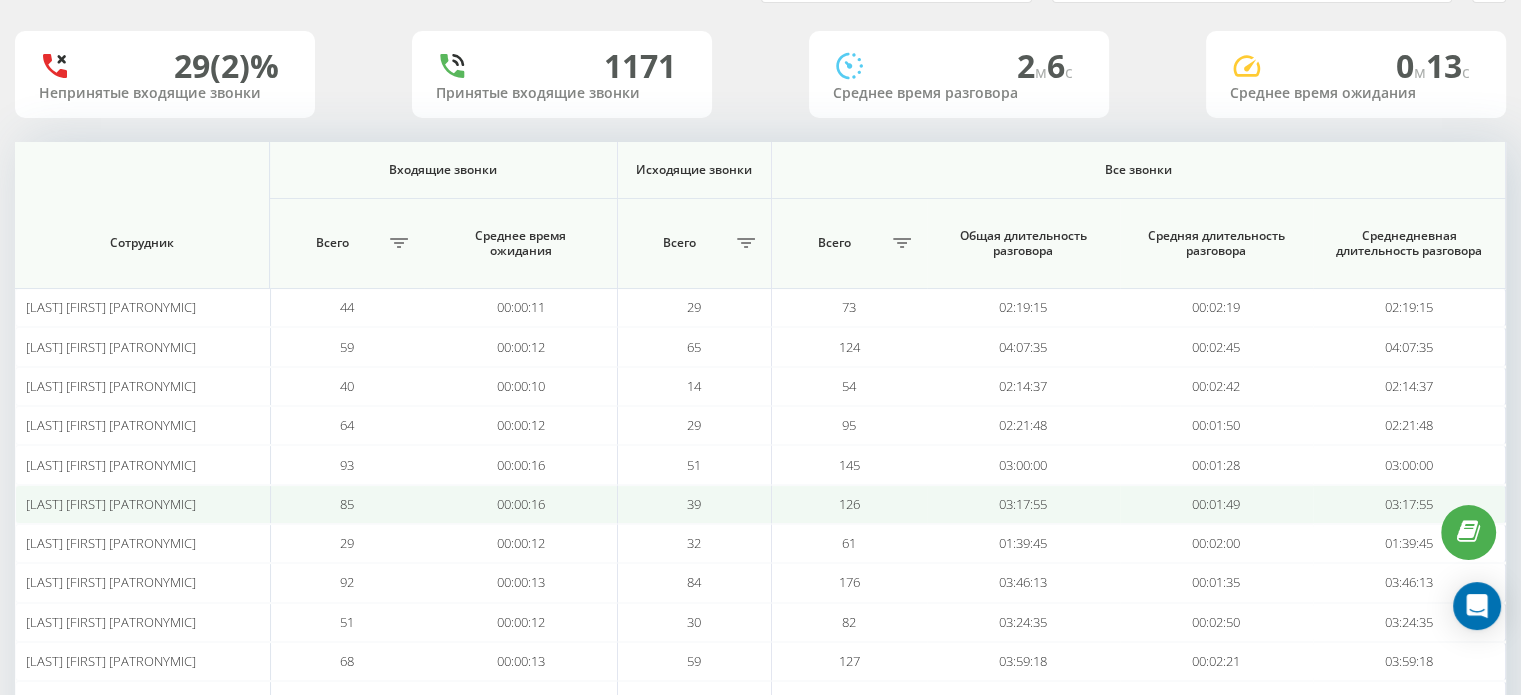 scroll, scrollTop: 200, scrollLeft: 0, axis: vertical 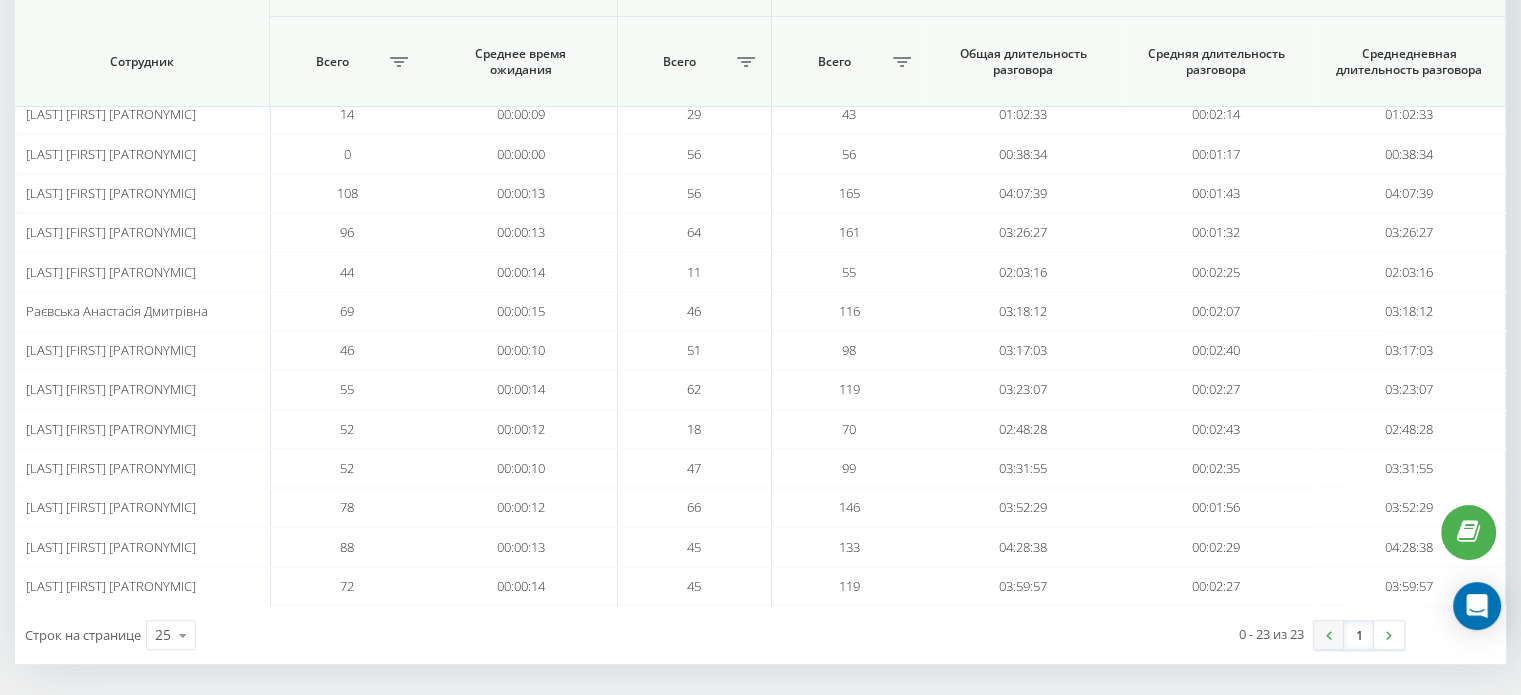 click at bounding box center [1329, 635] 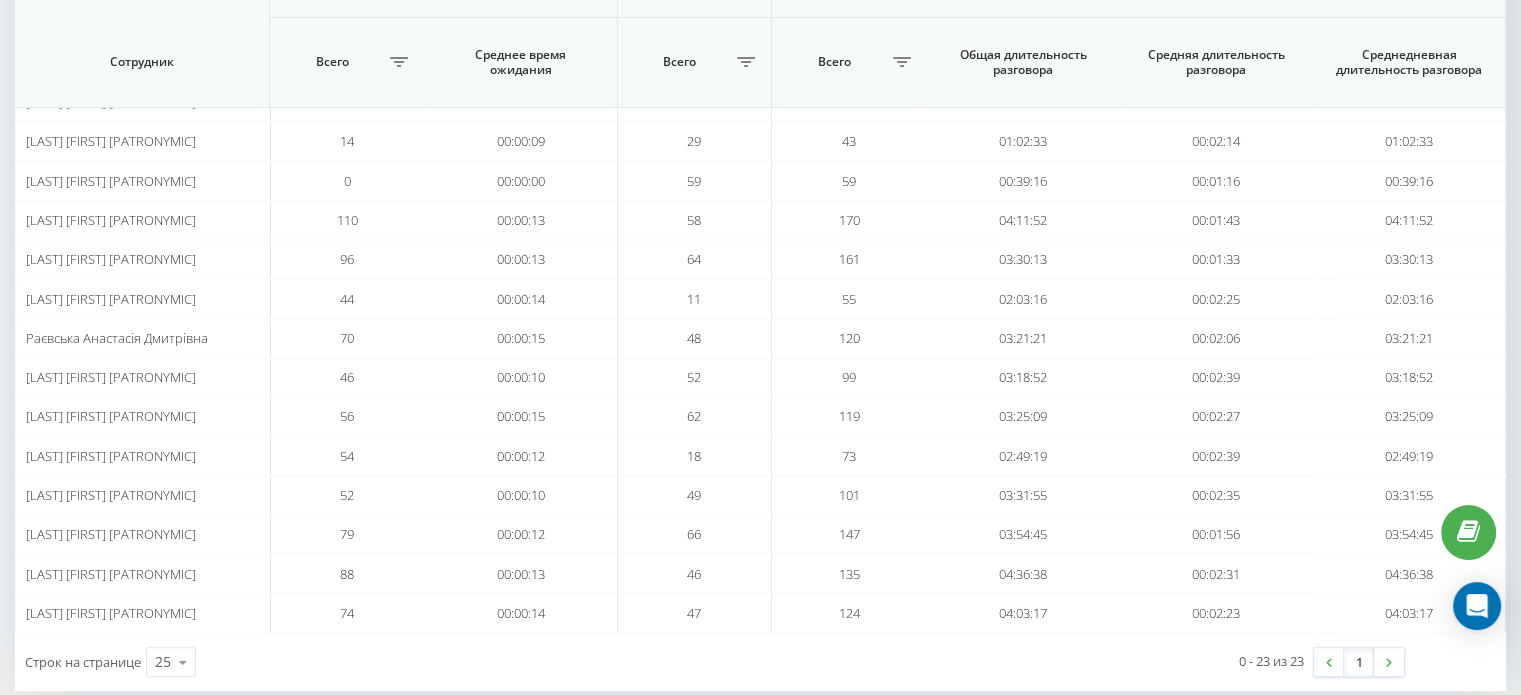 scroll, scrollTop: 700, scrollLeft: 0, axis: vertical 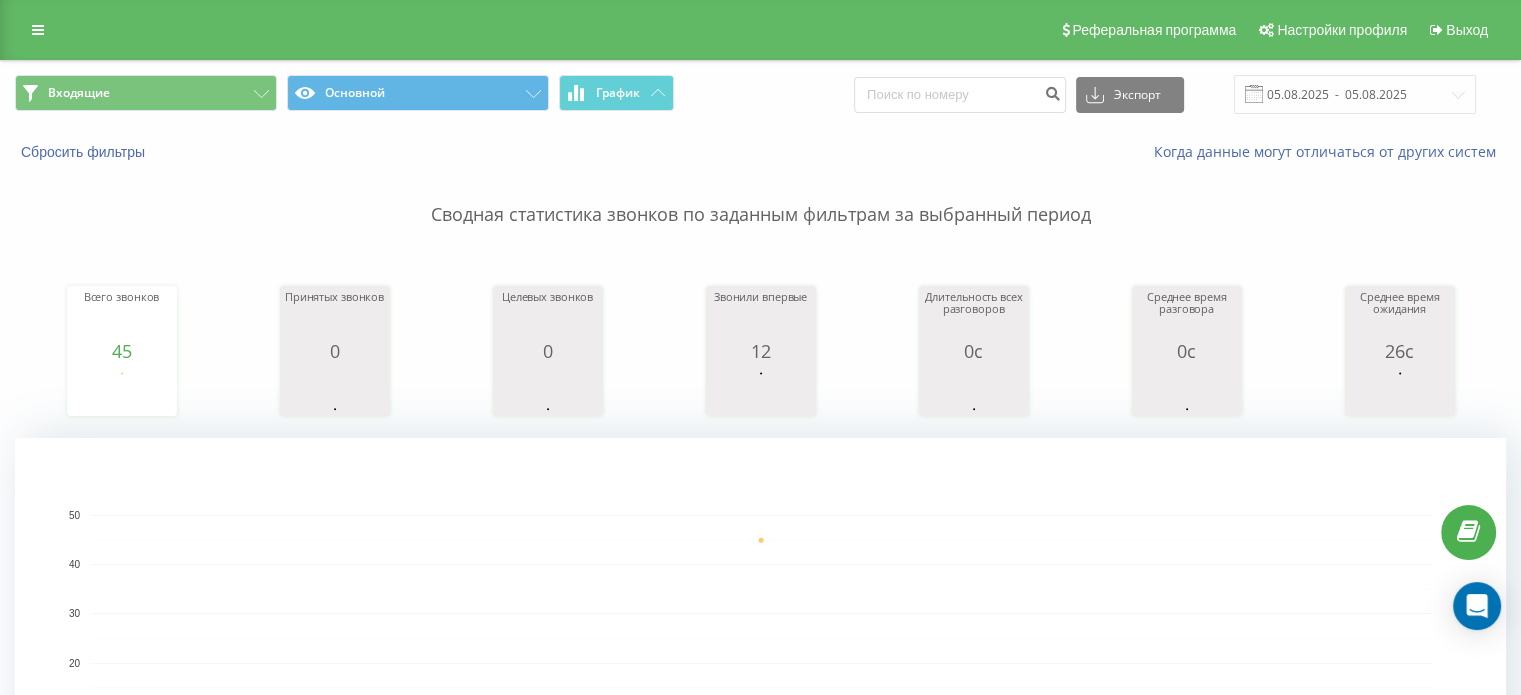 click on "Когда данные могут отличаться от других систем" at bounding box center (1045, 152) 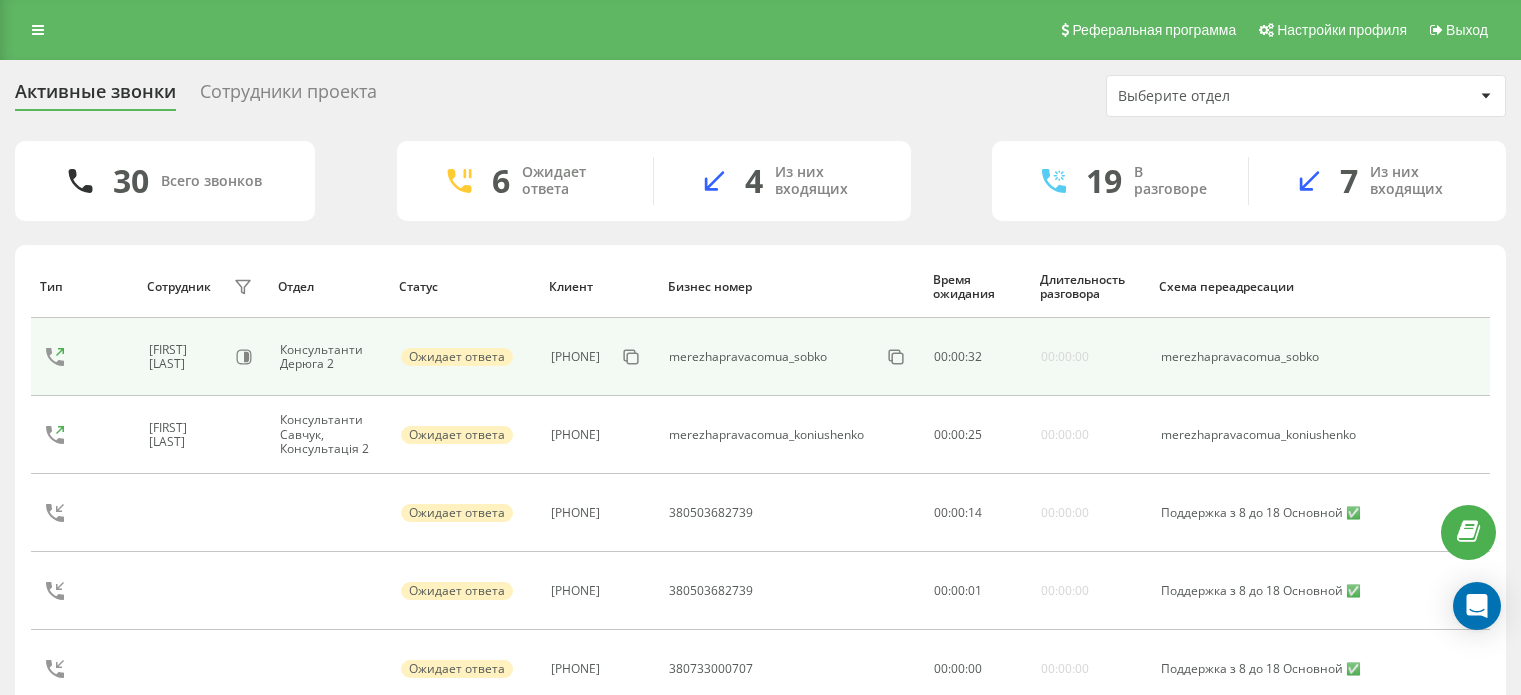 scroll, scrollTop: 0, scrollLeft: 0, axis: both 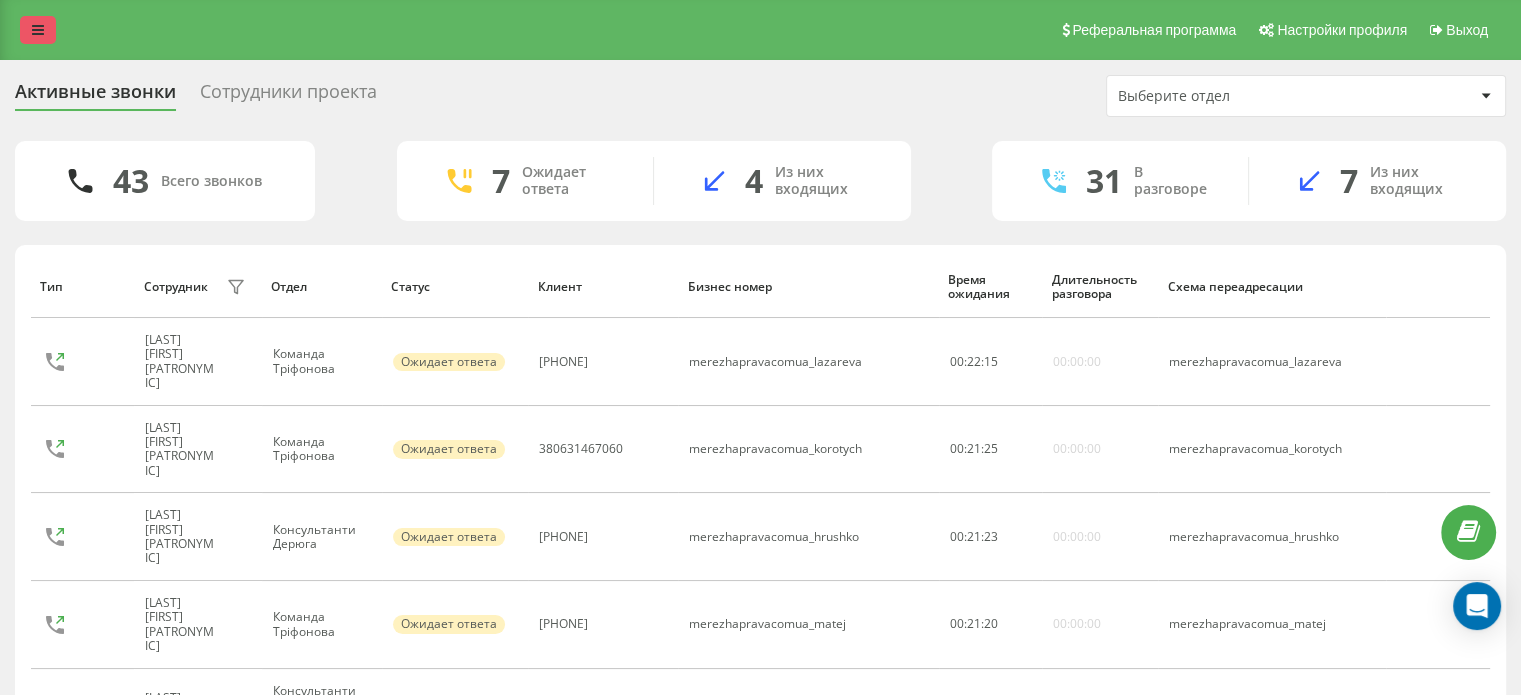 click at bounding box center (38, 30) 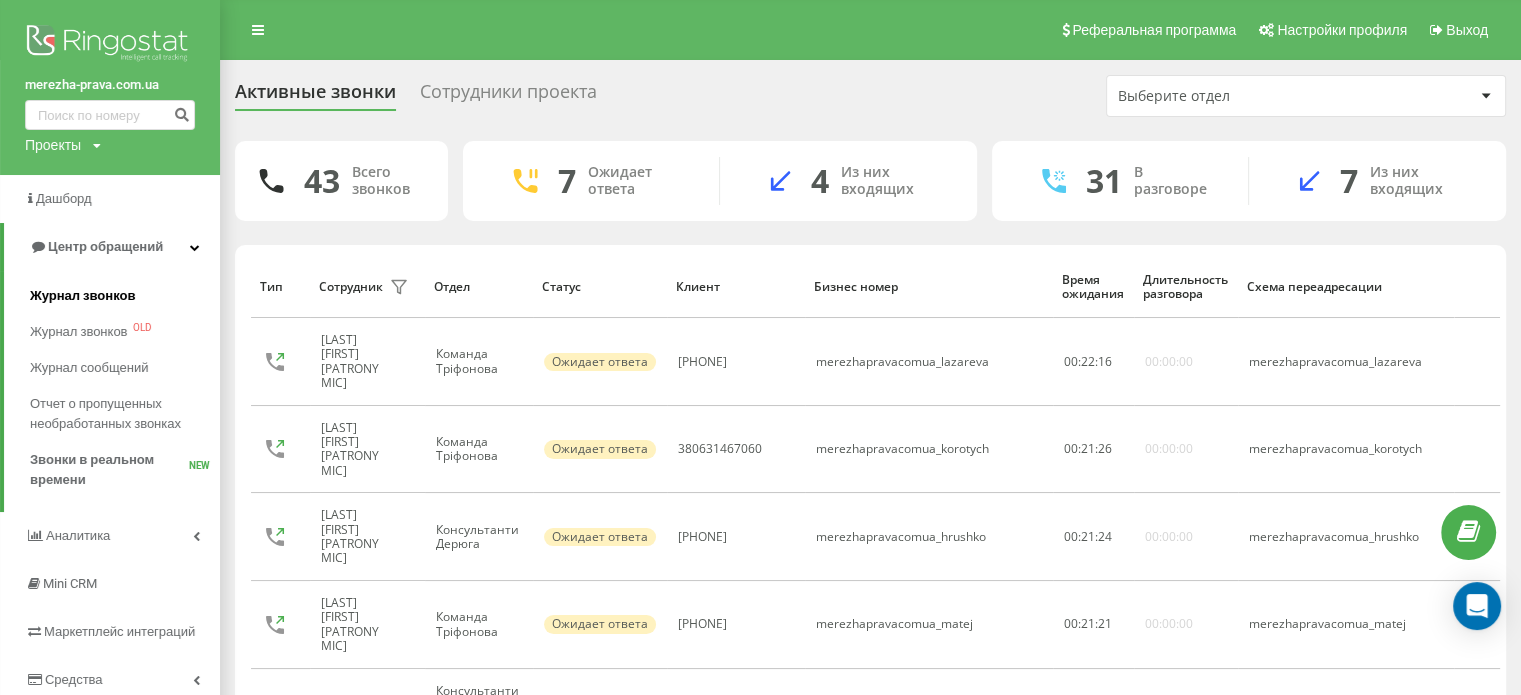 click on "Журнал звонков" at bounding box center [82, 296] 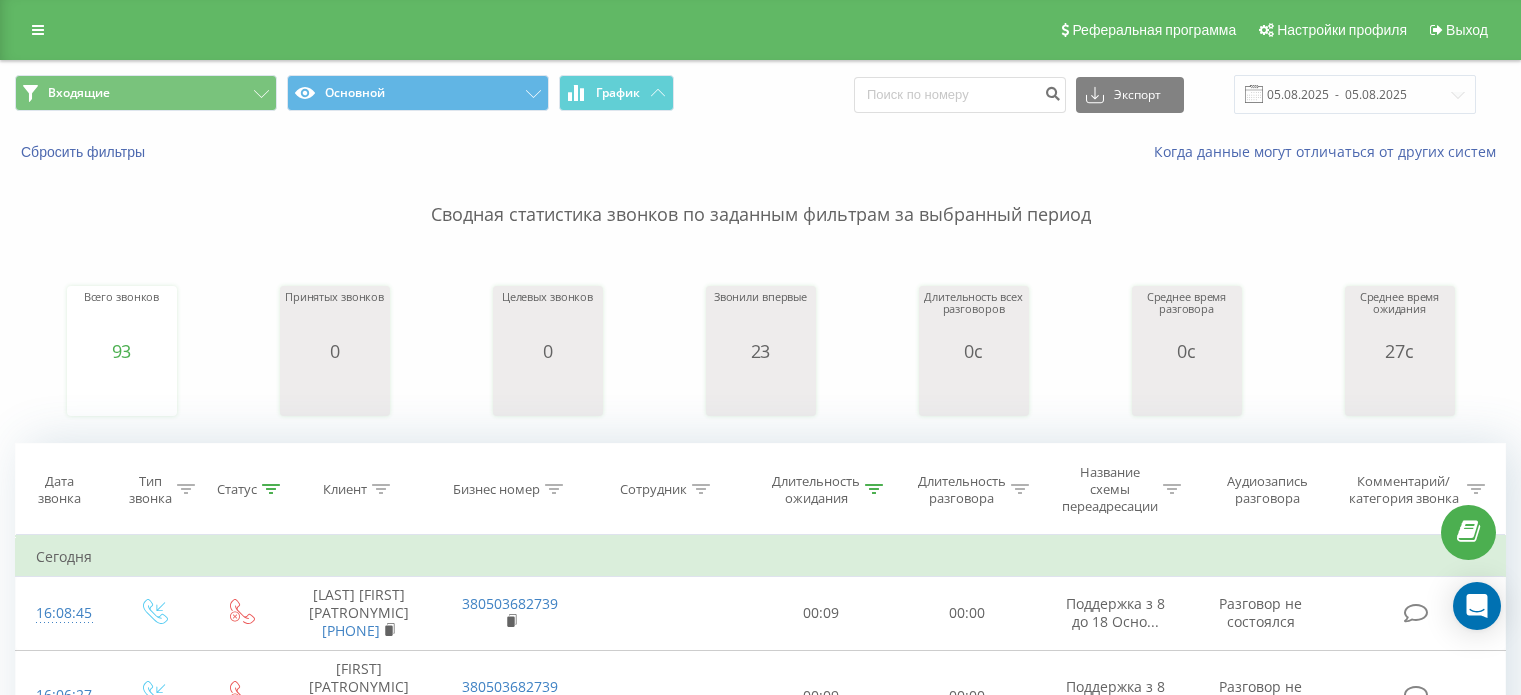 scroll, scrollTop: 0, scrollLeft: 0, axis: both 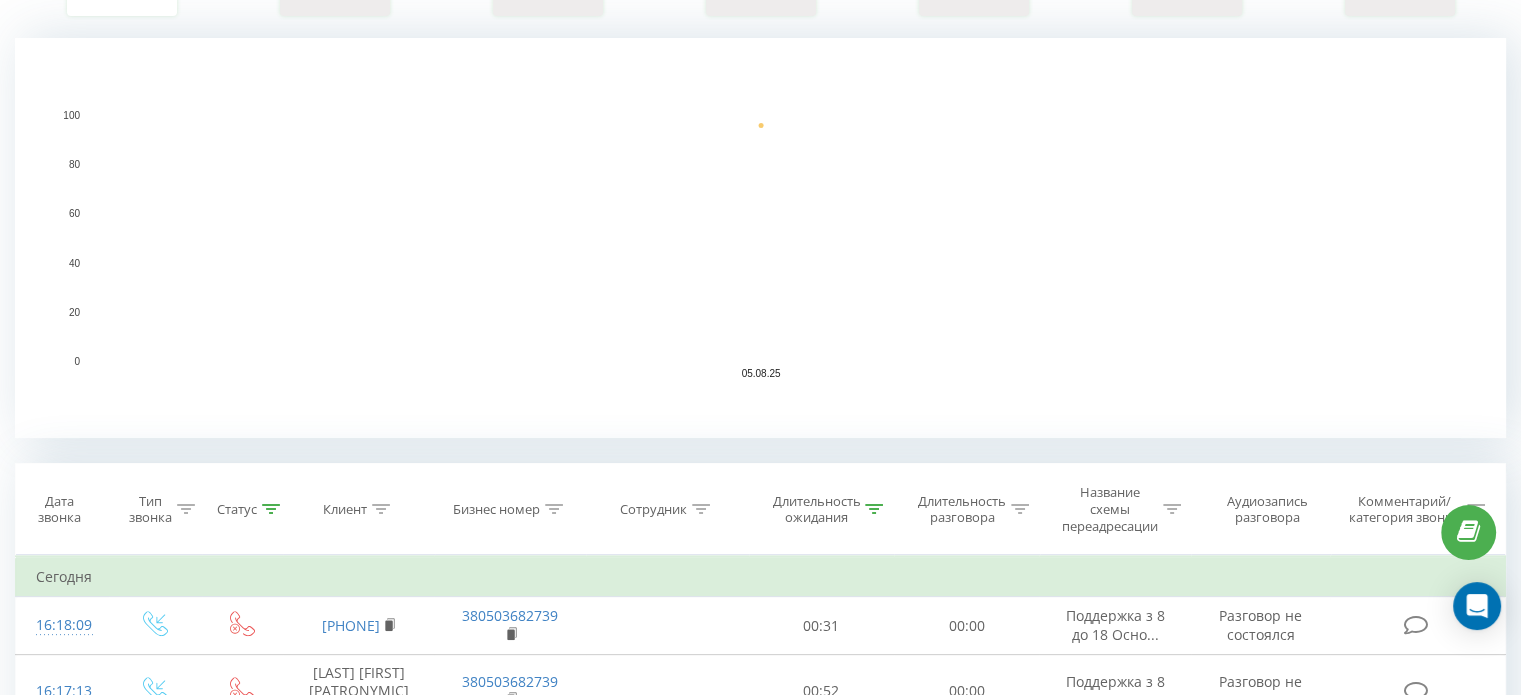 click 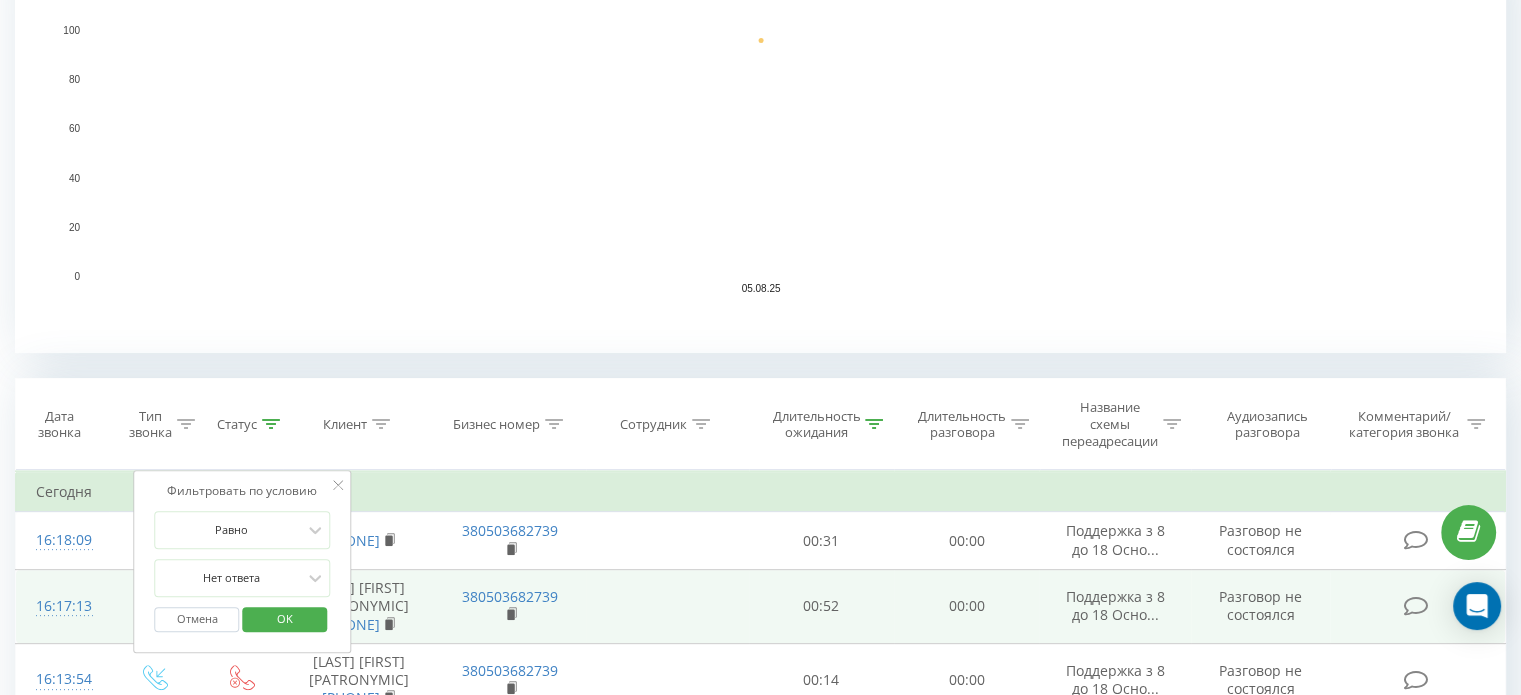 scroll, scrollTop: 600, scrollLeft: 0, axis: vertical 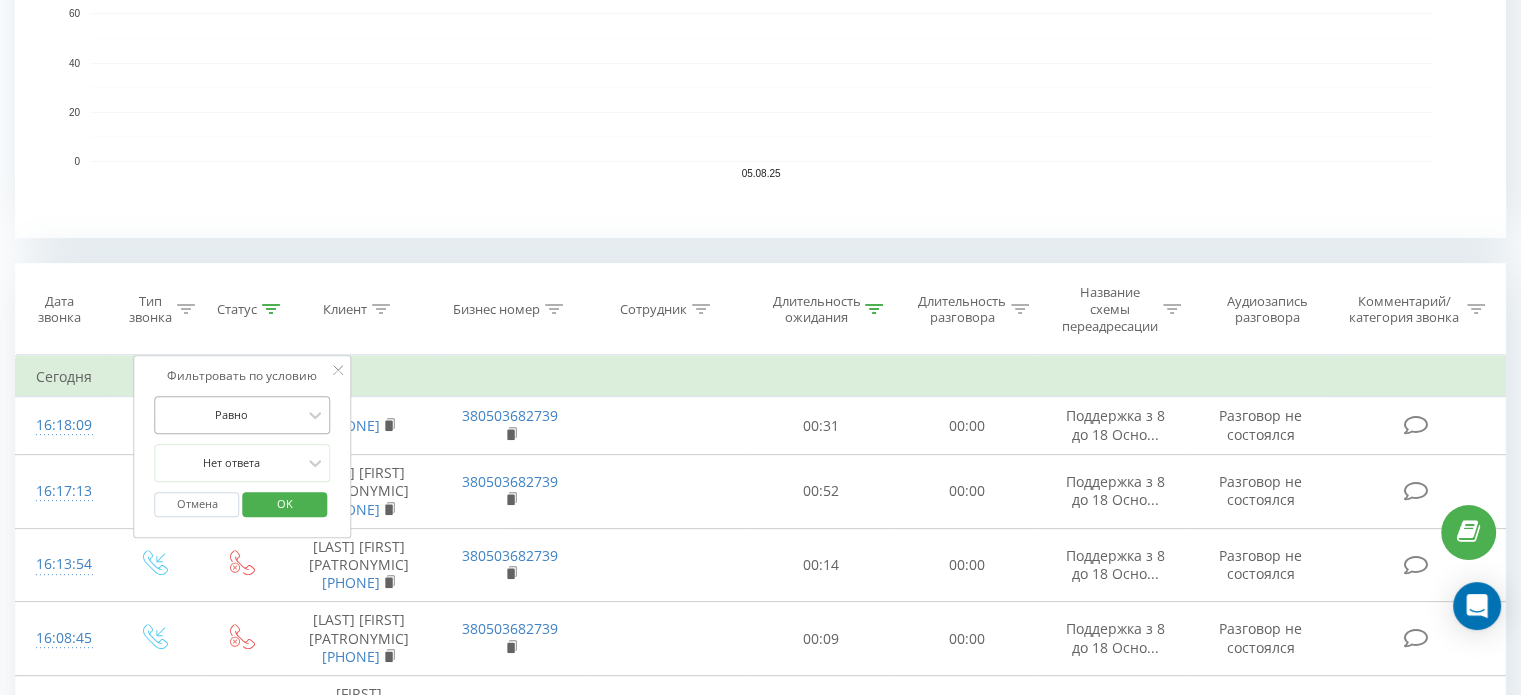 click at bounding box center (232, 414) 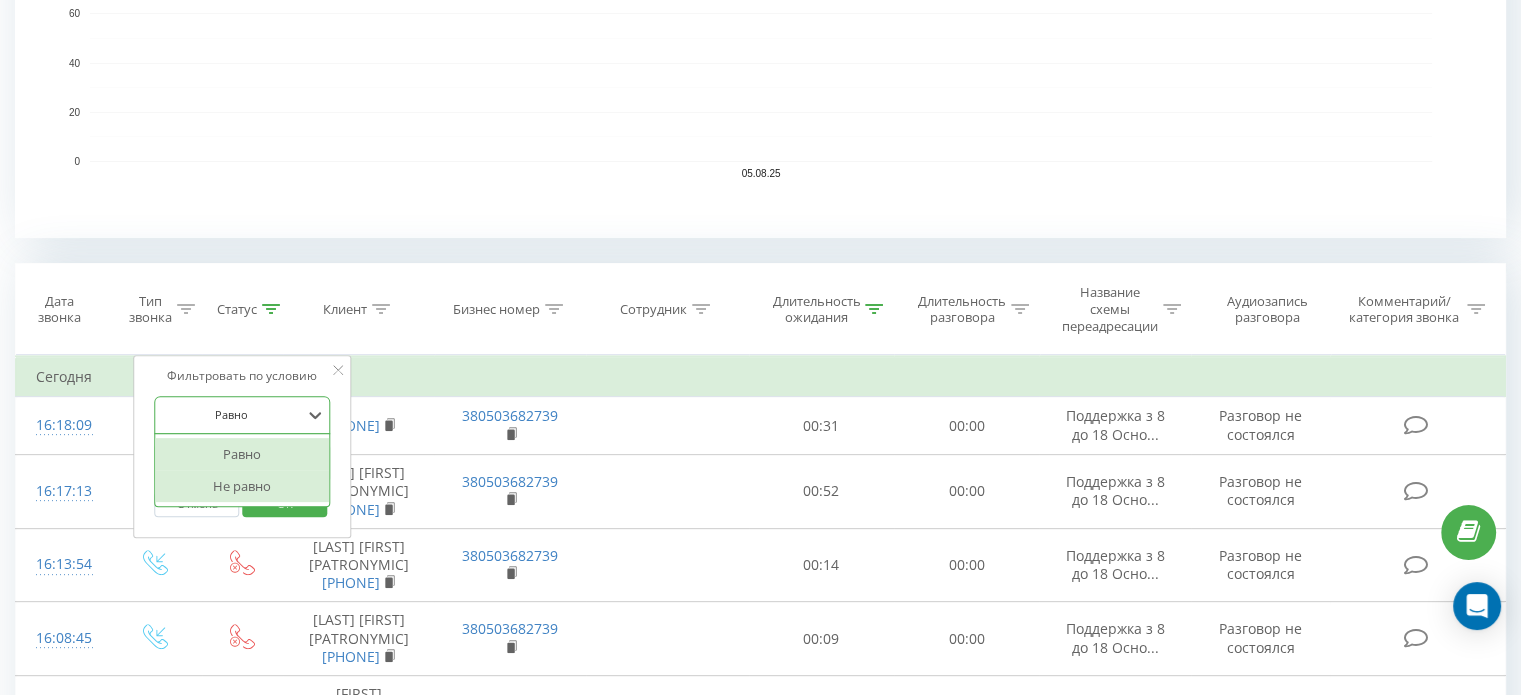 click on "Не равно" at bounding box center (243, 486) 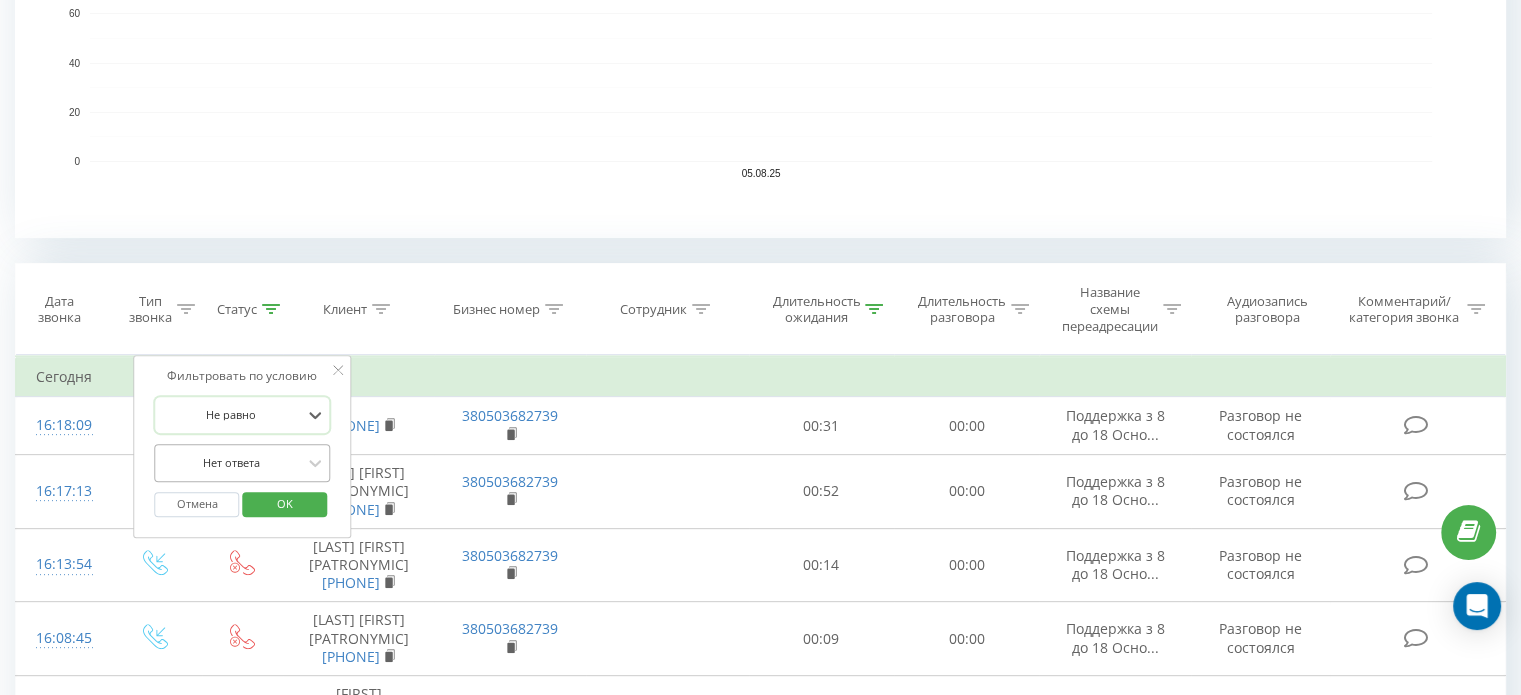 click on "Нет ответа" at bounding box center (243, 463) 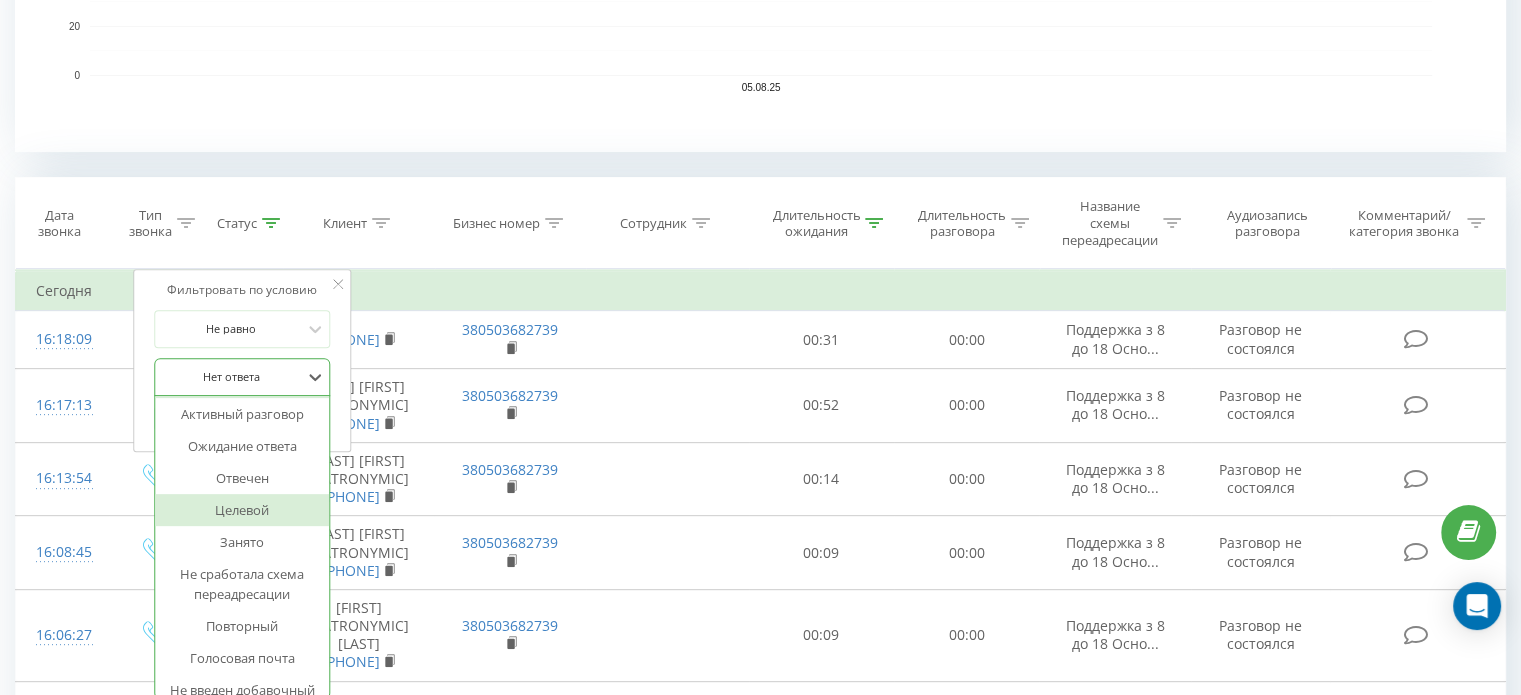 scroll, scrollTop: 100, scrollLeft: 0, axis: vertical 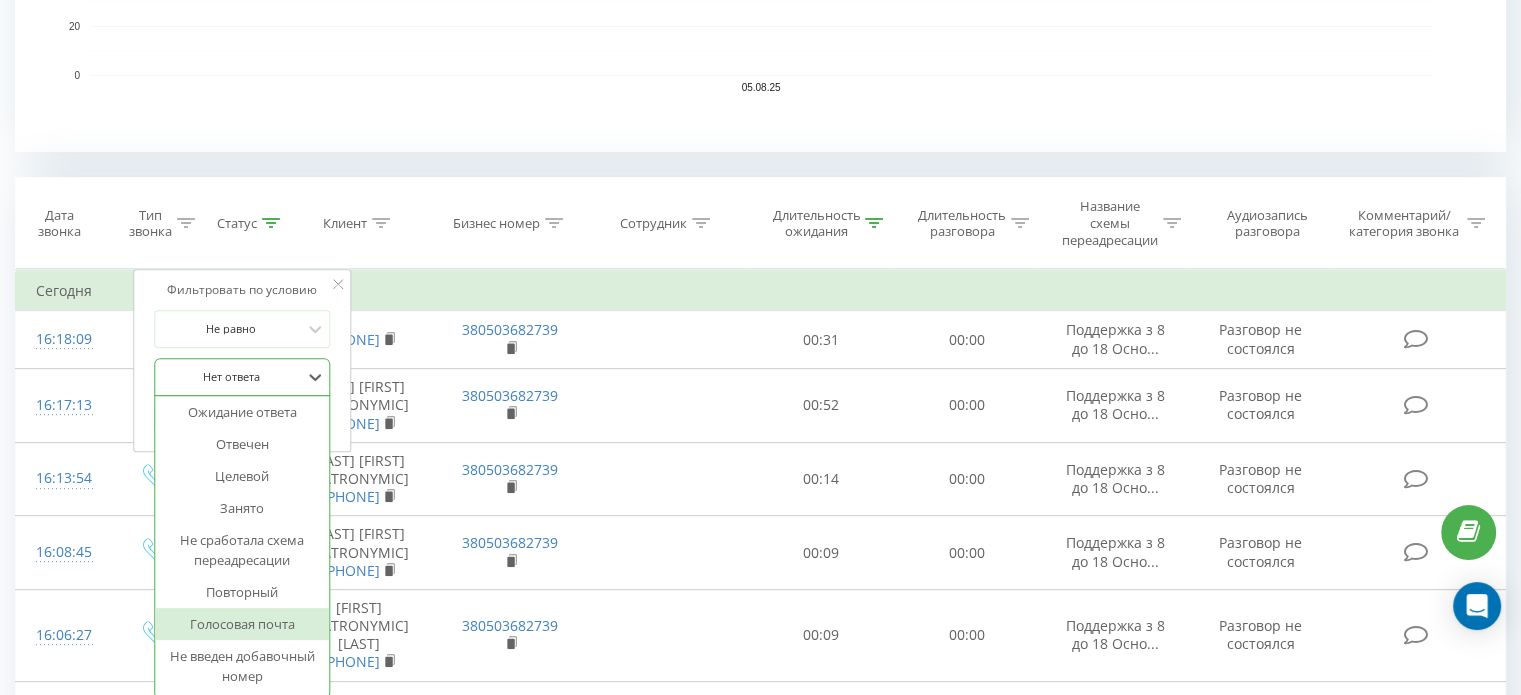 click on "Голосовая почта" at bounding box center [243, 624] 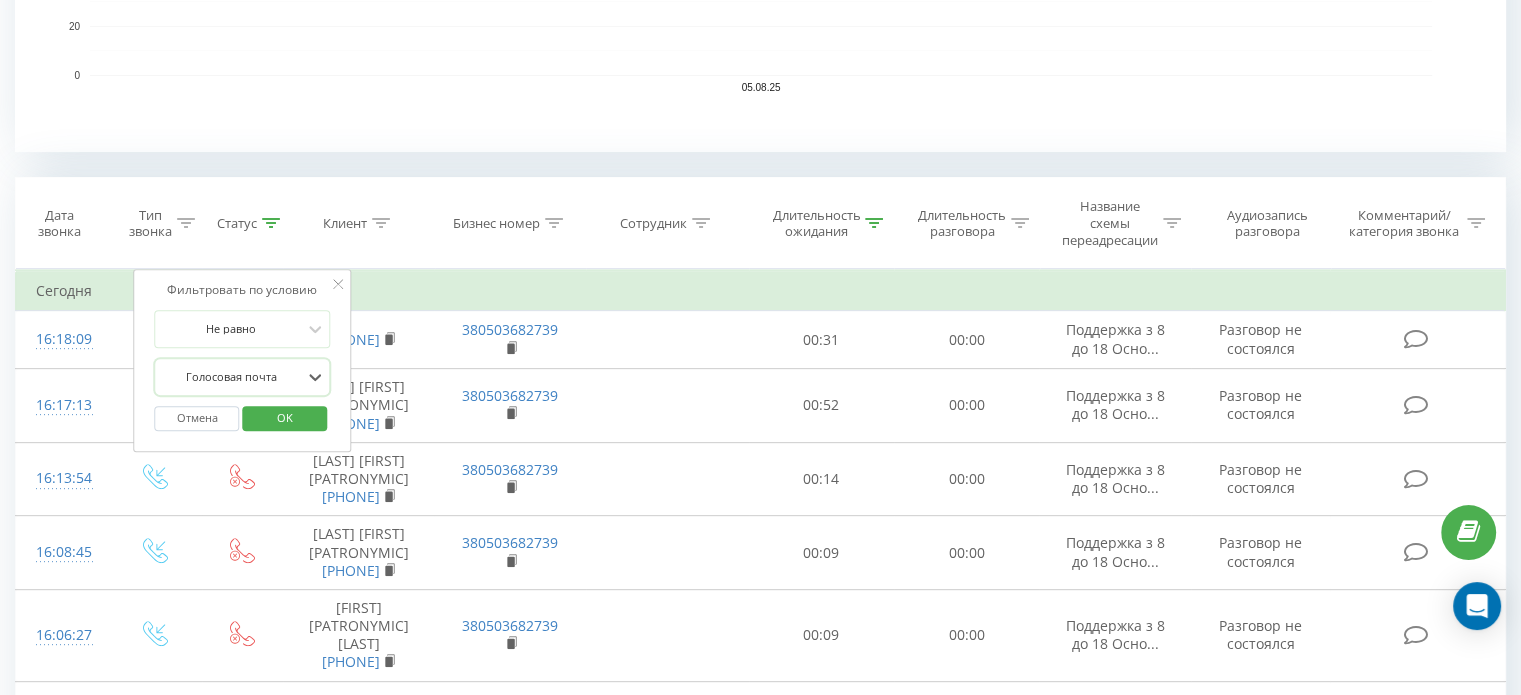 click on "OK" at bounding box center [285, 417] 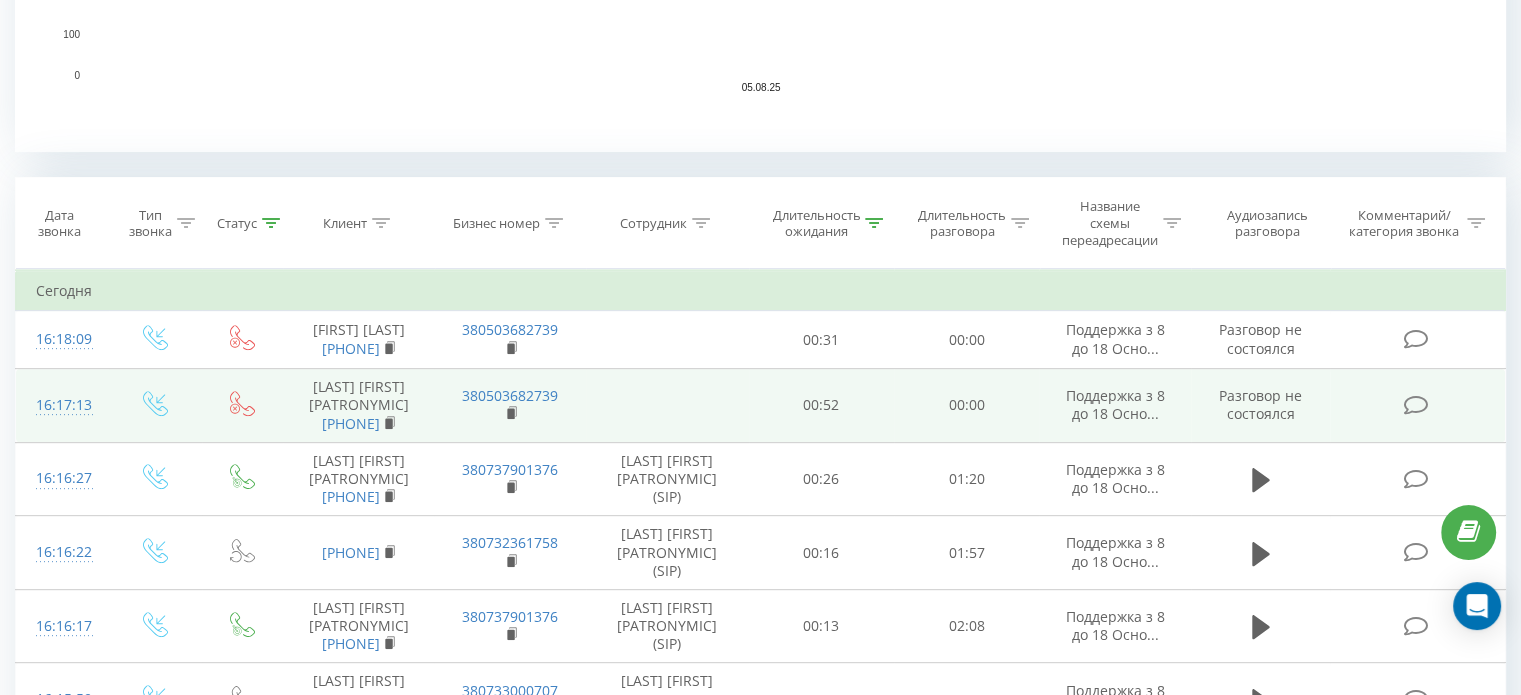 scroll, scrollTop: 966, scrollLeft: 0, axis: vertical 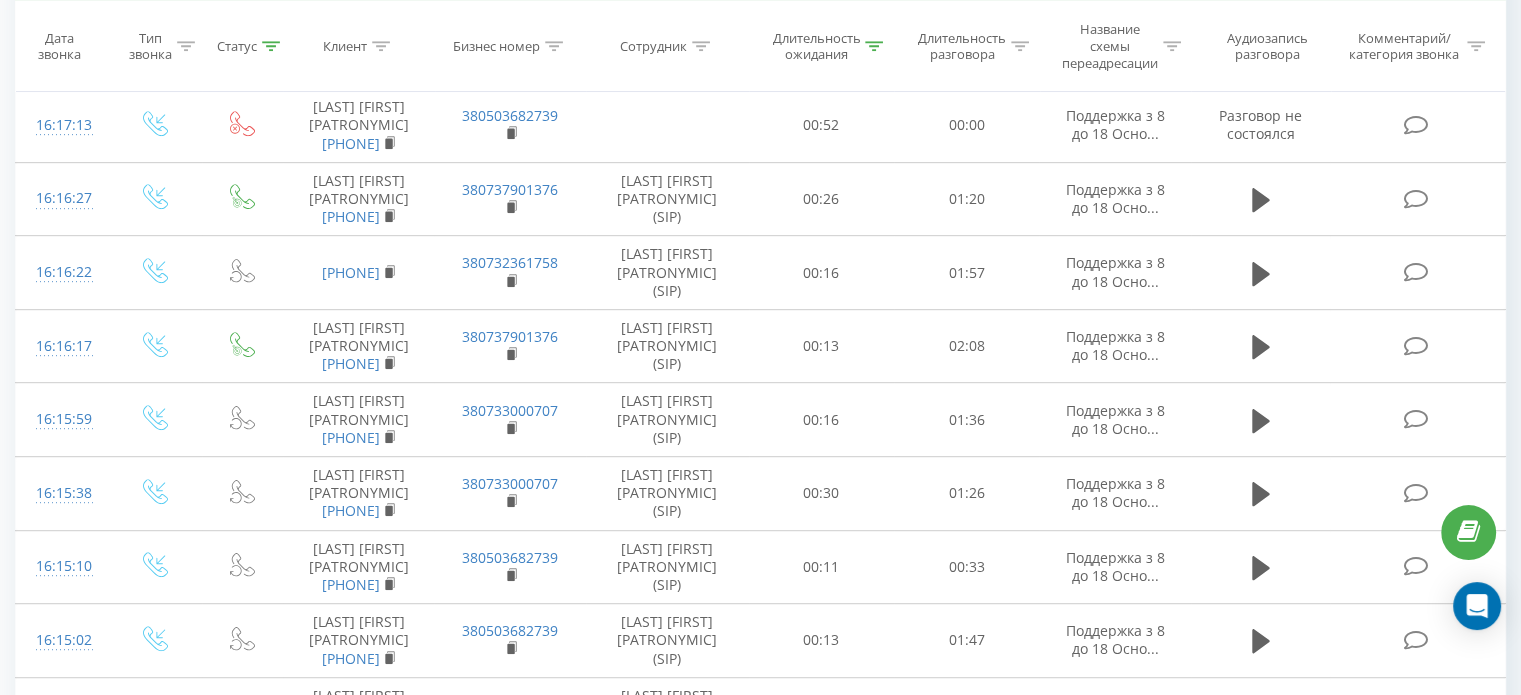 click 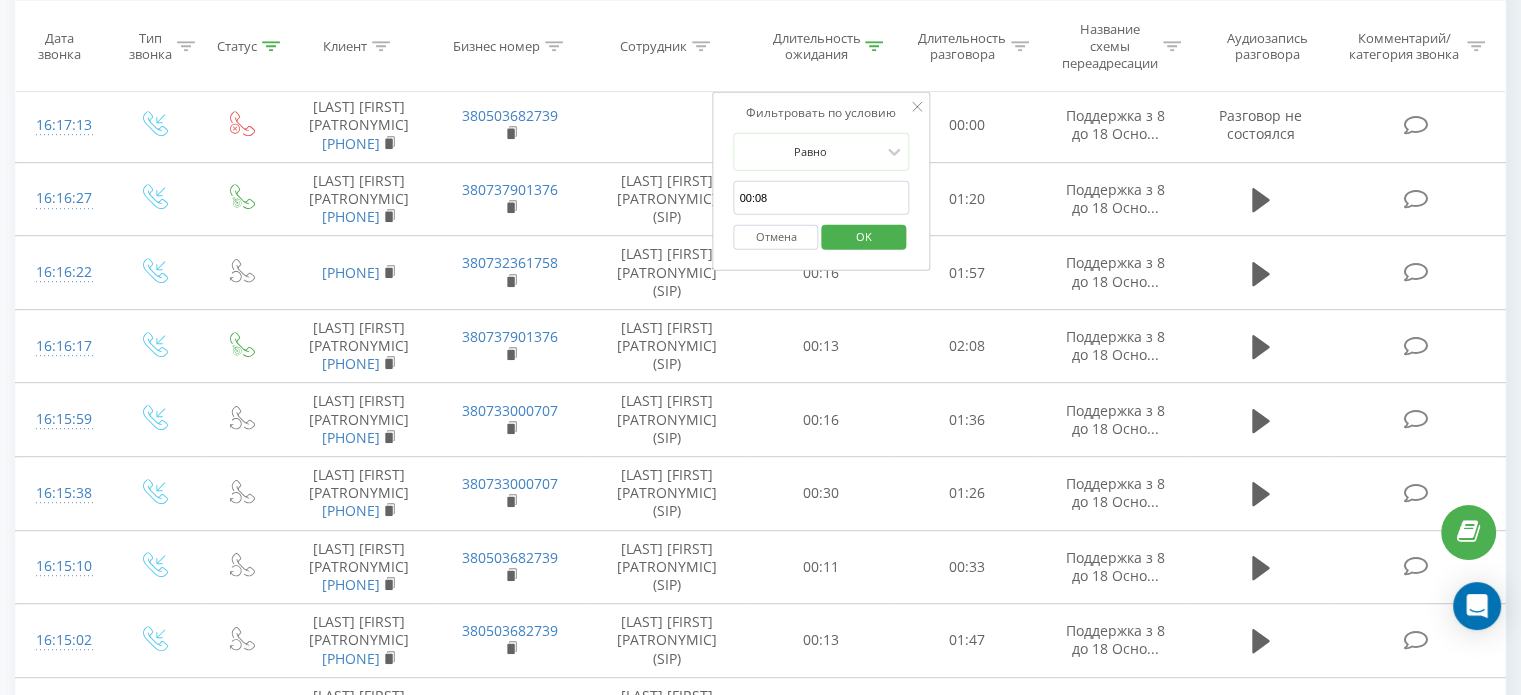 click on "Отмена" at bounding box center (776, 237) 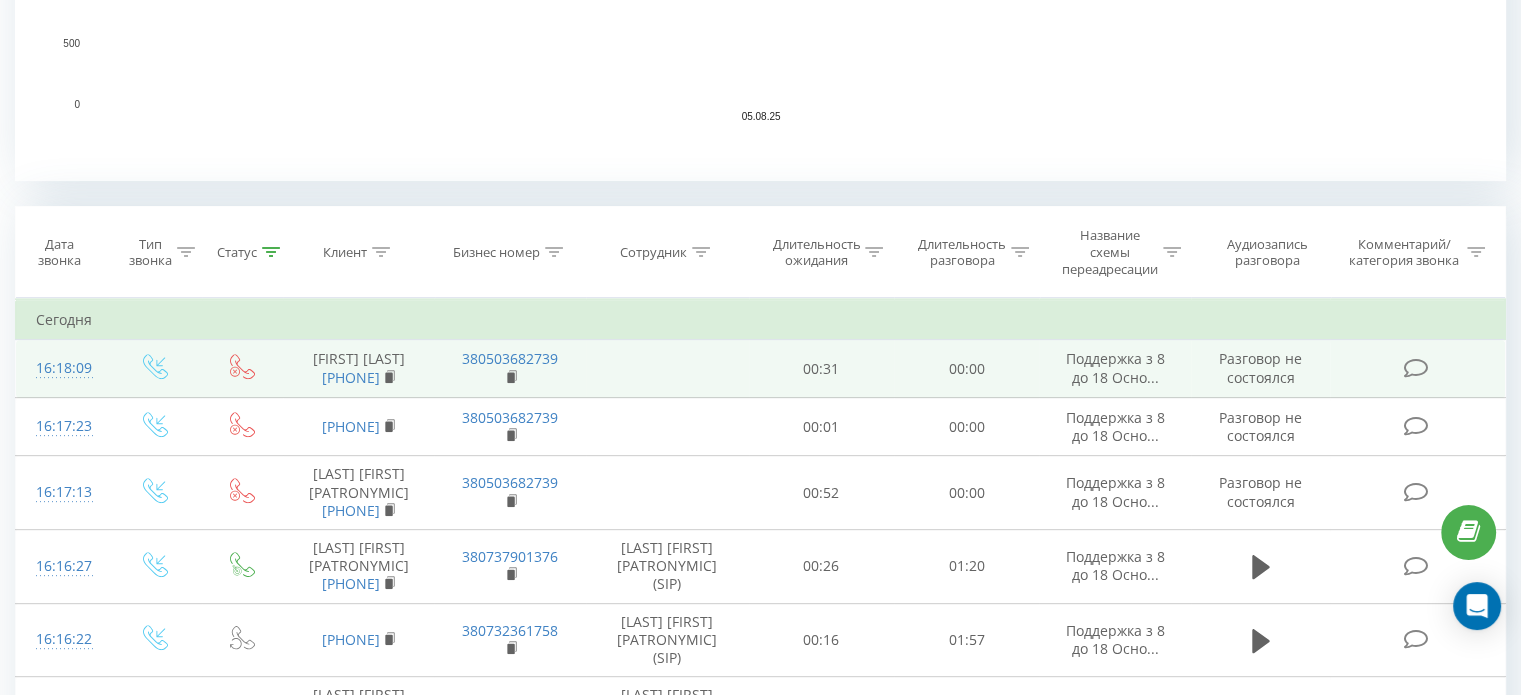 scroll, scrollTop: 700, scrollLeft: 0, axis: vertical 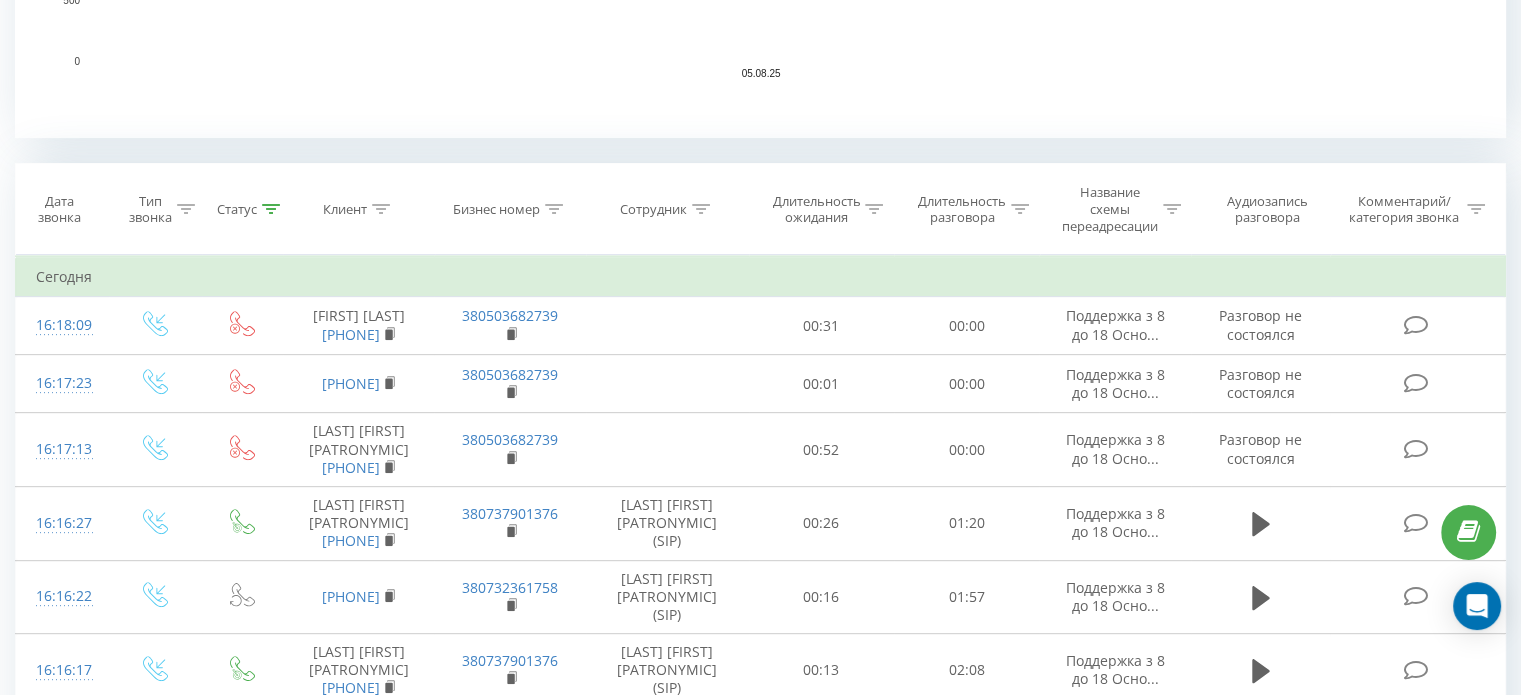 click 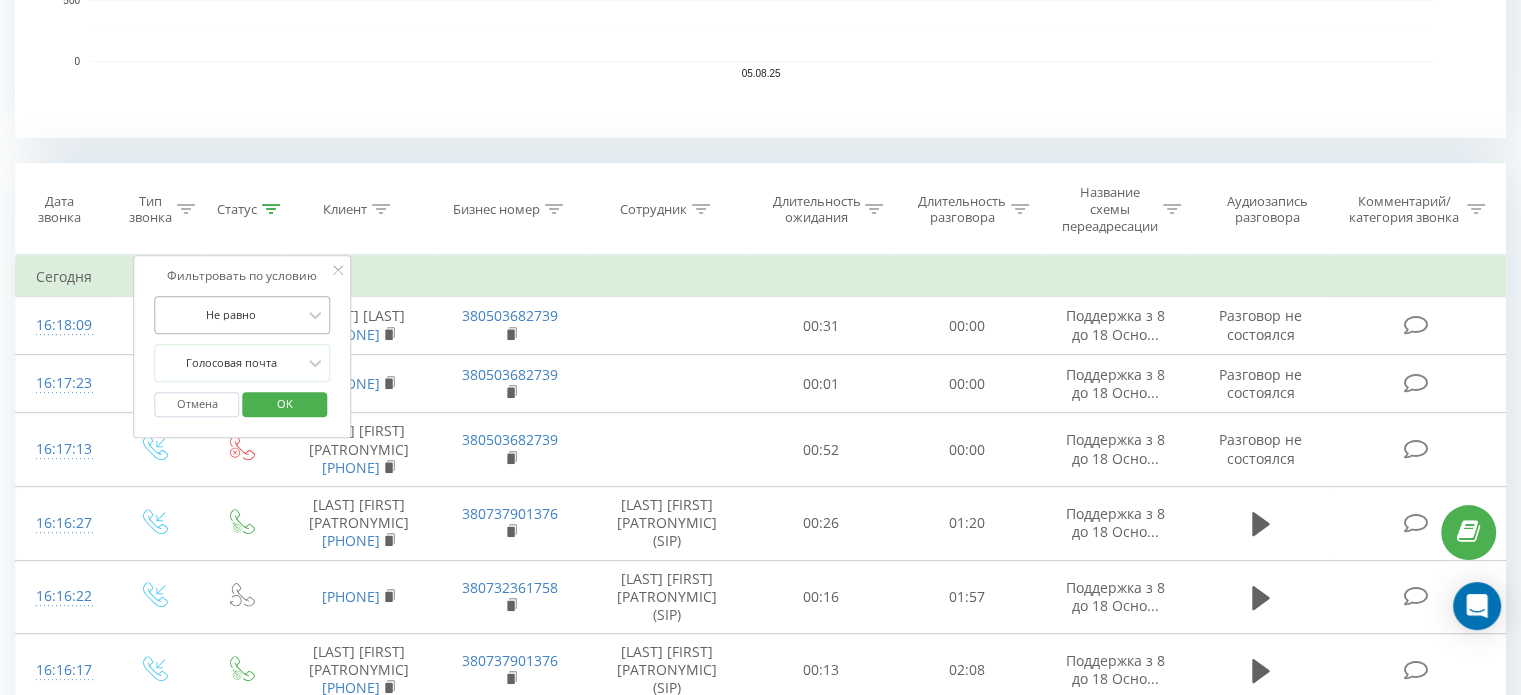 drag, startPoint x: 250, startPoint y: 313, endPoint x: 247, endPoint y: 329, distance: 16.27882 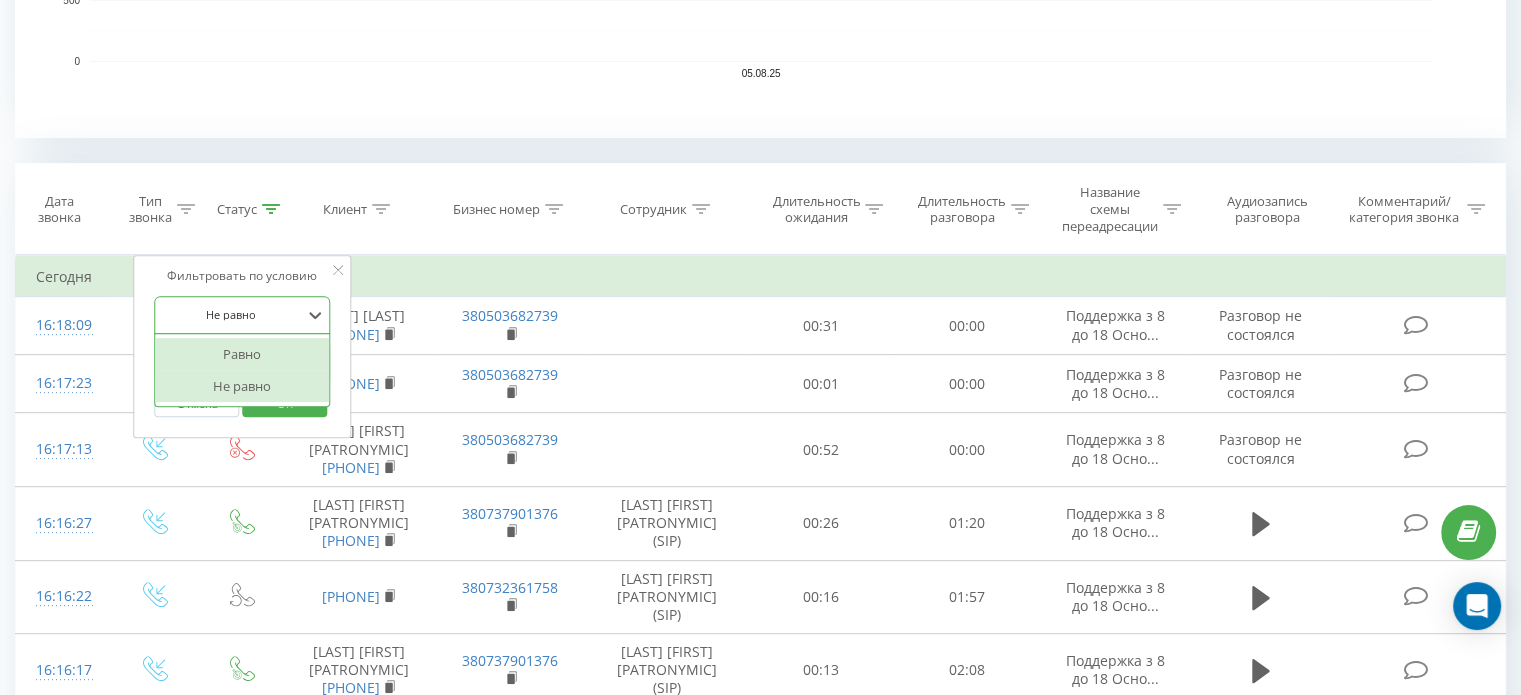 click on "Равно" at bounding box center (243, 354) 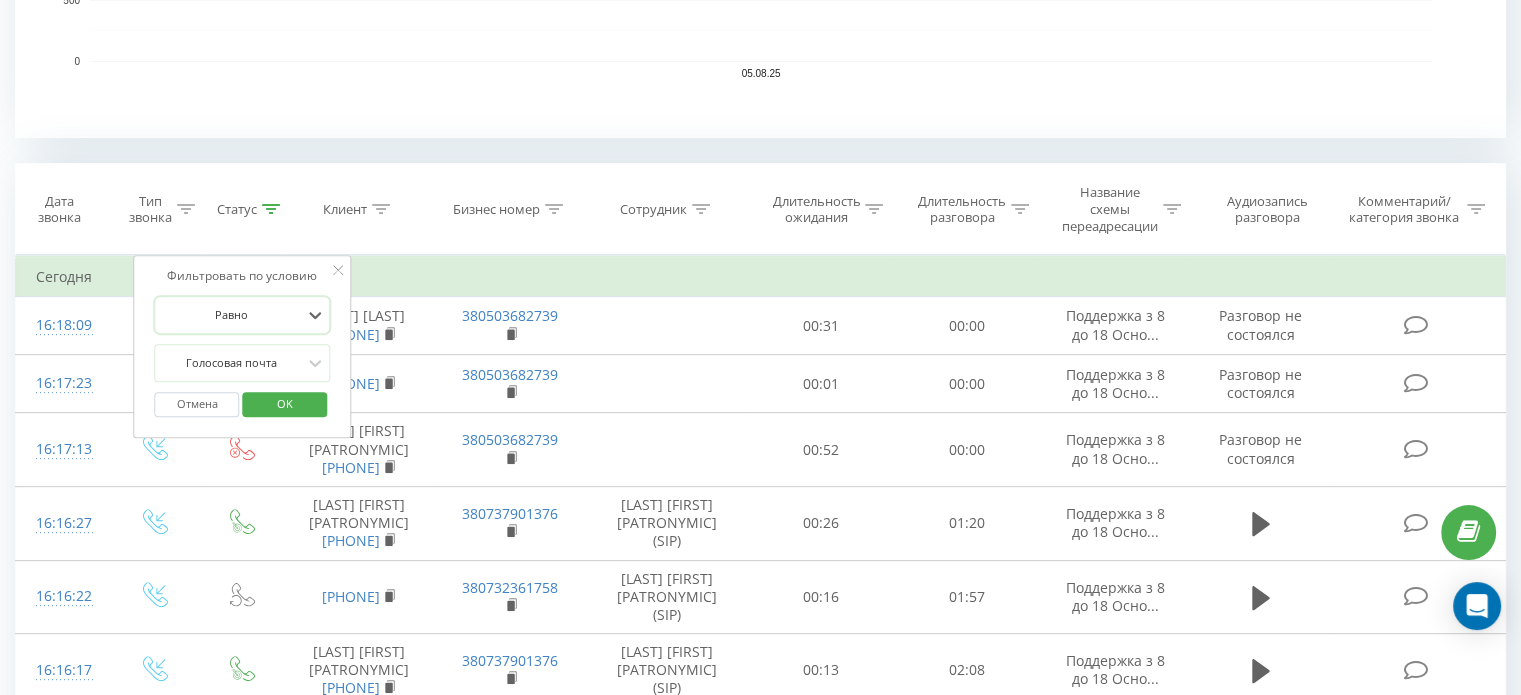 click at bounding box center (232, 362) 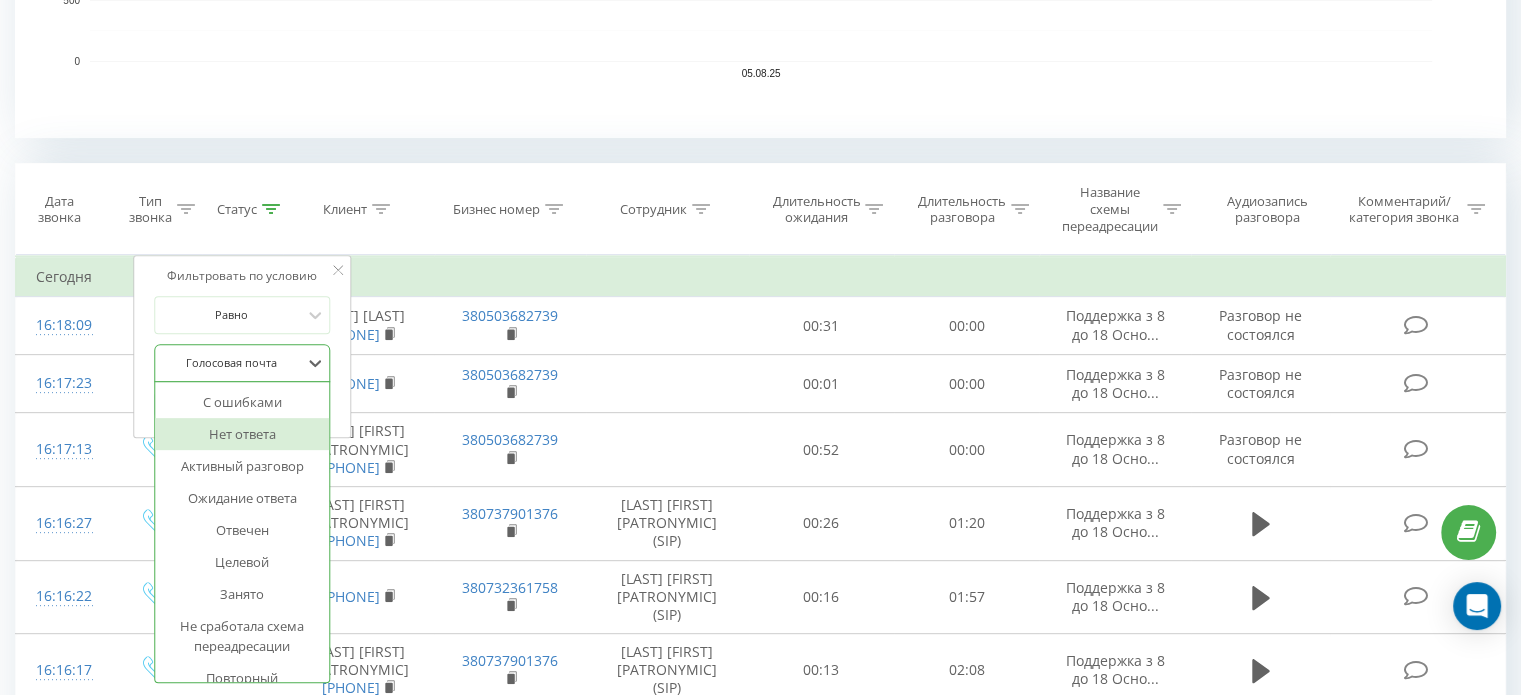 click on "Нет ответа" at bounding box center (243, 434) 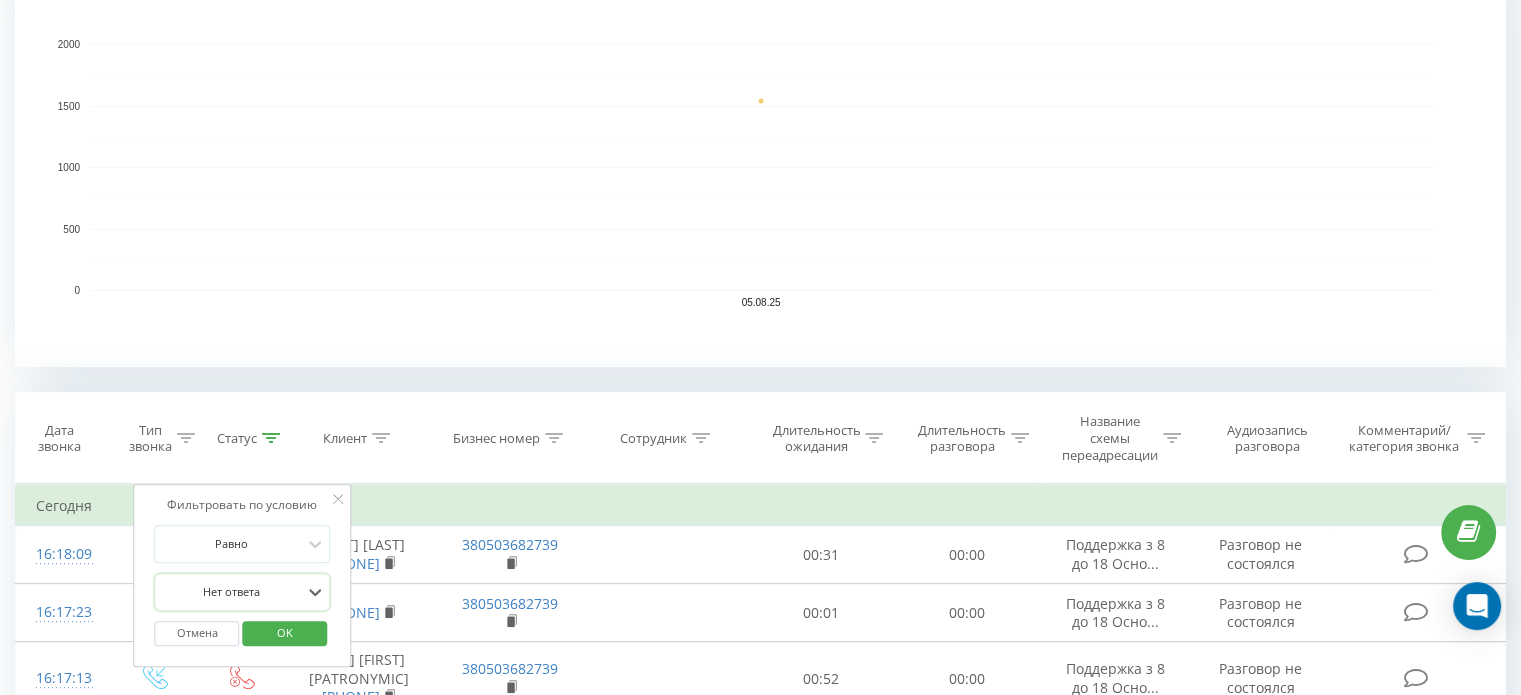 scroll, scrollTop: 500, scrollLeft: 0, axis: vertical 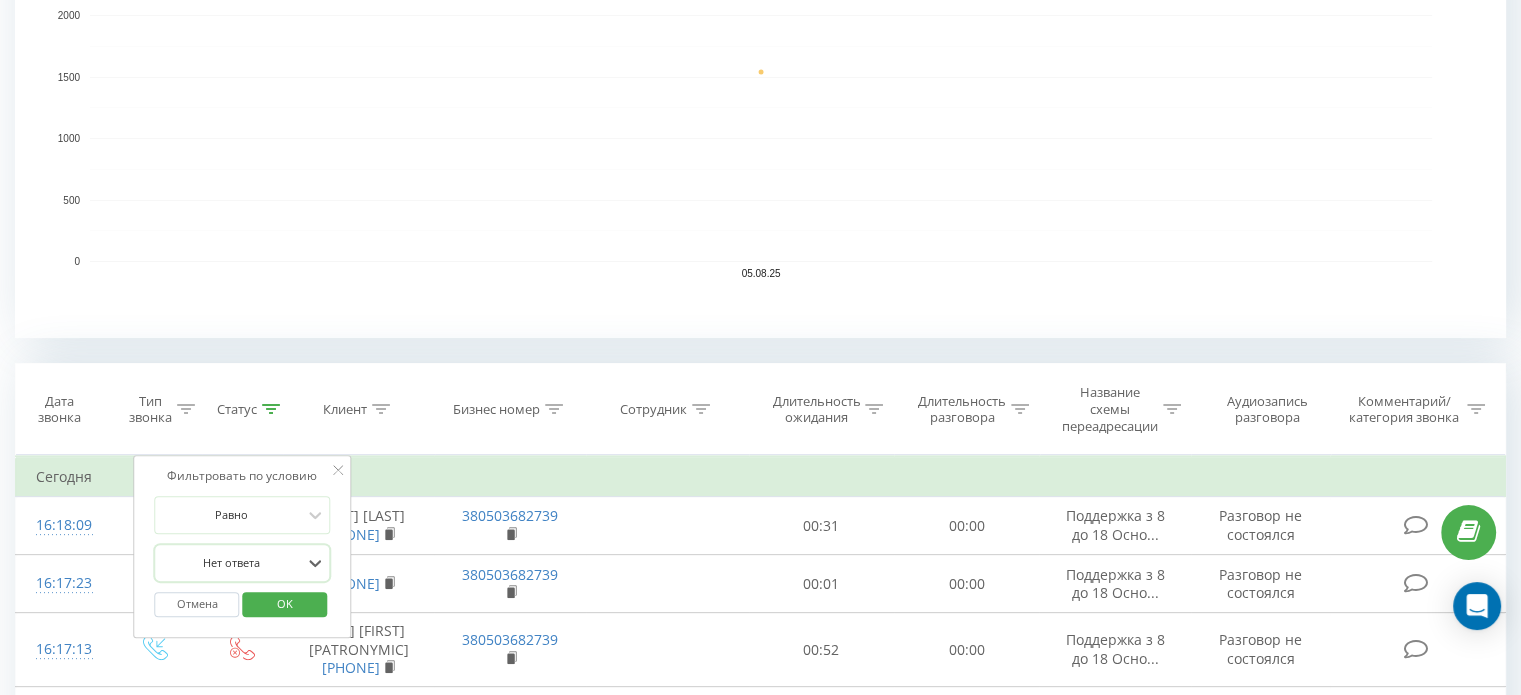 click on "OK" at bounding box center (285, 603) 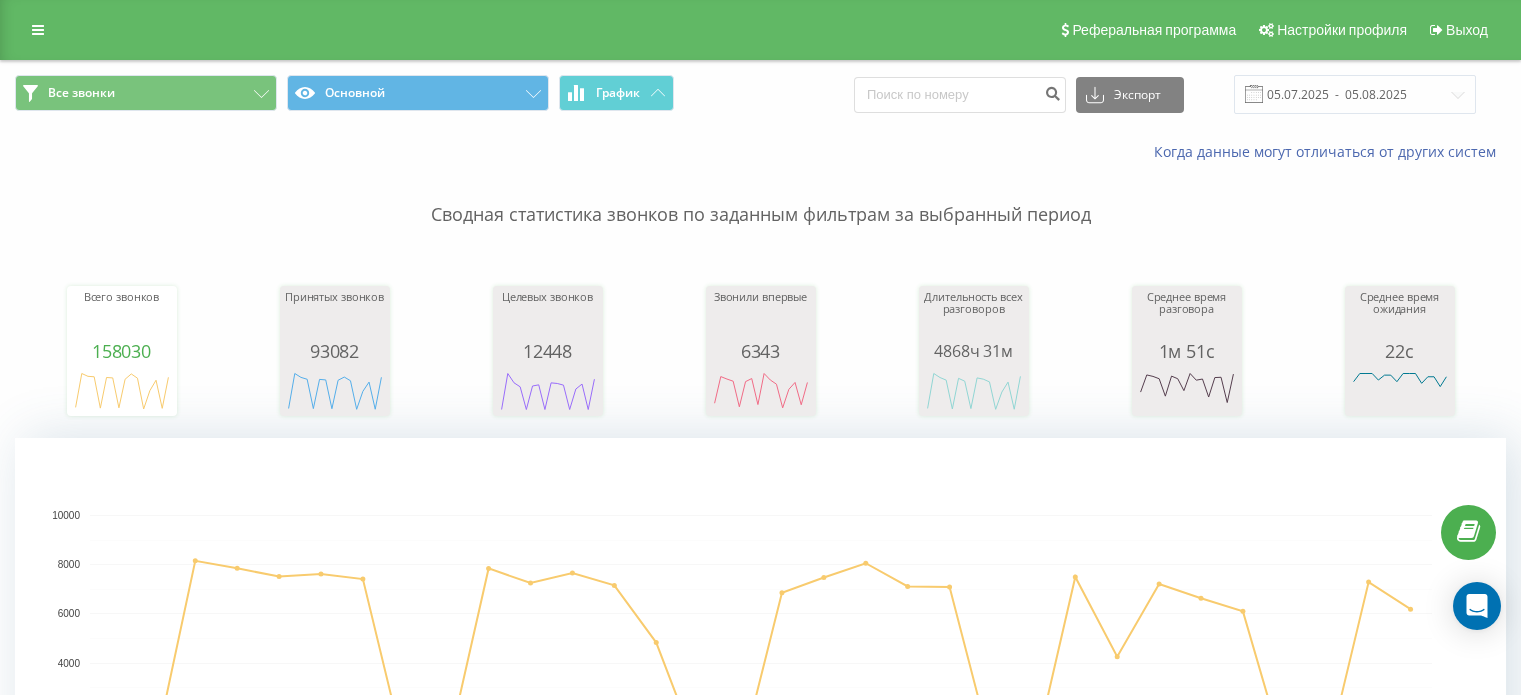 scroll, scrollTop: 0, scrollLeft: 0, axis: both 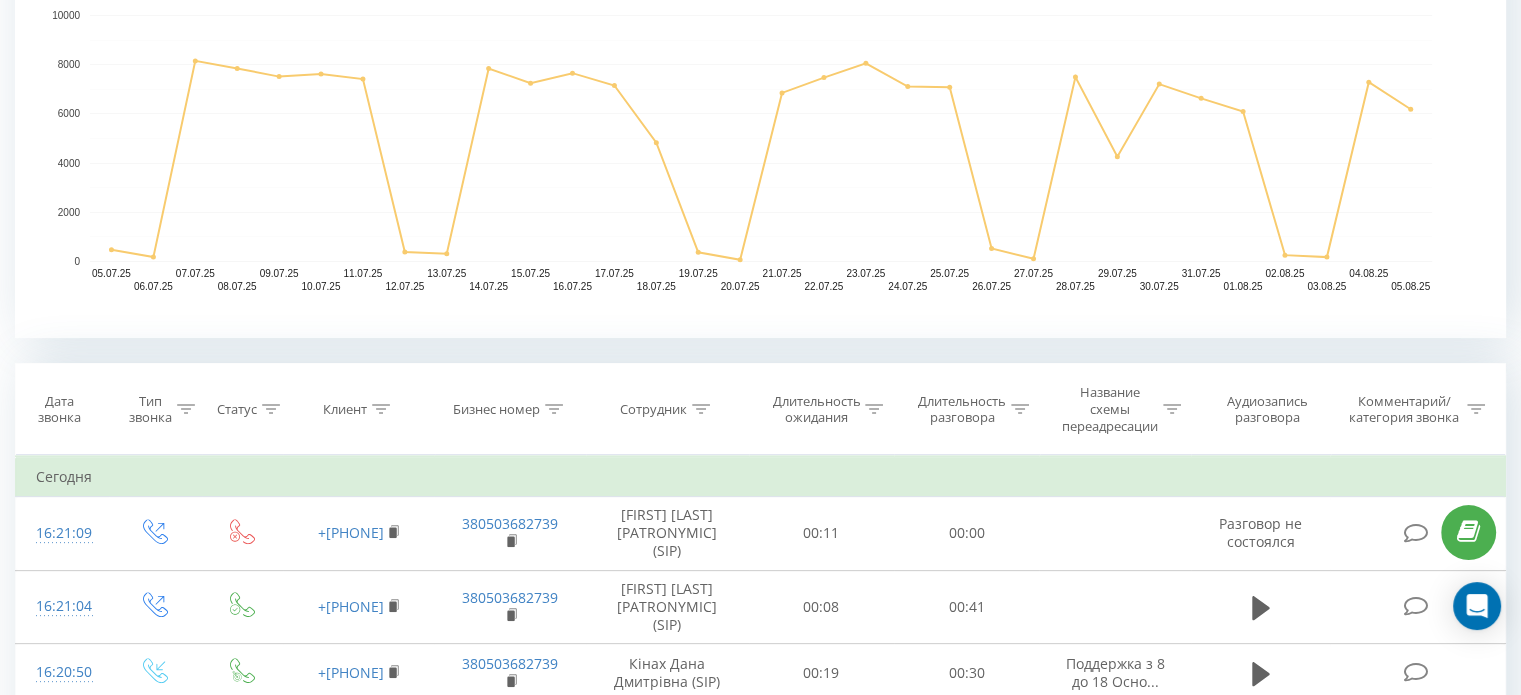 click 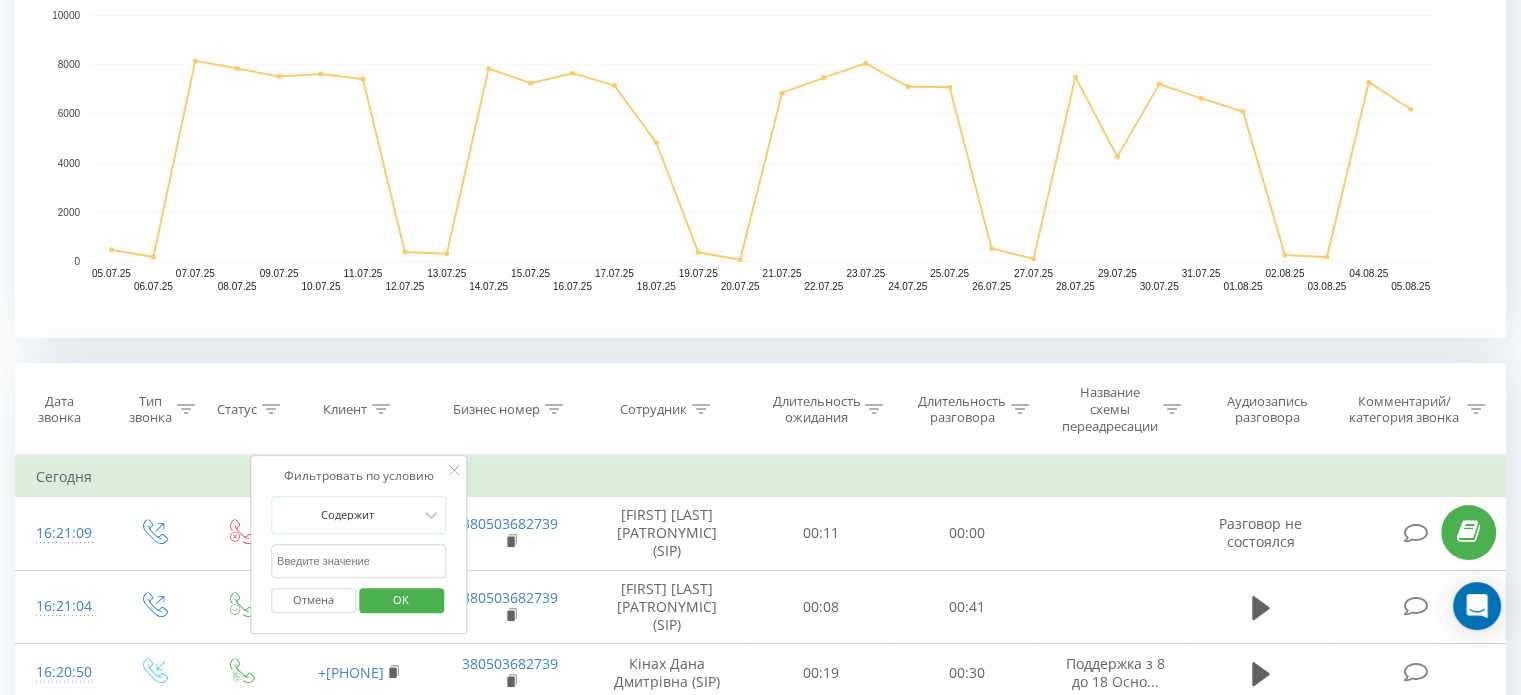 click at bounding box center (359, 561) 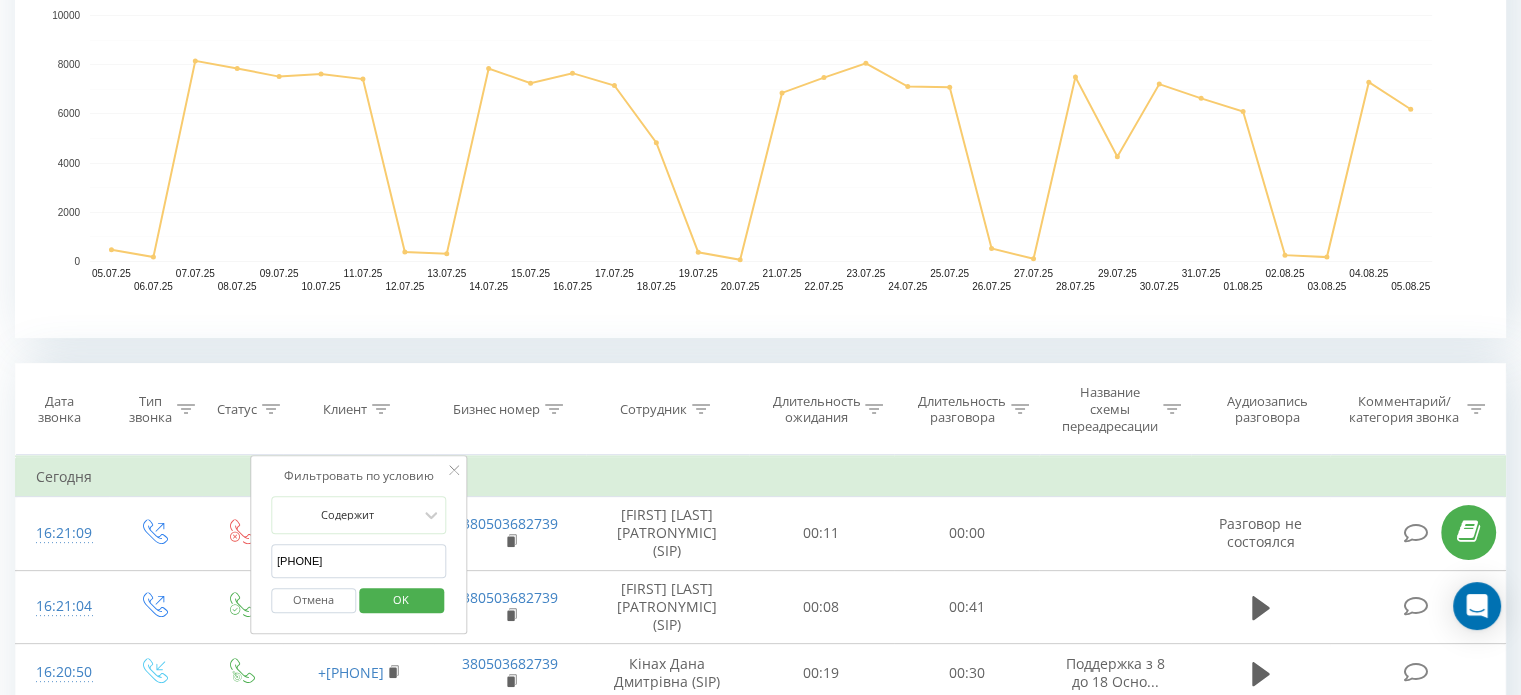 click on "OK" at bounding box center [401, 599] 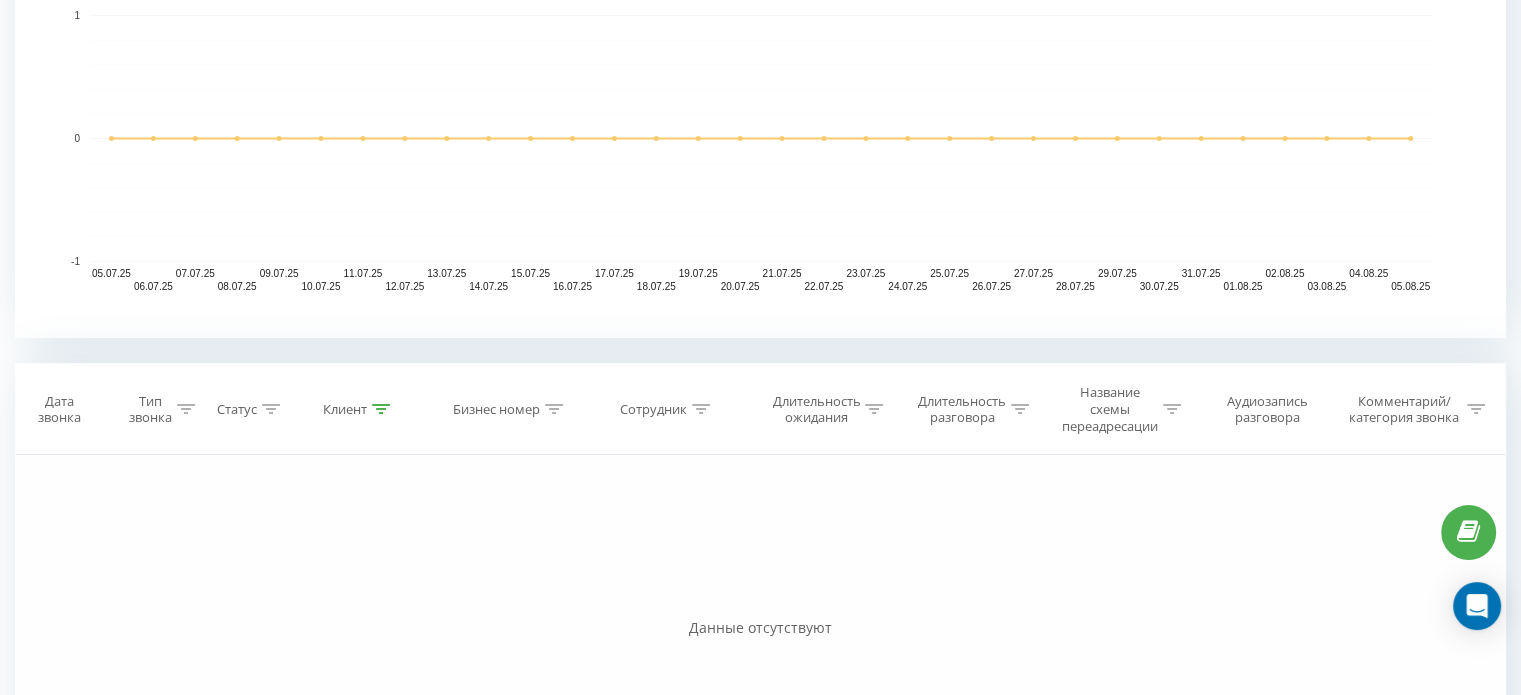 click 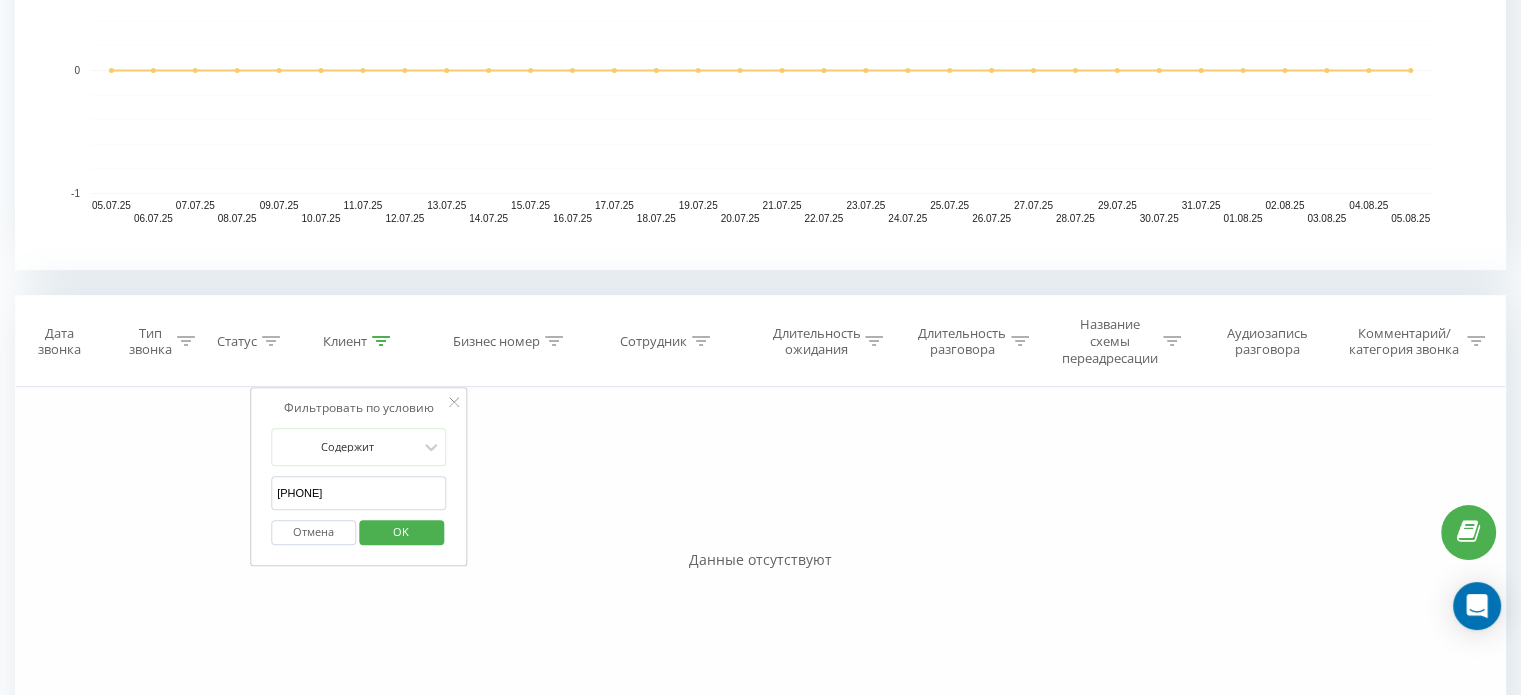 scroll, scrollTop: 600, scrollLeft: 0, axis: vertical 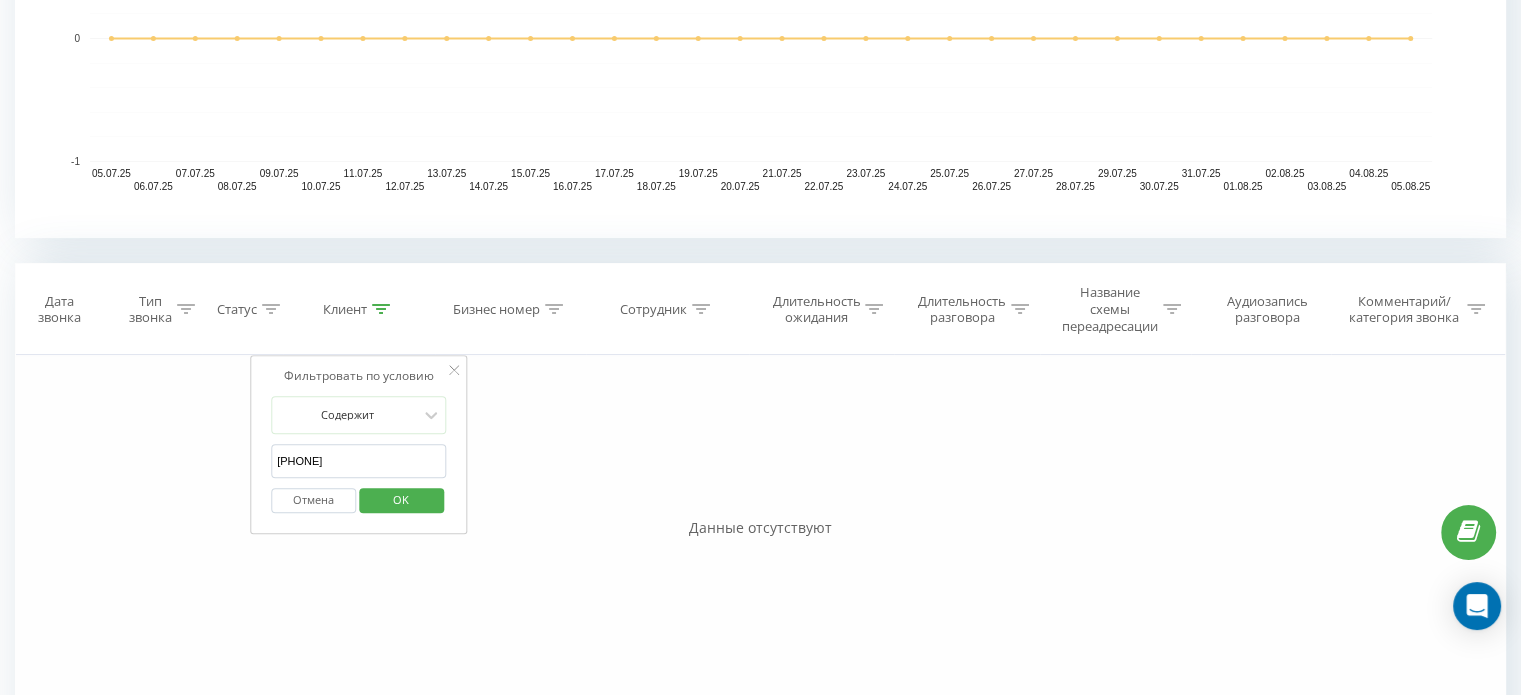 drag, startPoint x: 401, startPoint y: 449, endPoint x: 273, endPoint y: 465, distance: 128.99612 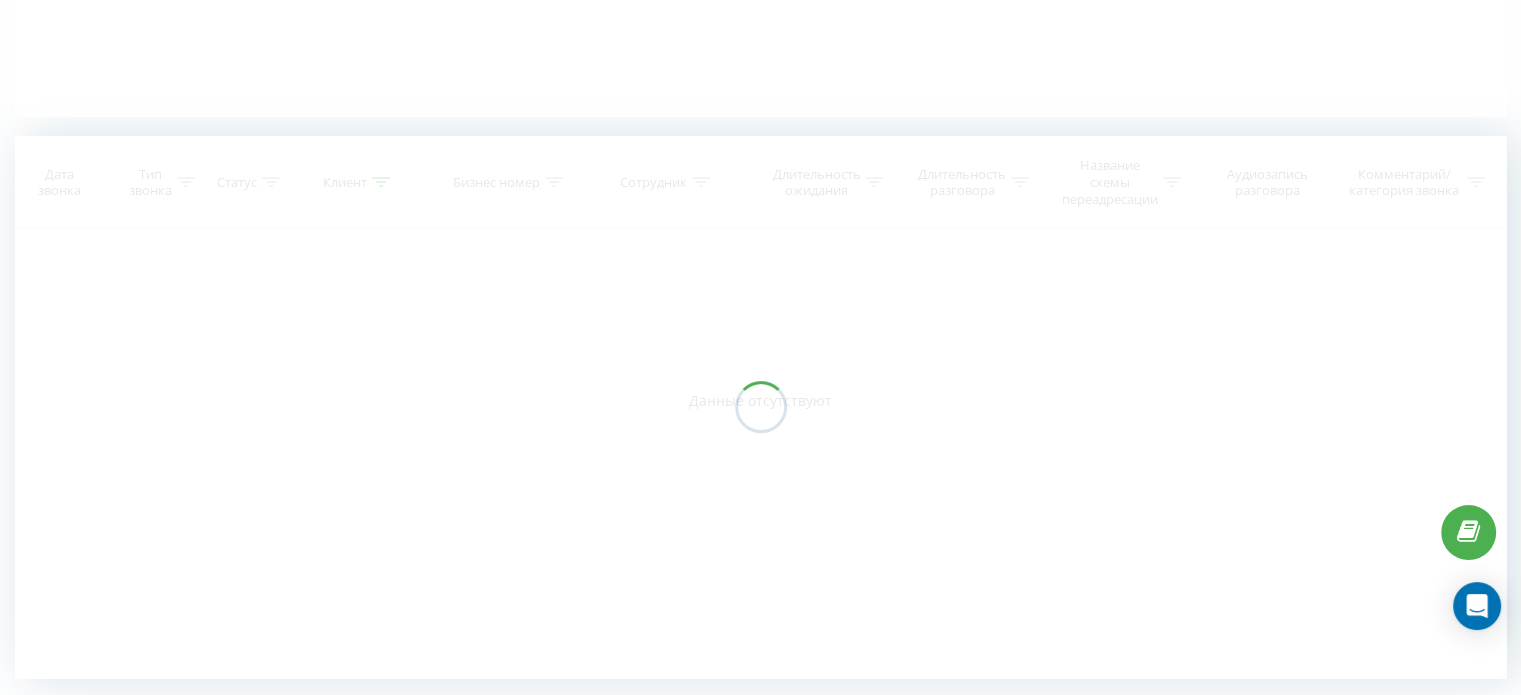 scroll, scrollTop: 445, scrollLeft: 0, axis: vertical 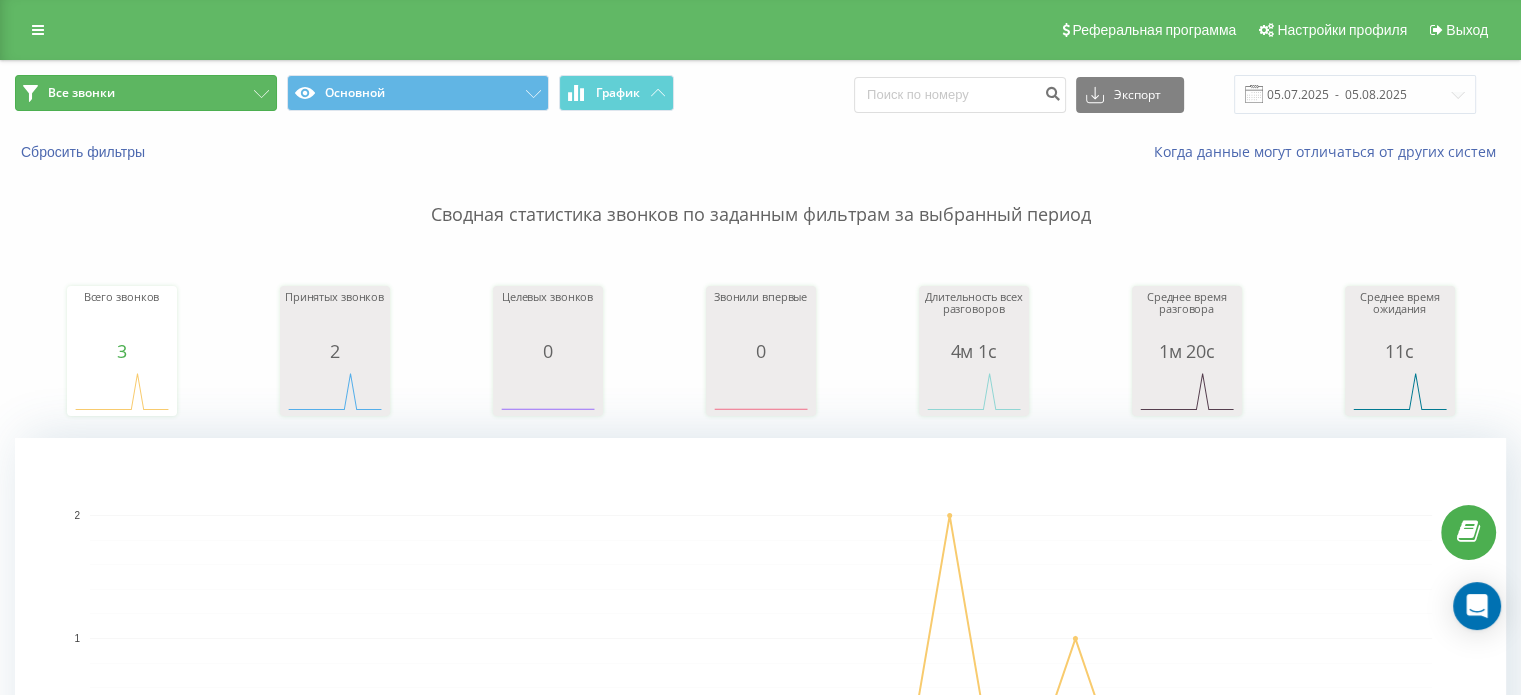 click on "Все звонки" at bounding box center (146, 93) 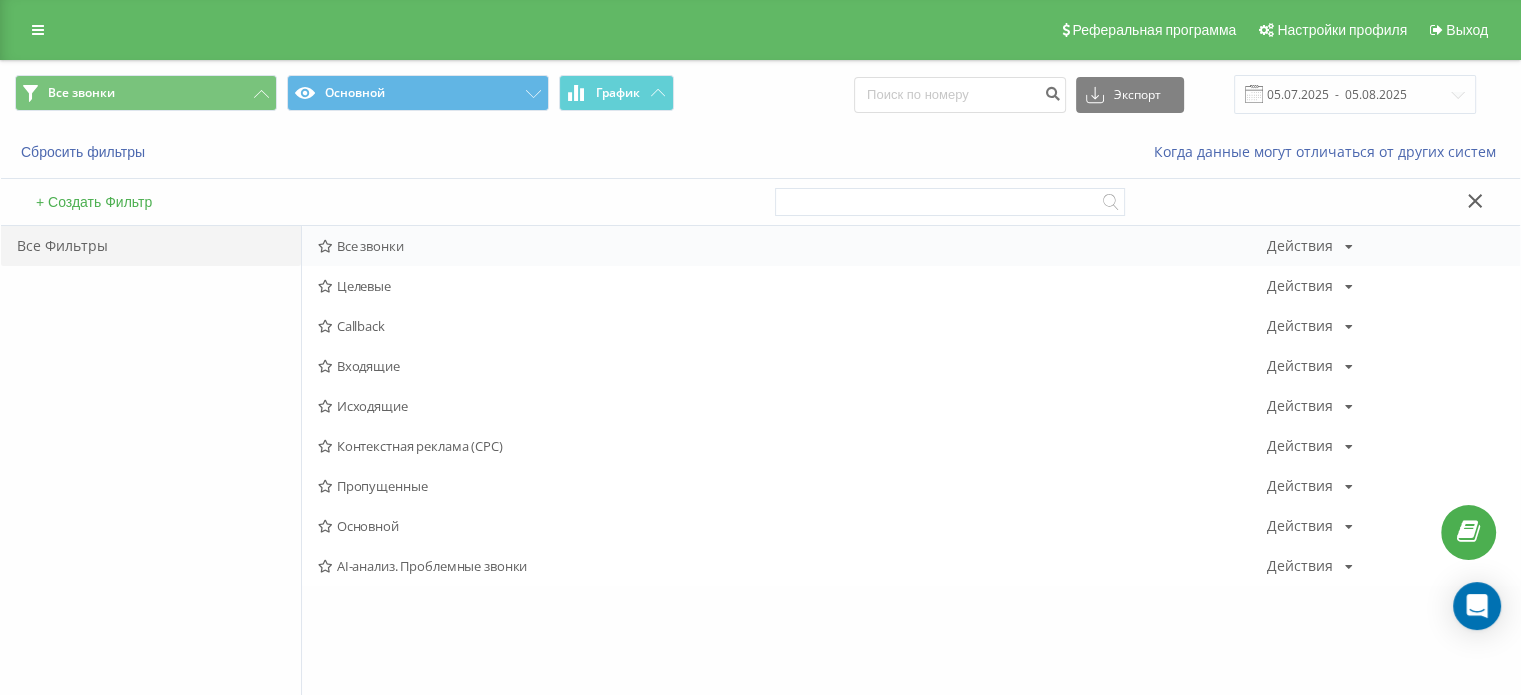 click on "Все звонки" at bounding box center [792, 246] 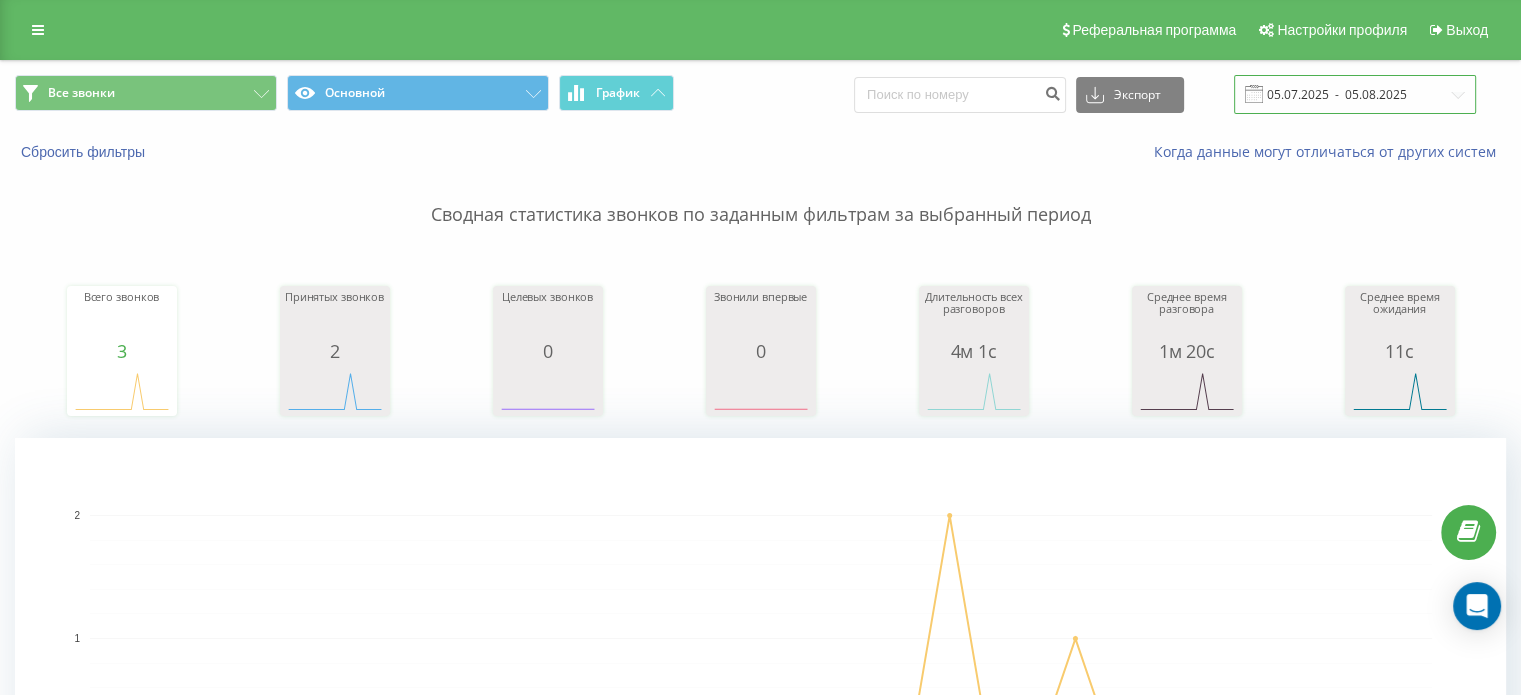click on "05.07.2025  -  05.08.2025" at bounding box center [1355, 94] 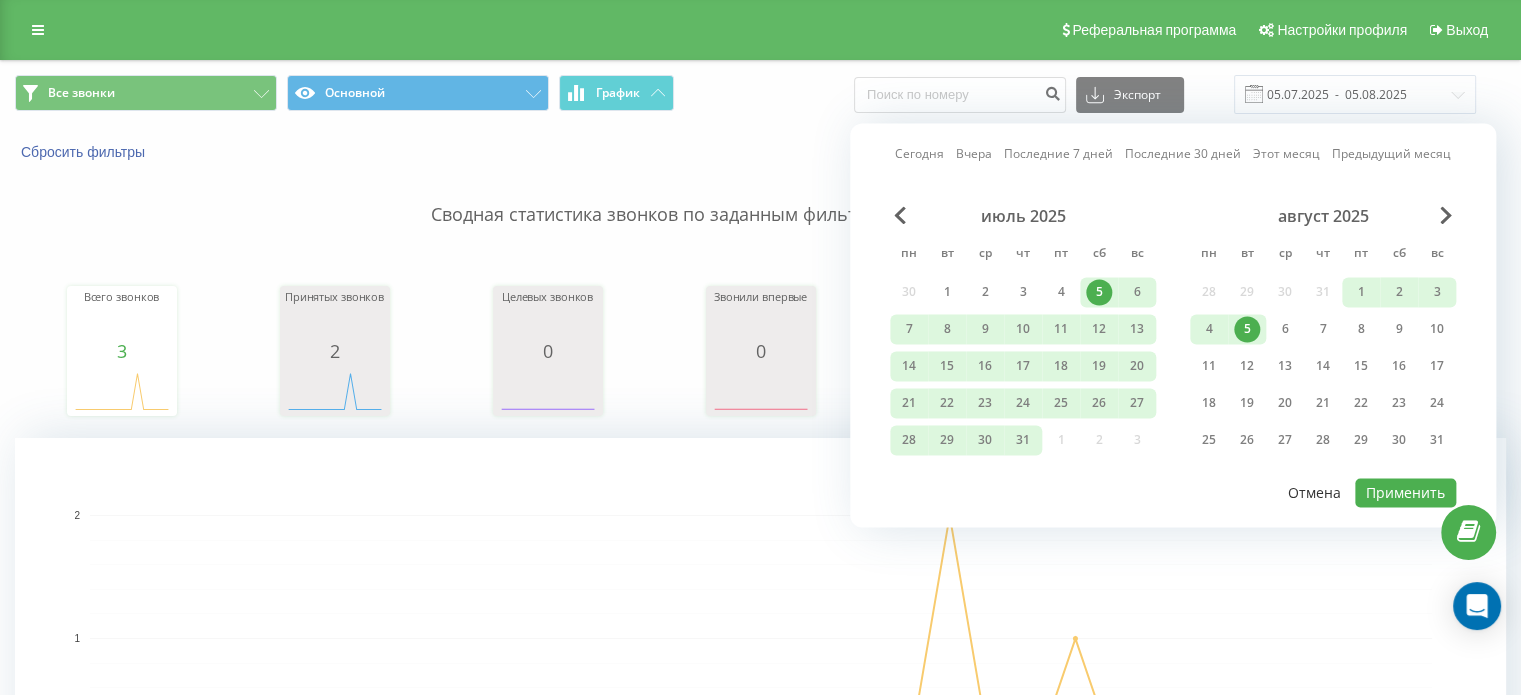 click on "Отмена" at bounding box center [1314, 492] 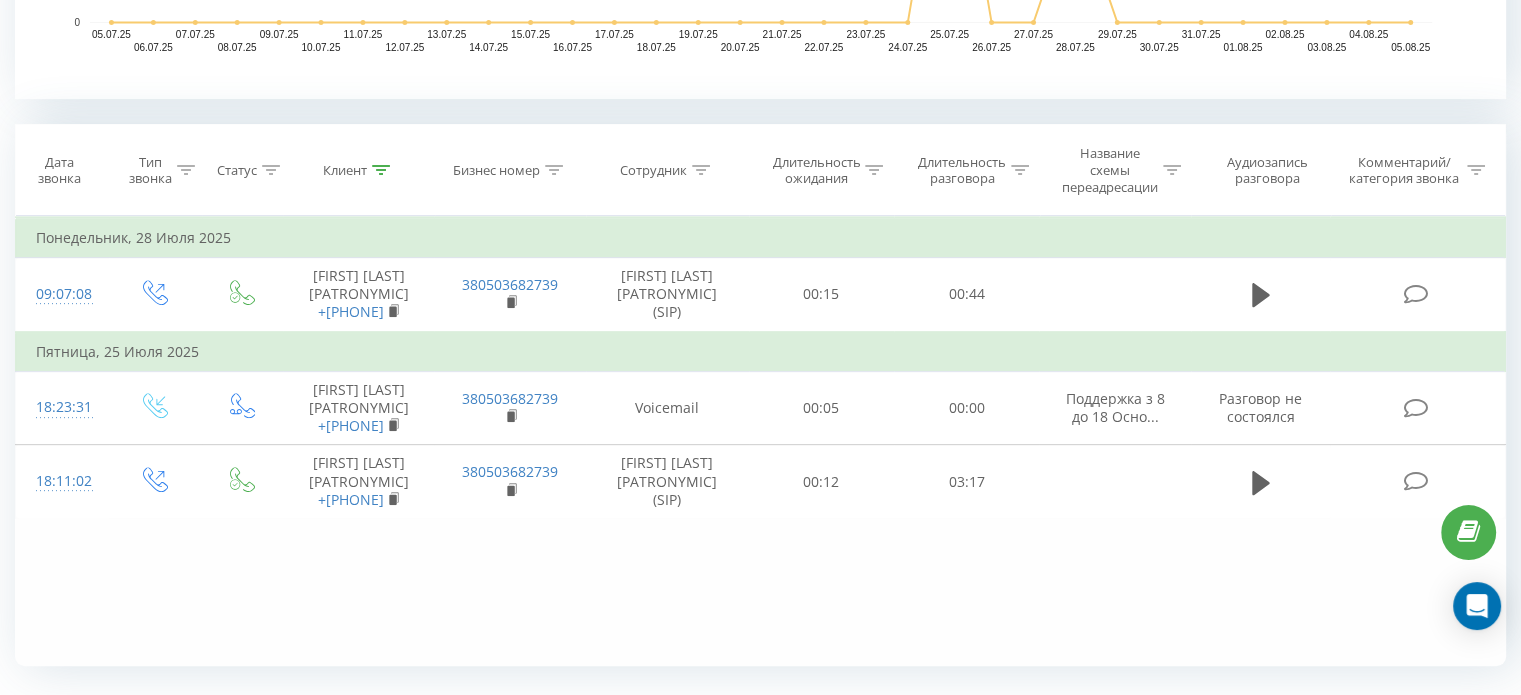 scroll, scrollTop: 784, scrollLeft: 0, axis: vertical 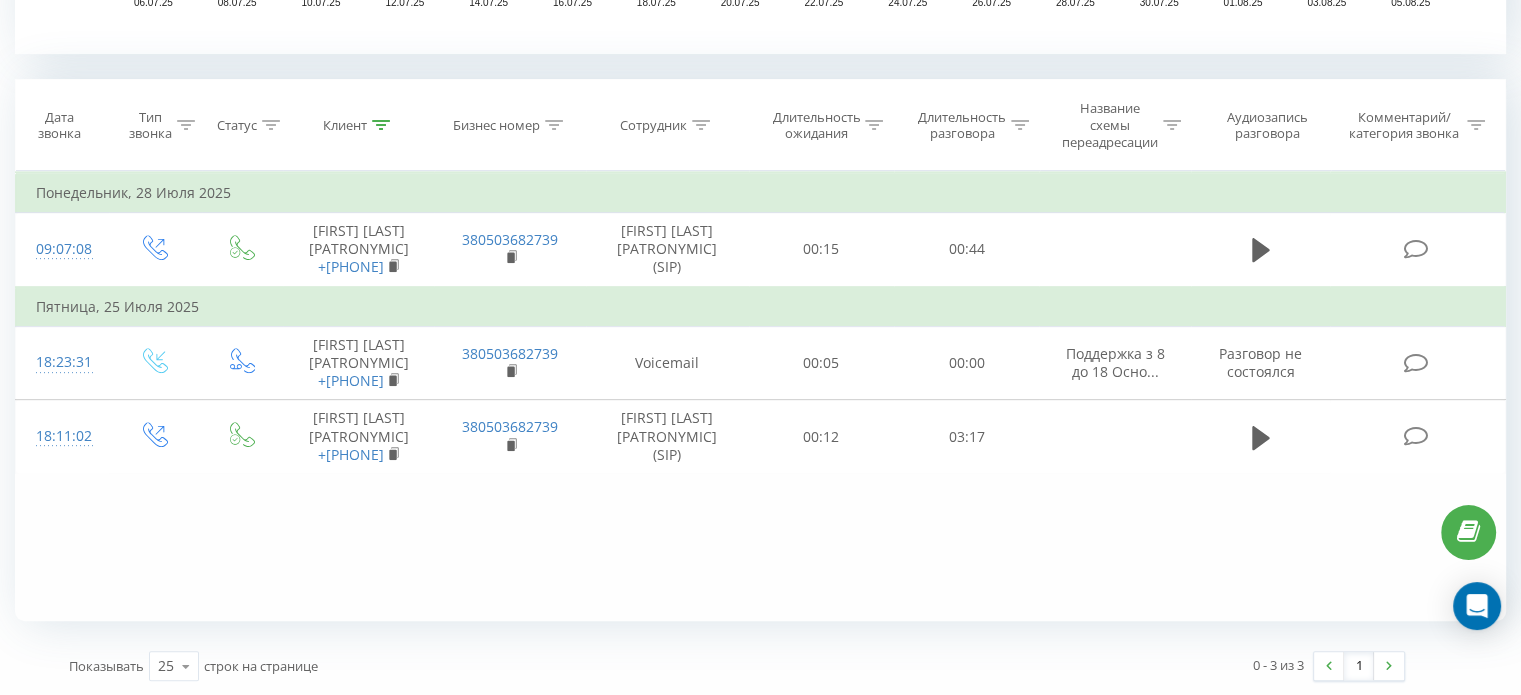 click on "Все звонки Основной График Экспорт .csv .xls .xlsx 05.07.2025  -  05.08.2025 Сбросить фильтры Когда данные могут отличаться от других систем Сводная статистика звонков по заданным фильтрам за выбранный период Всего звонков 3 date totalCalls 05.07.25 0 07.07.25 0 09.07.25 0 11.07.25 0 13.07.25 0 15.07.25 0 17.07.25 0 19.07.25 0 21.07.25 0 23.07.25 0 25.07.25 2 27.07.25 0 29.07.25 0 31.07.25 0 02.08.25 0 04.08.25 0 25.07.25 Принятых звонков 2 date answeredCalls 05.07.25 0 07.07.25 0 09.07.25 0 11.07.25 0 13.07.25 0 15.07.25 0 17.07.25 0 19.07.25 0 21.07.25 0 23.07.25 0 25.07.25 1 27.07.25 0 29.07.25 0 31.07.25 0 02.08.25 0 04.08.25 0 25.07.25 Целевых звонков 0 date properCalls 05.07.25 0 07.07.25 0 09.07.25 0 11.07.25 0 13.07.25 0 15.07.25 0 17.07.25 0 19.07.25 0 21.07.25 0 23.07.25 0 25.07.25 0 27.07.25 0 29.07.25 0 31.07.25 0 0" at bounding box center [760, -14] 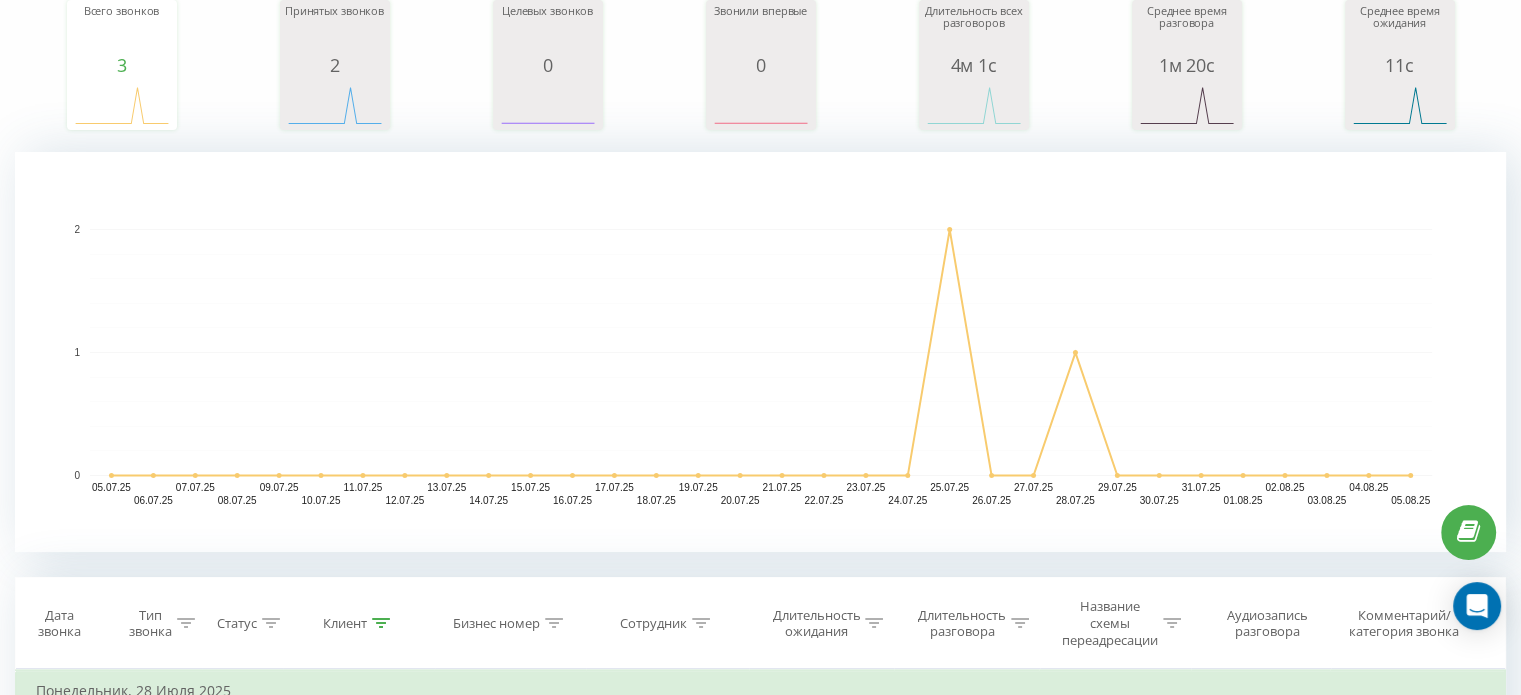 scroll, scrollTop: 0, scrollLeft: 0, axis: both 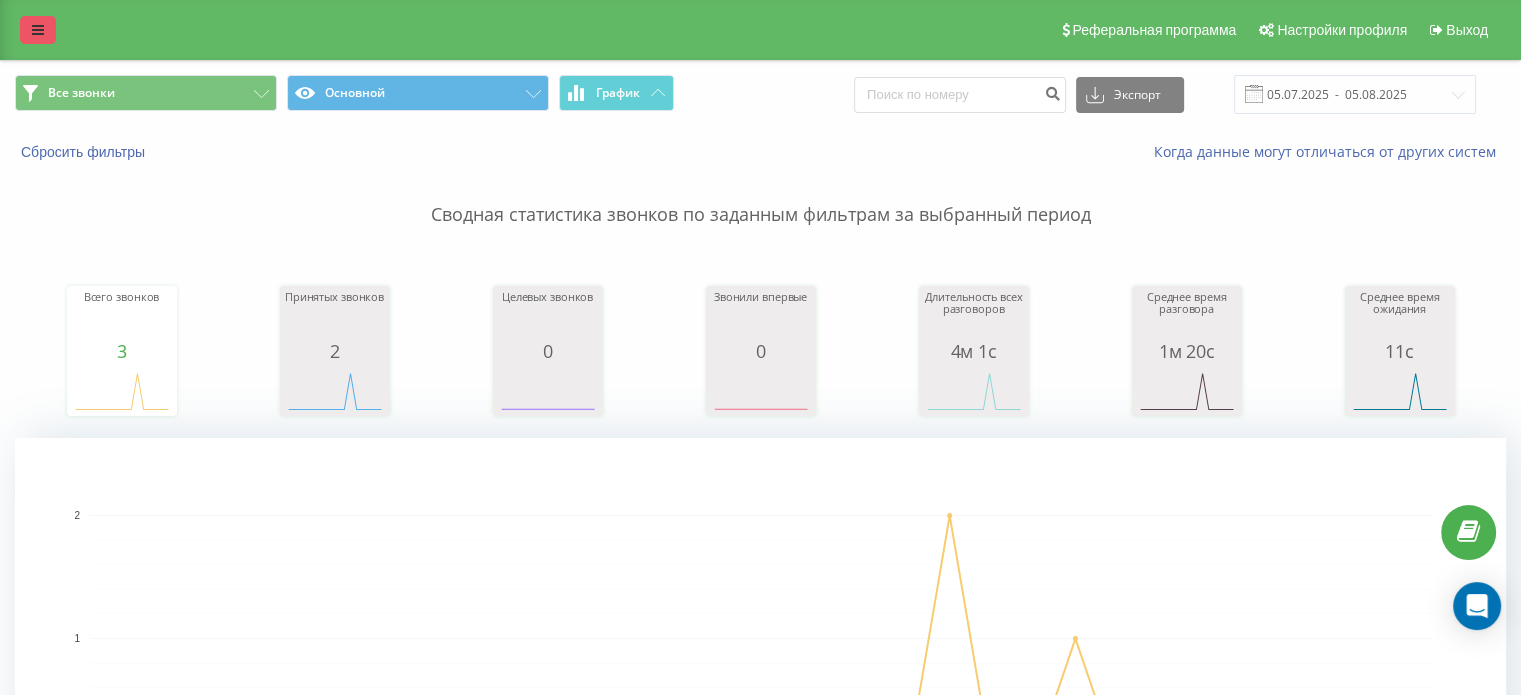 click at bounding box center (38, 30) 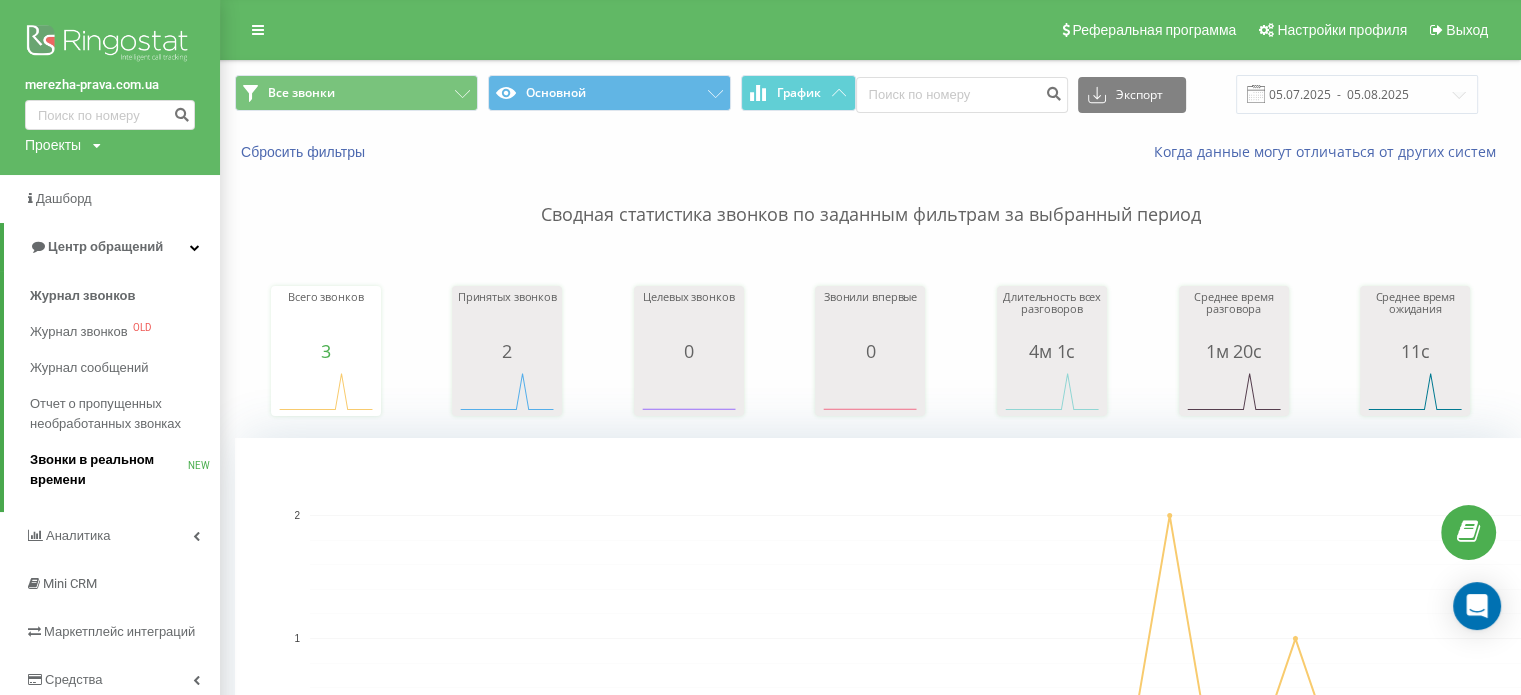 click on "Звонки в реальном времени" at bounding box center [109, 470] 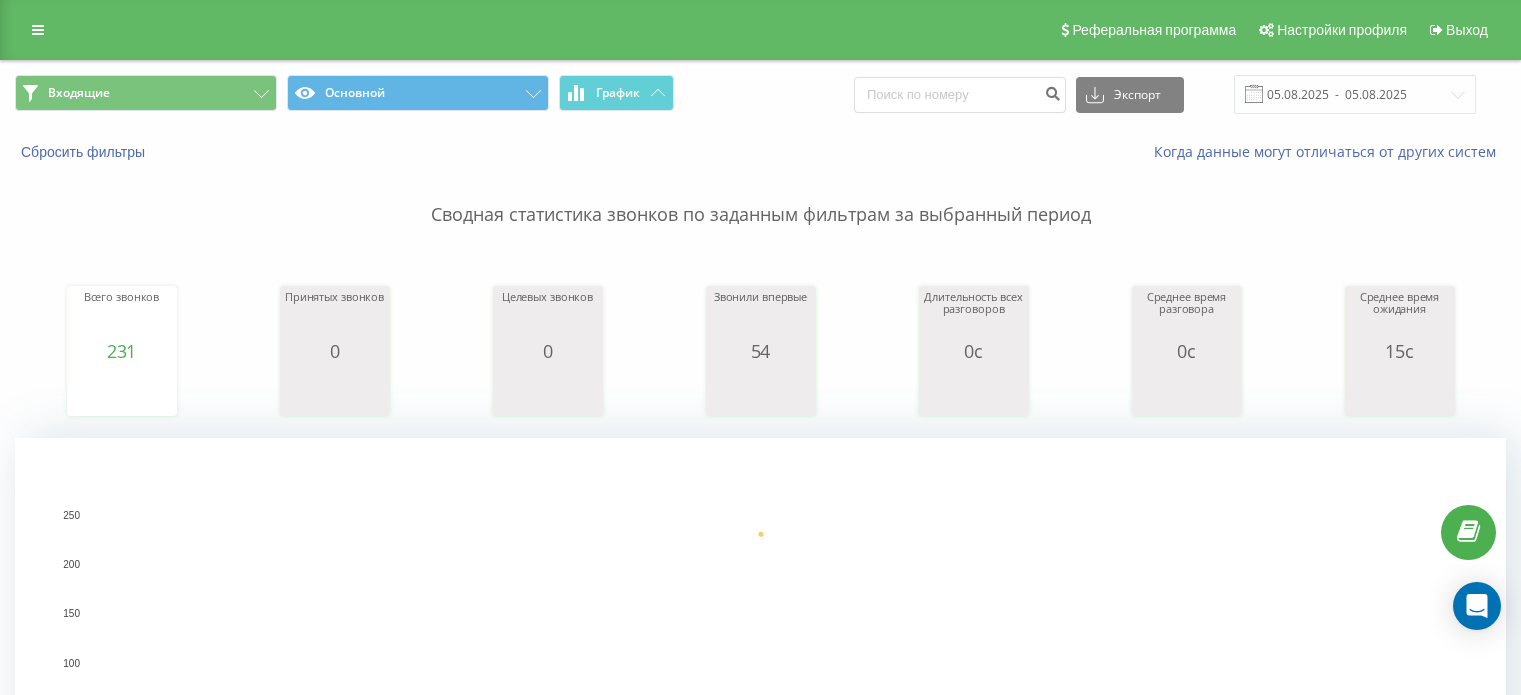 scroll, scrollTop: 920, scrollLeft: 0, axis: vertical 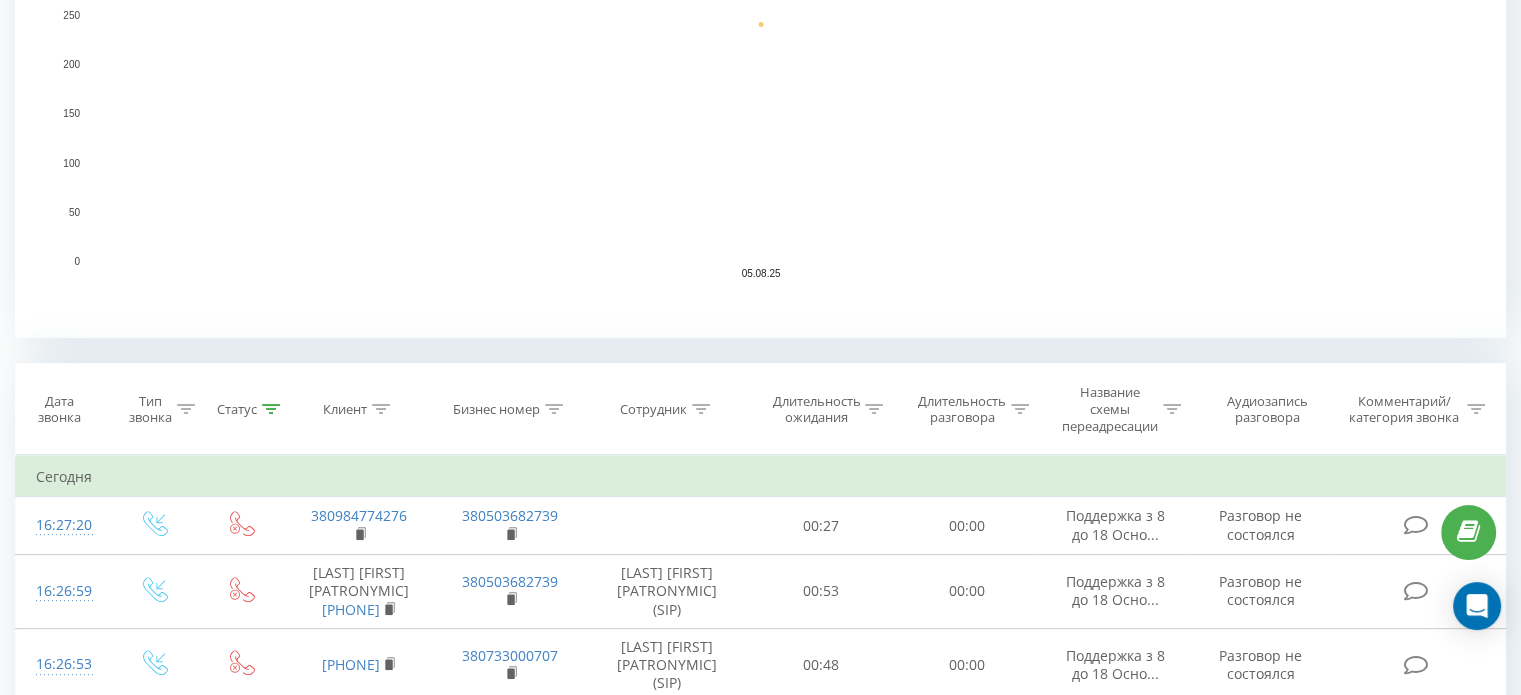 click on "Название схемы переадресации" at bounding box center [1115, 409] 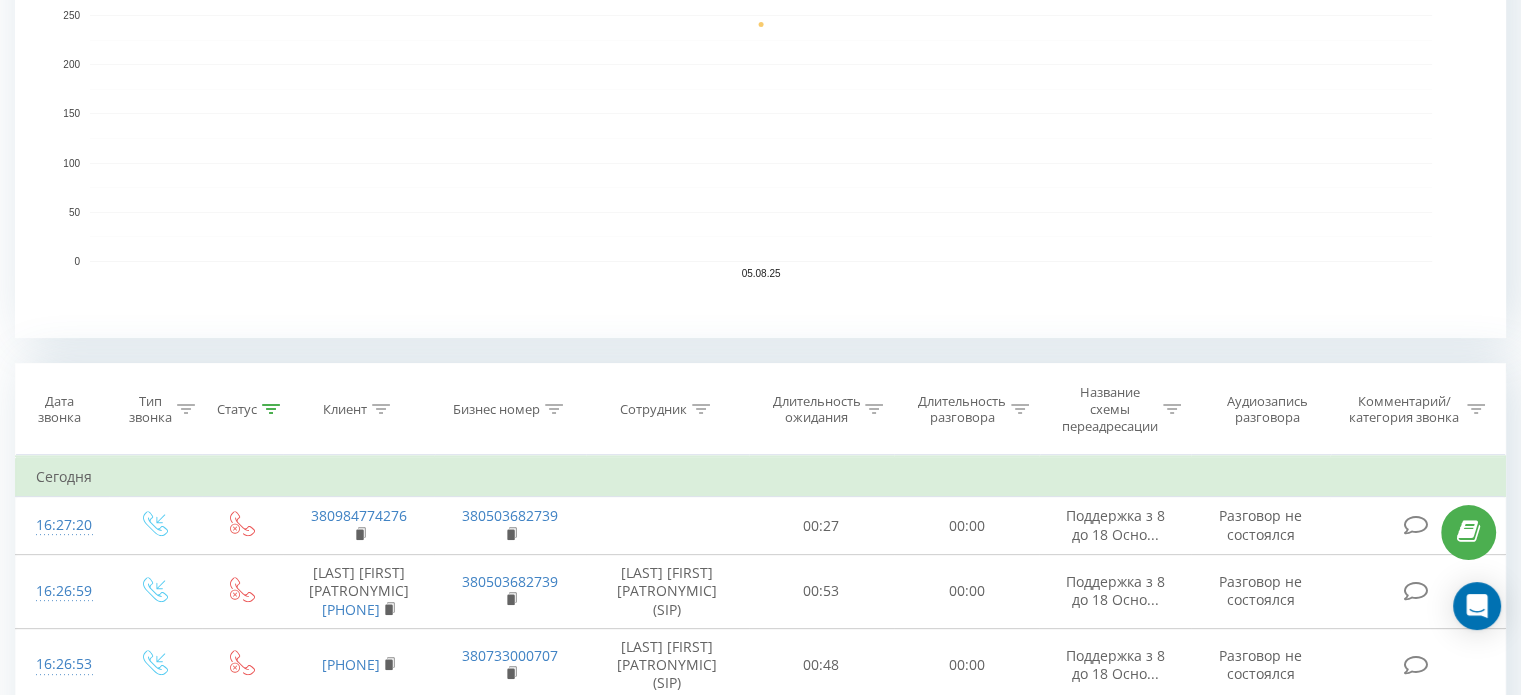 click at bounding box center (874, 409) 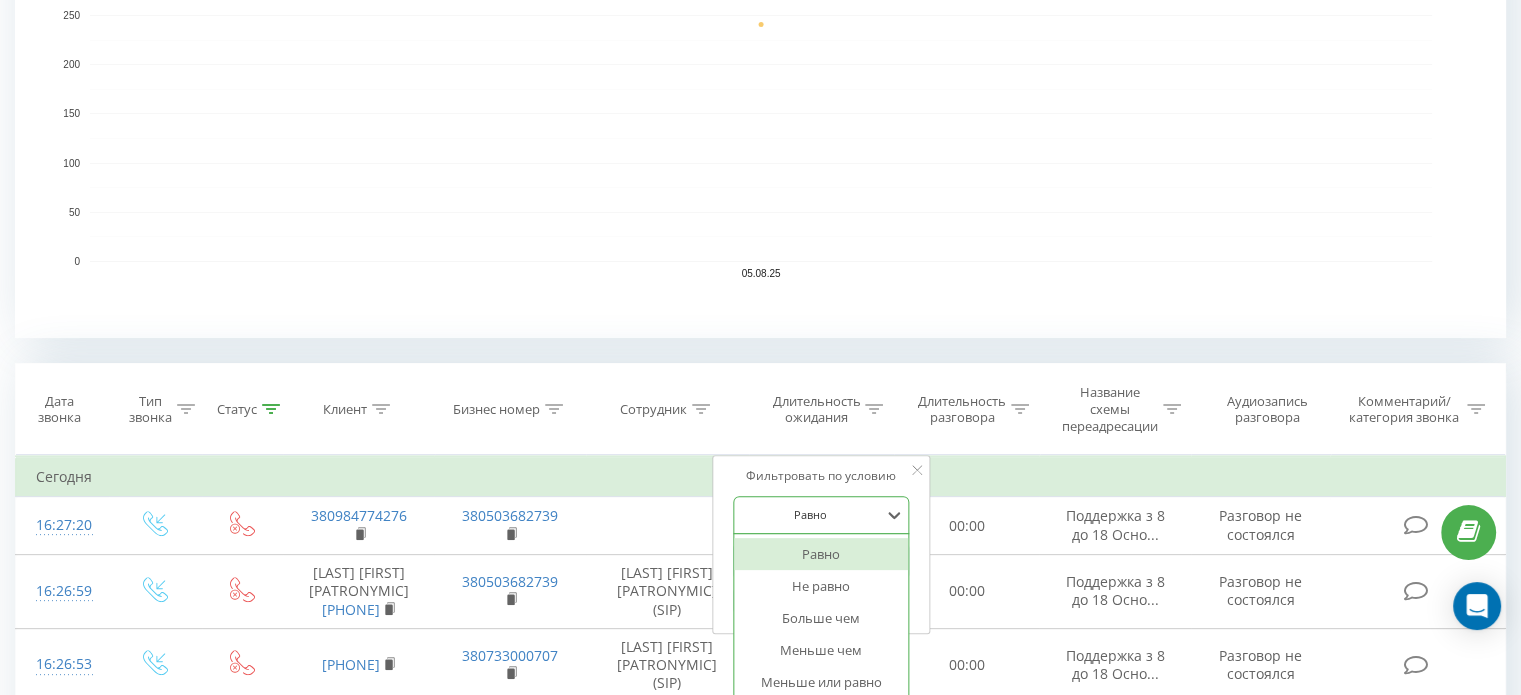 scroll, scrollTop: 538, scrollLeft: 0, axis: vertical 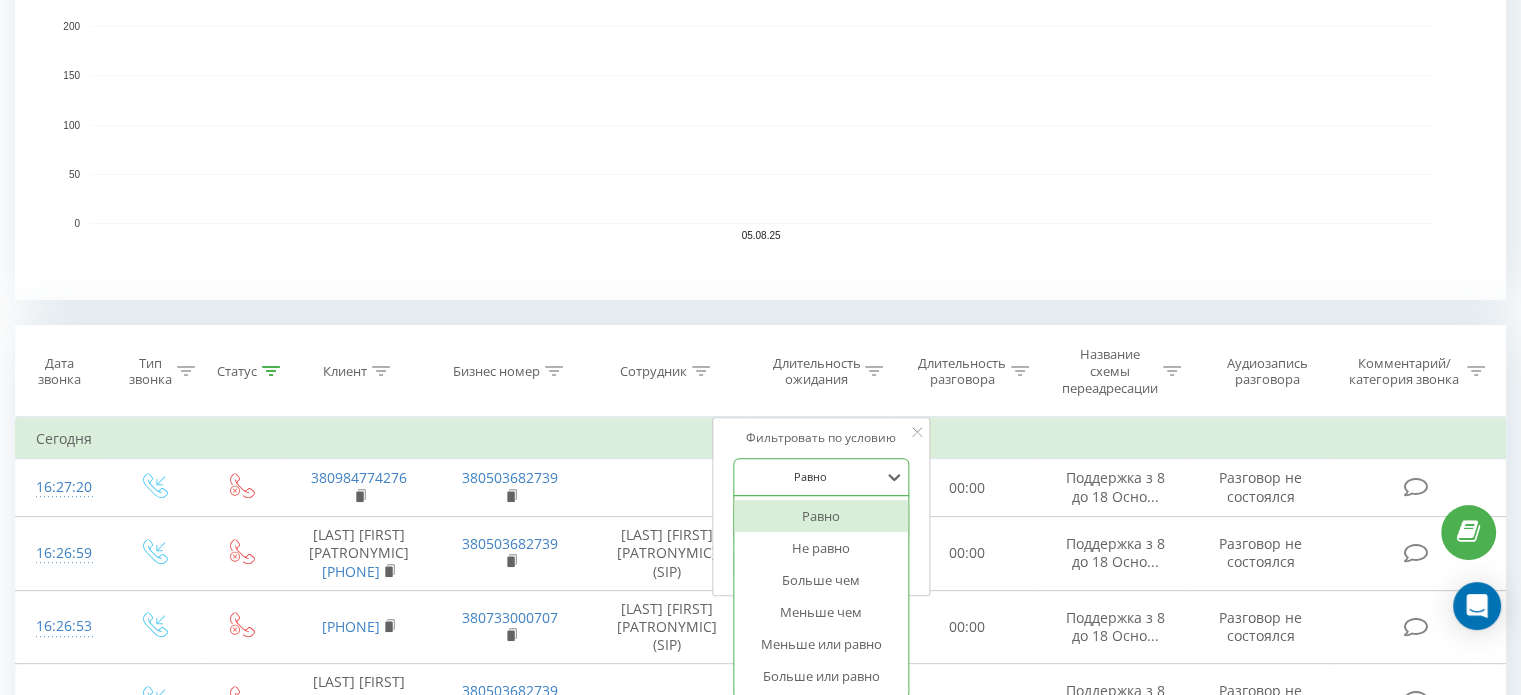 click on "option Равно selected, 1 of 6. 6 results available. Use Up and Down to choose options, press Enter to select the currently focused option, press Escape to exit the menu, press Tab to select the option and exit the menu. Равно Равно Не равно Больше чем Меньше чем Меньше или равно Больше или равно" at bounding box center [822, 477] 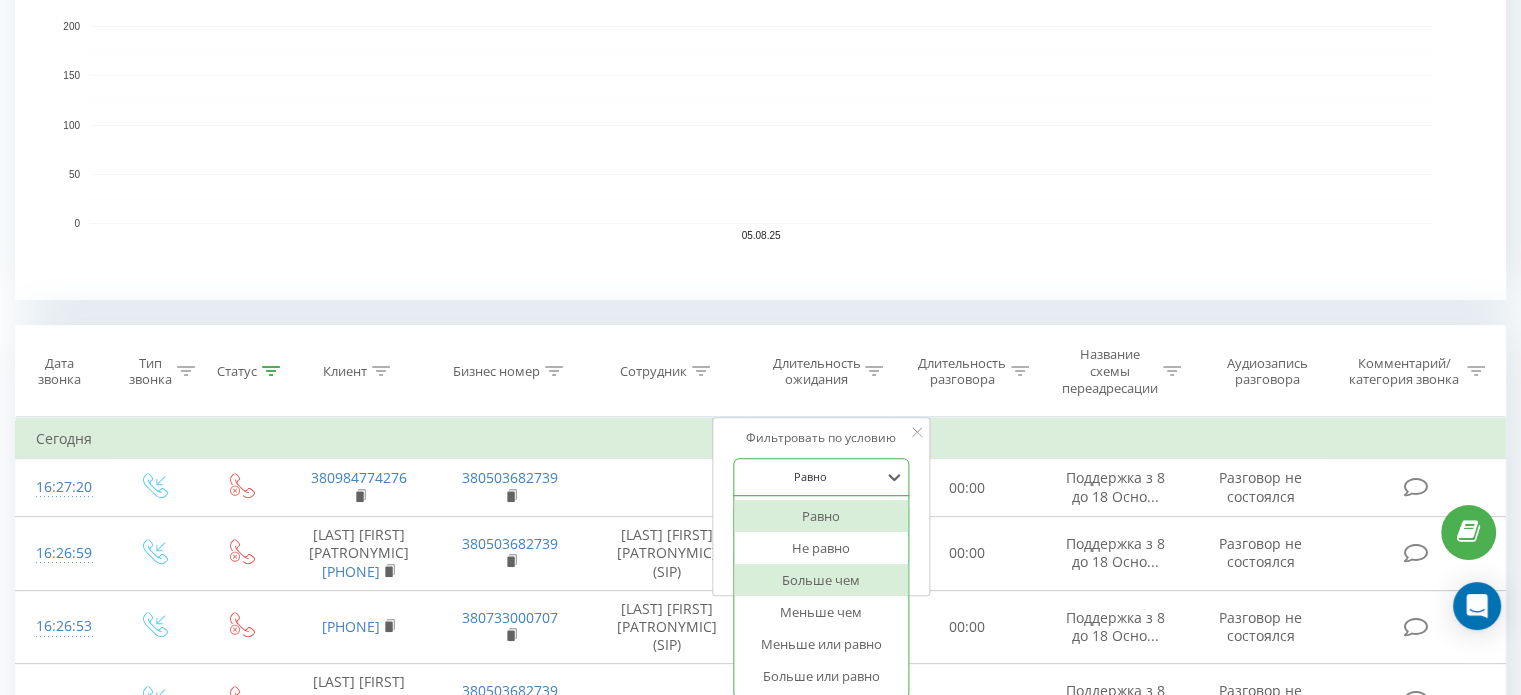 click on "Больше чем" at bounding box center (822, 580) 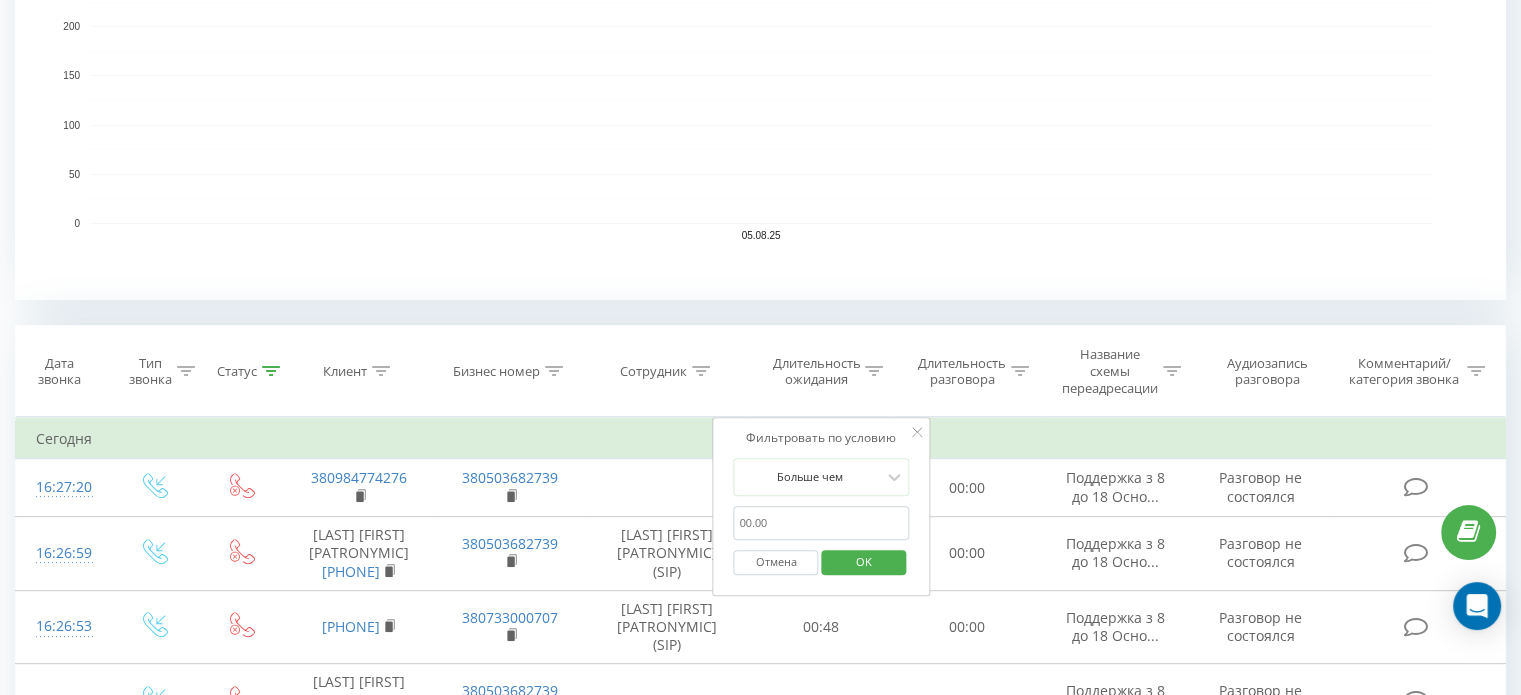 click at bounding box center (822, 523) 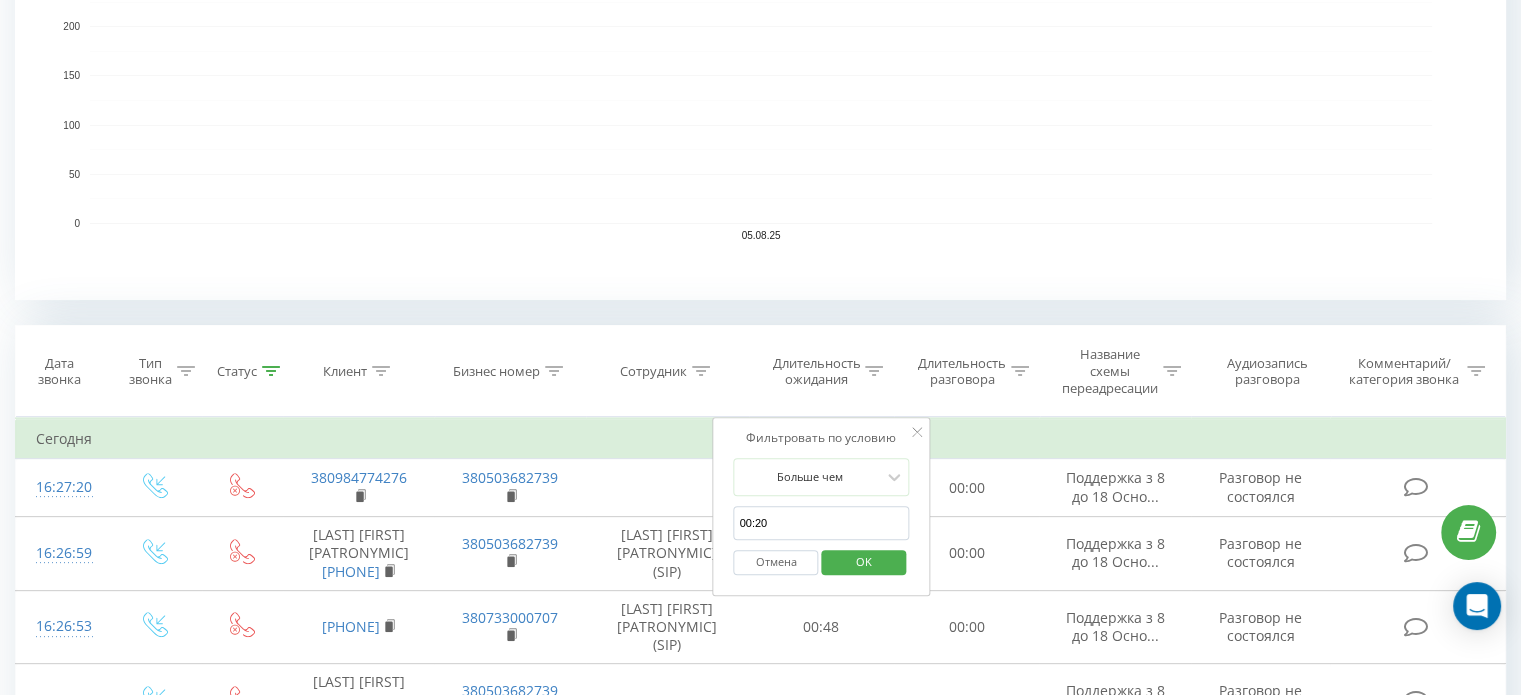 click on "00:20" at bounding box center [822, 523] 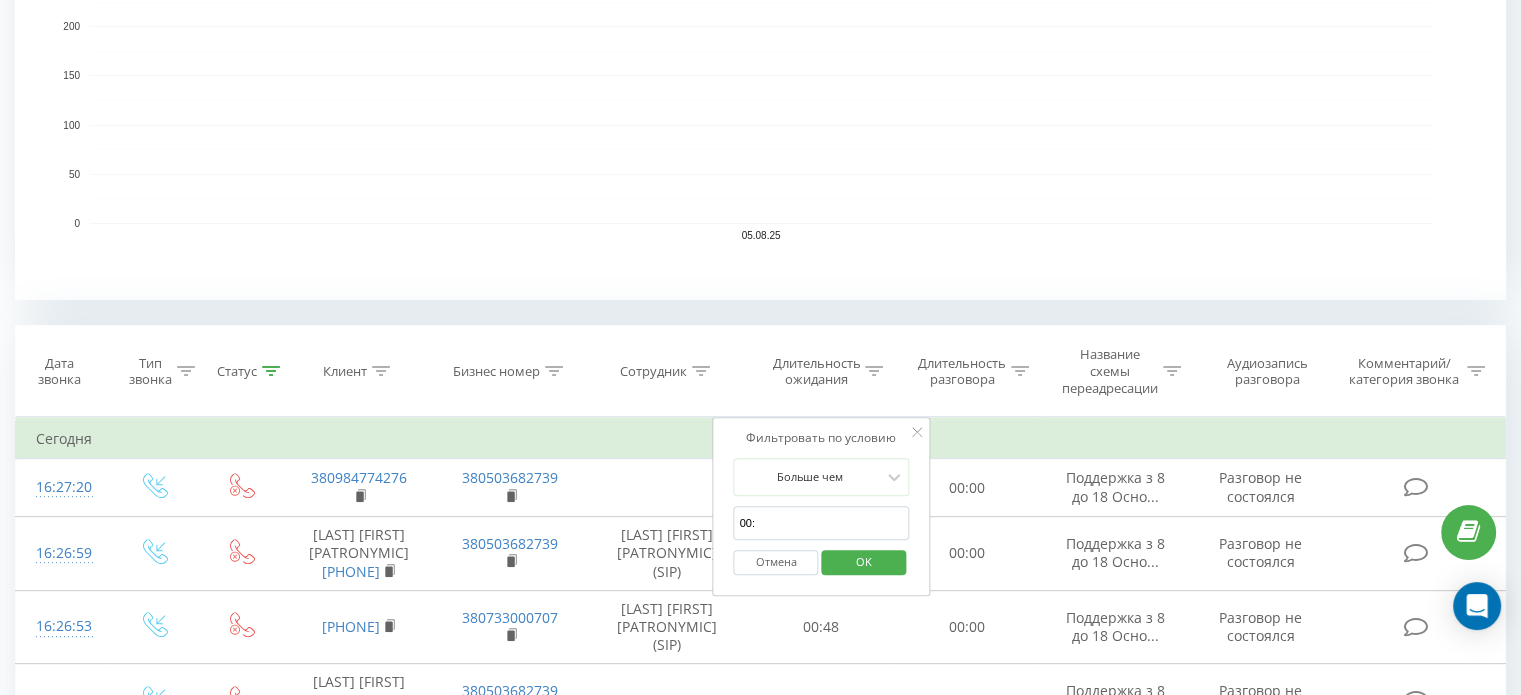 type on "00:08" 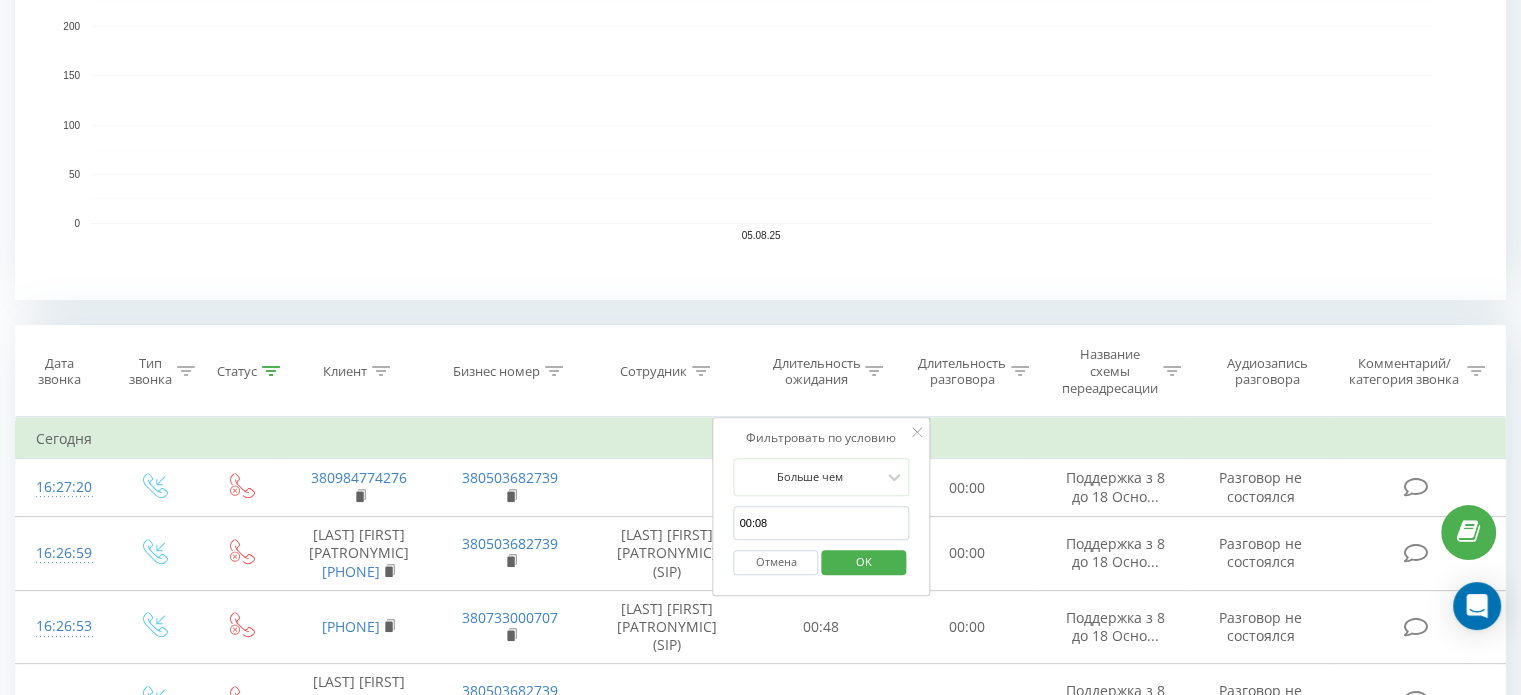 click on "OK" at bounding box center [864, 561] 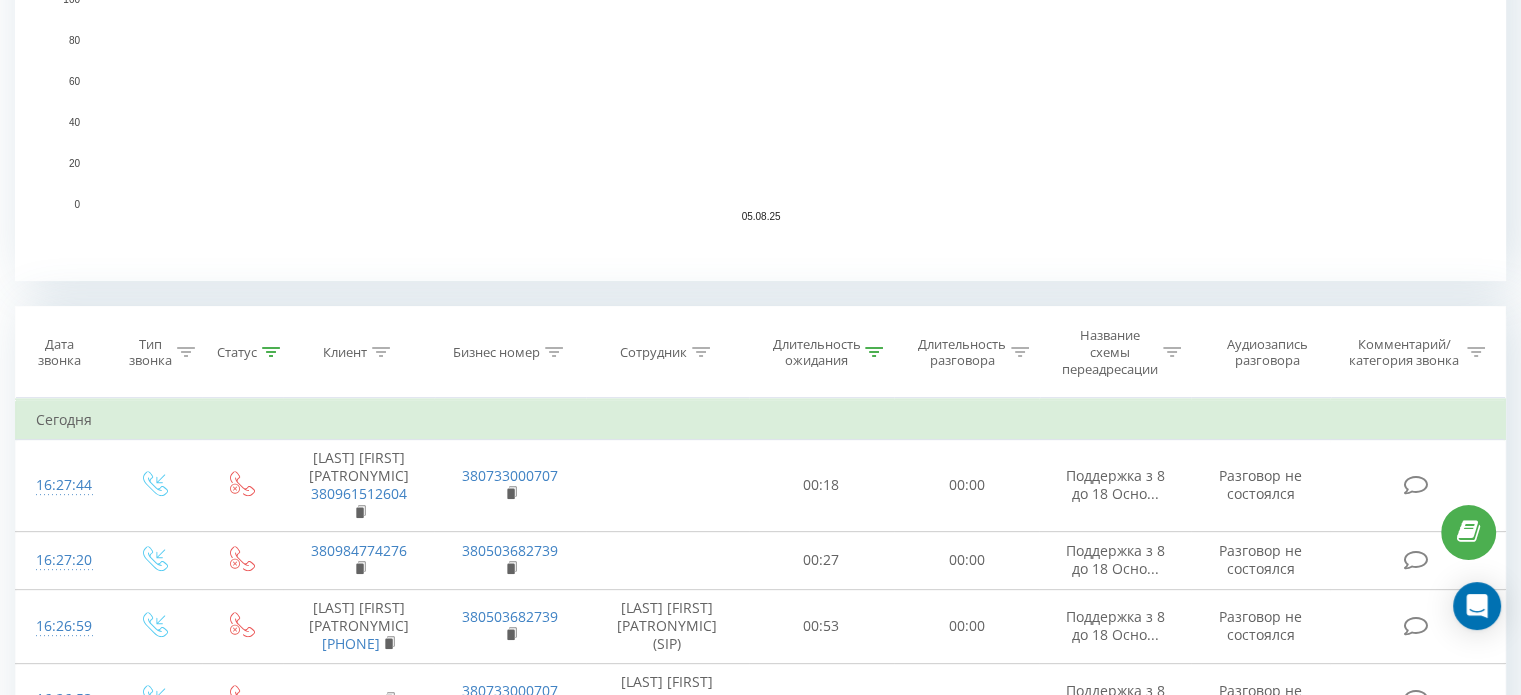 scroll, scrollTop: 800, scrollLeft: 0, axis: vertical 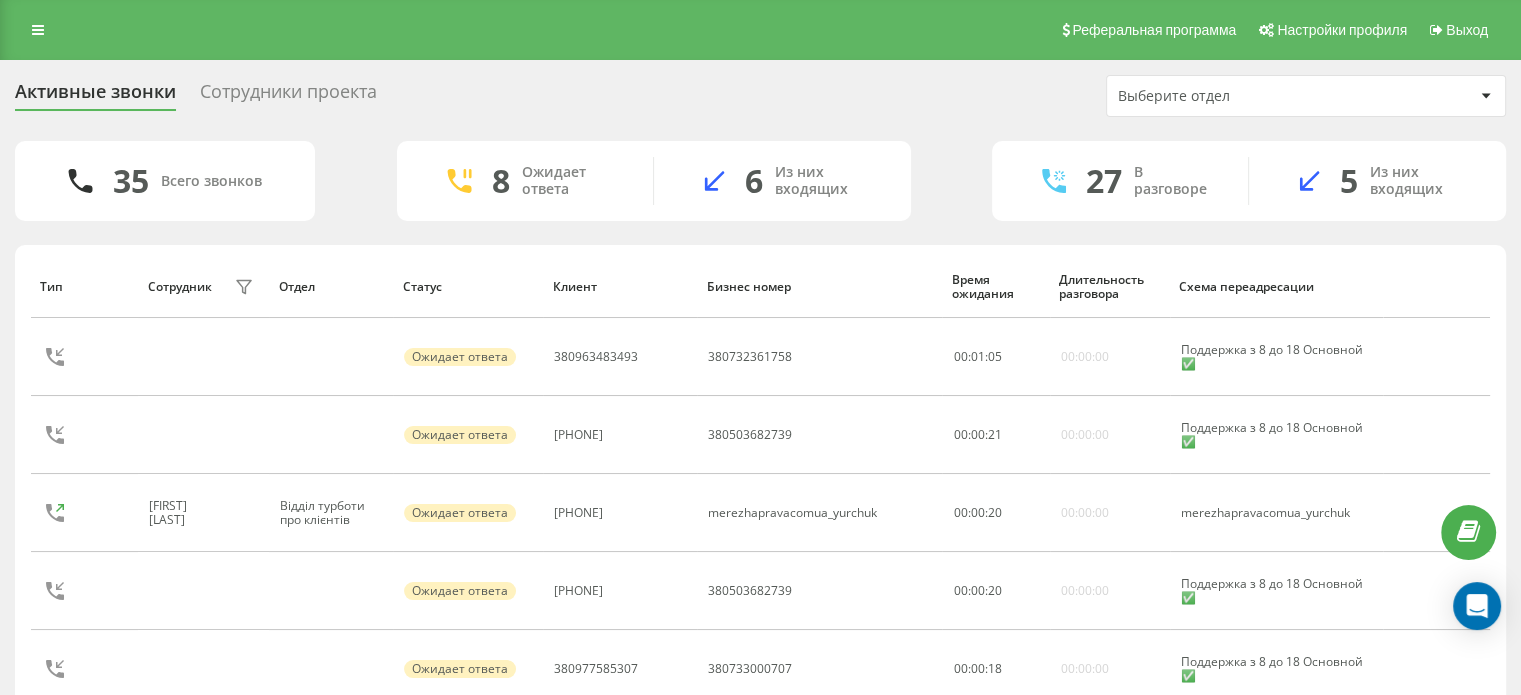 click on "Выберите отдел" at bounding box center (1237, 96) 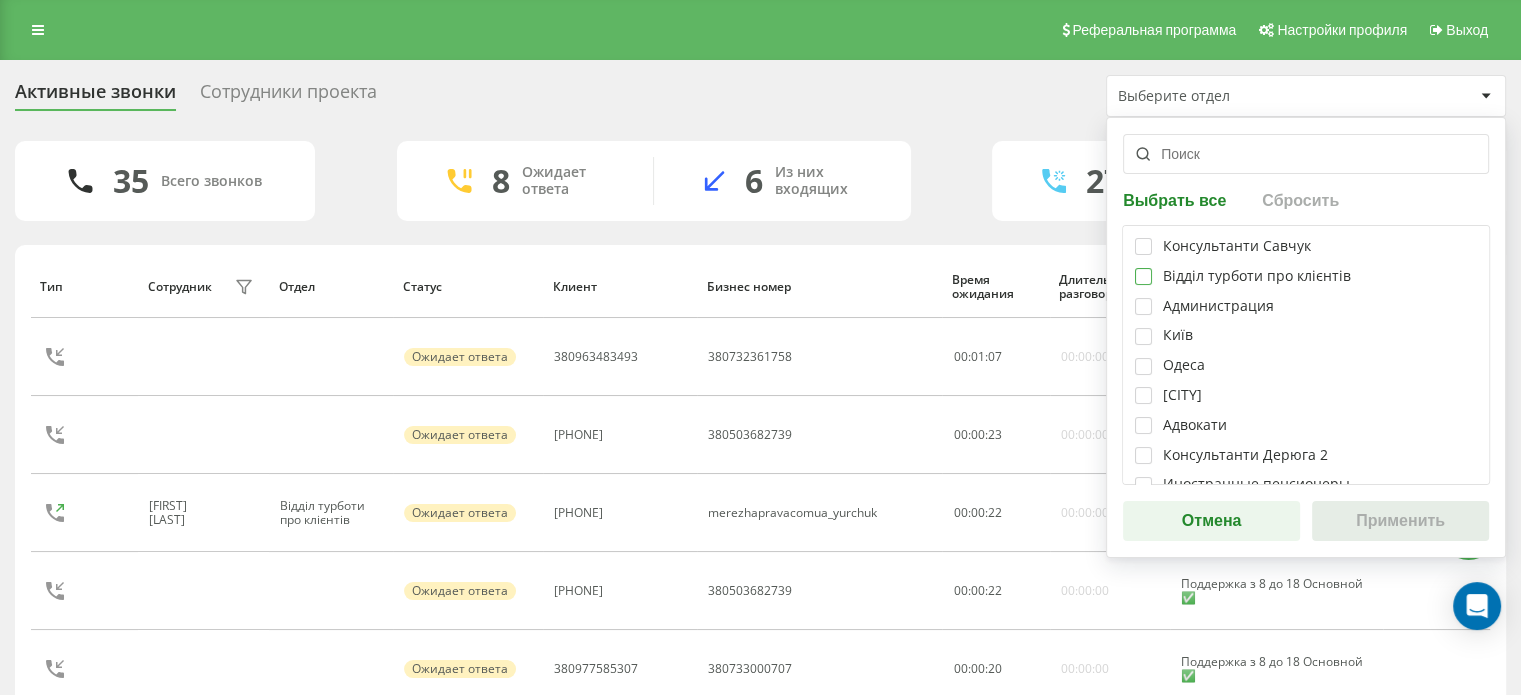 click at bounding box center [1143, 268] 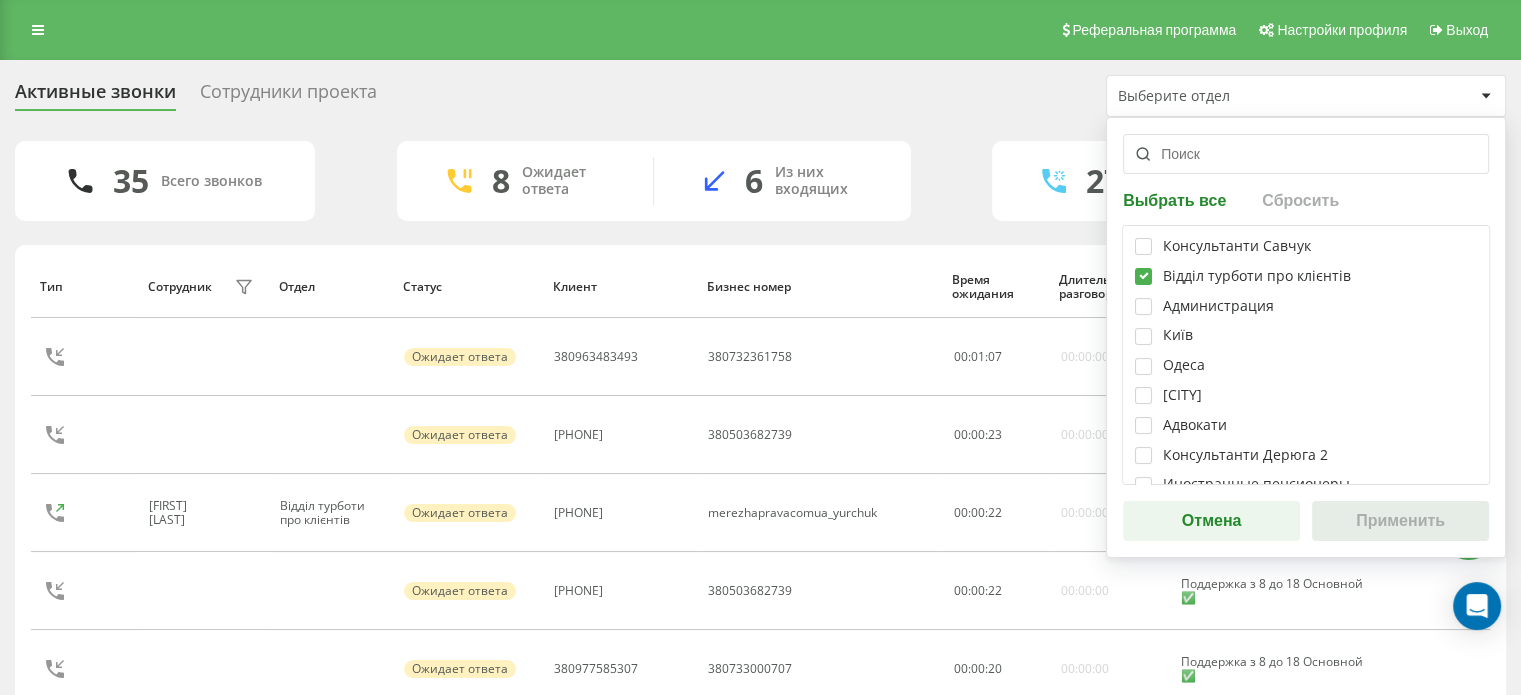 checkbox on "true" 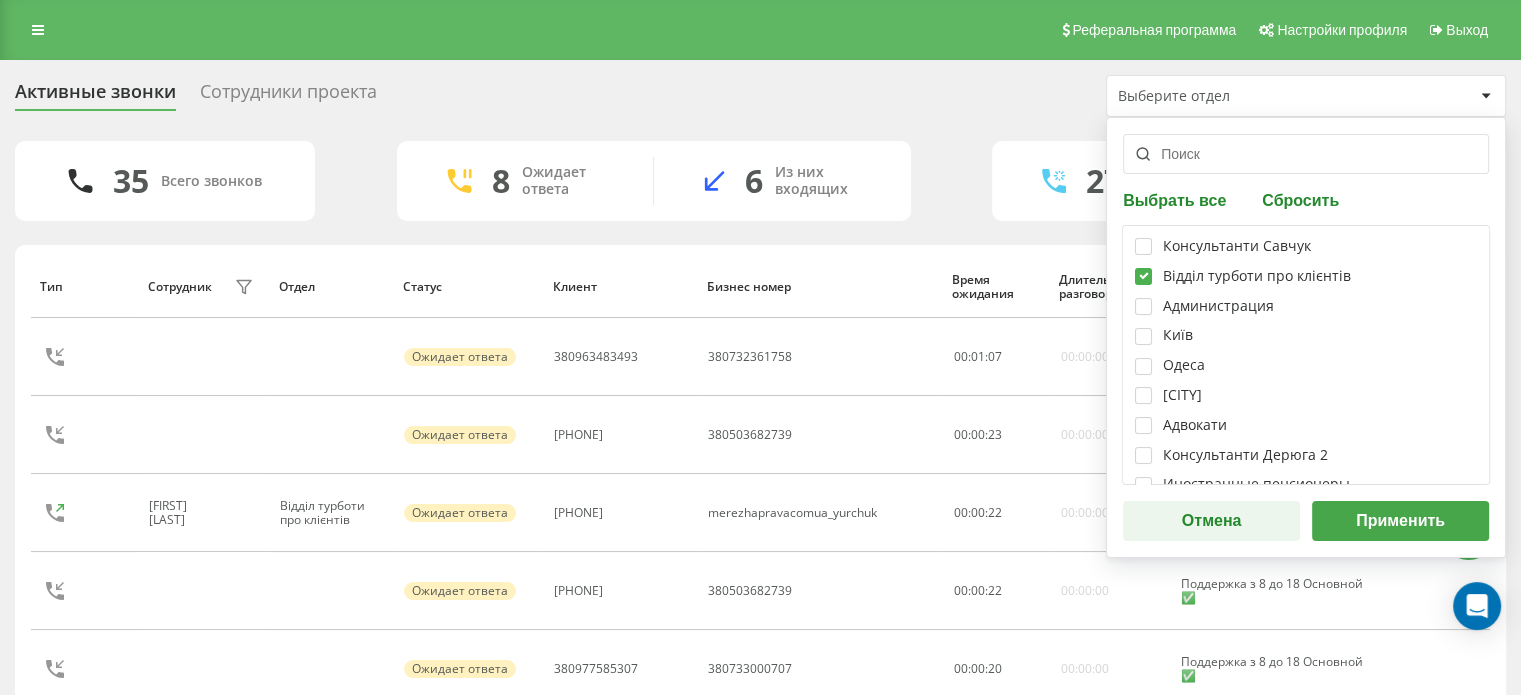 click on "Применить" at bounding box center [1400, 521] 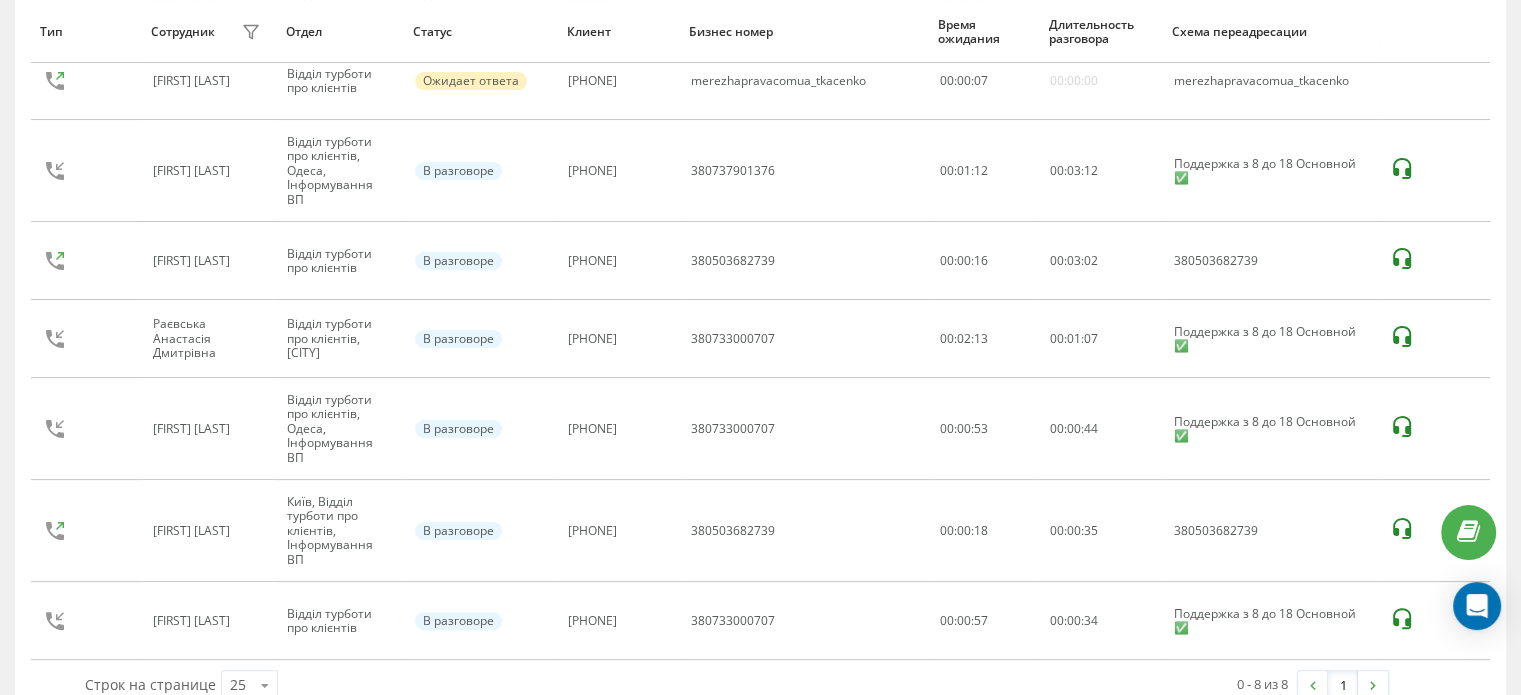 scroll, scrollTop: 400, scrollLeft: 0, axis: vertical 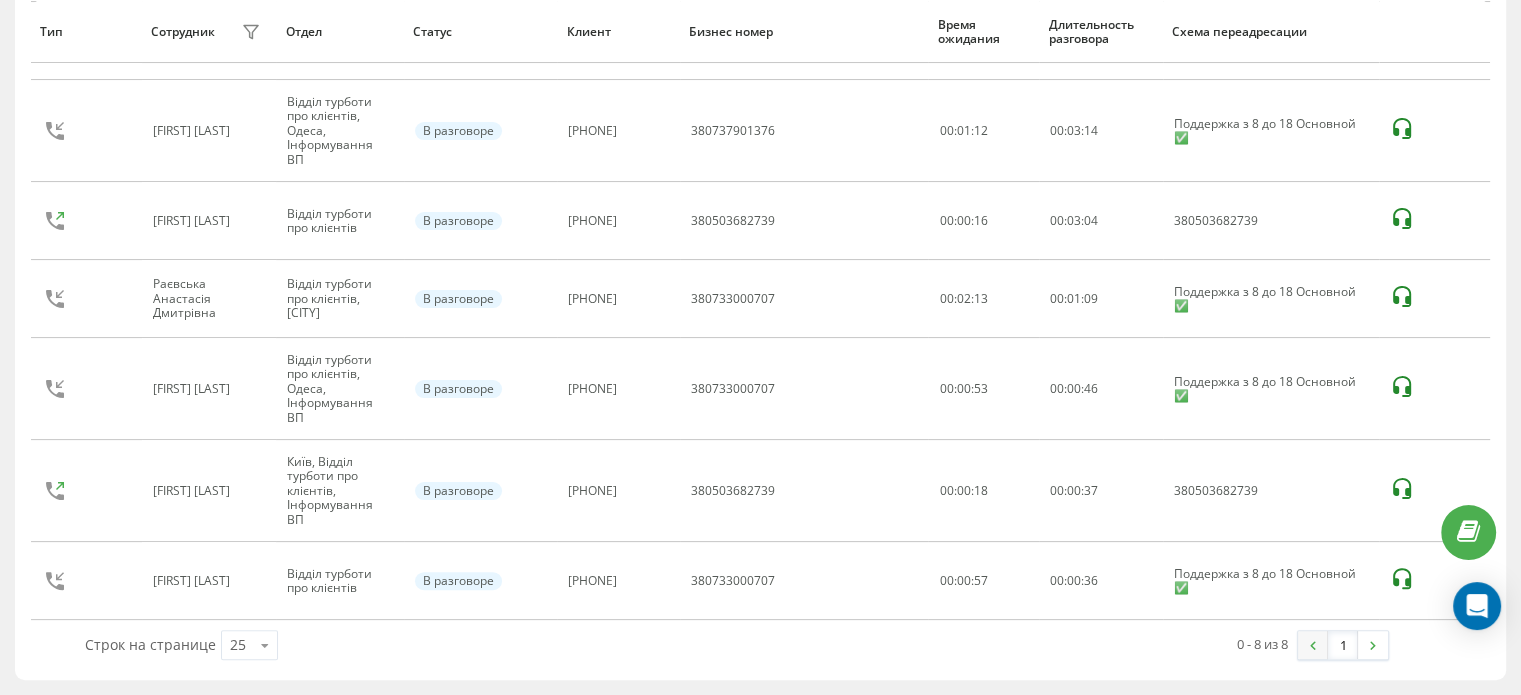 click at bounding box center [1313, 645] 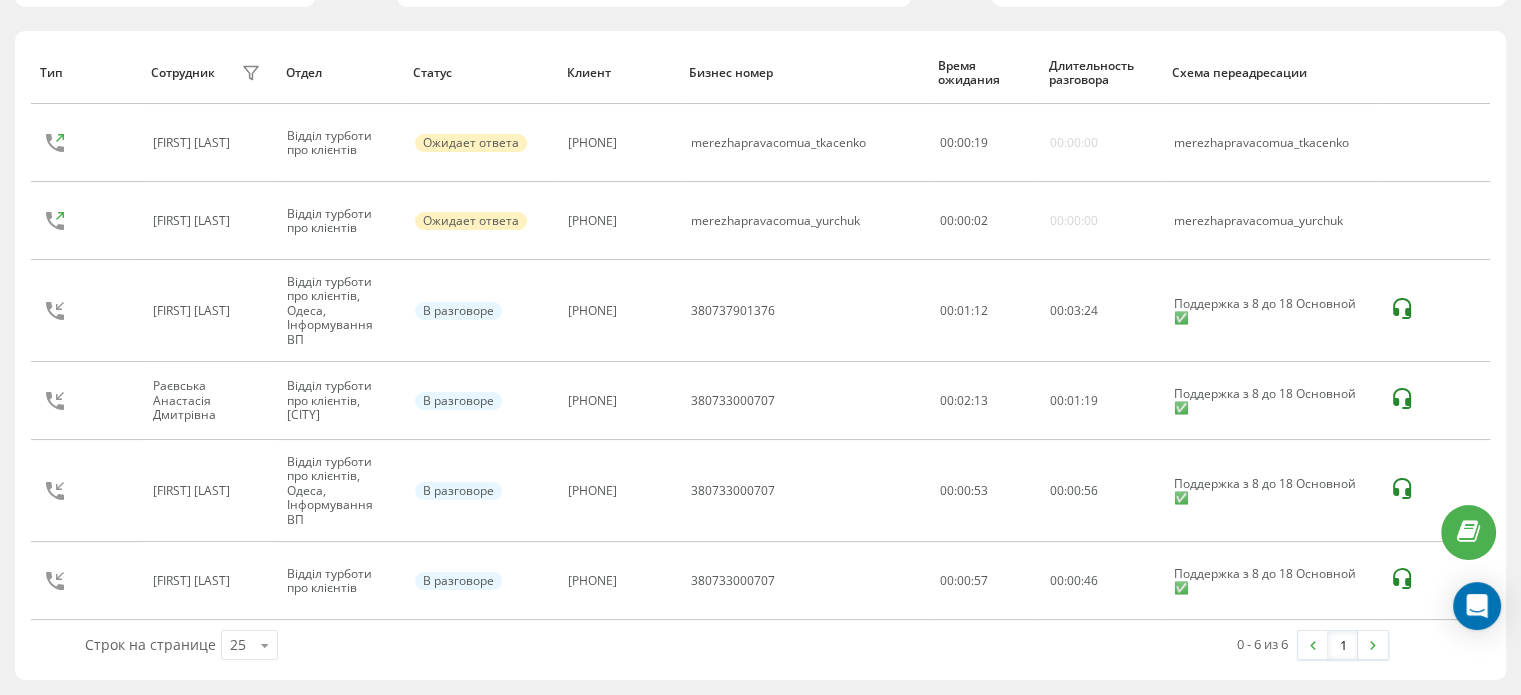 scroll, scrollTop: 221, scrollLeft: 0, axis: vertical 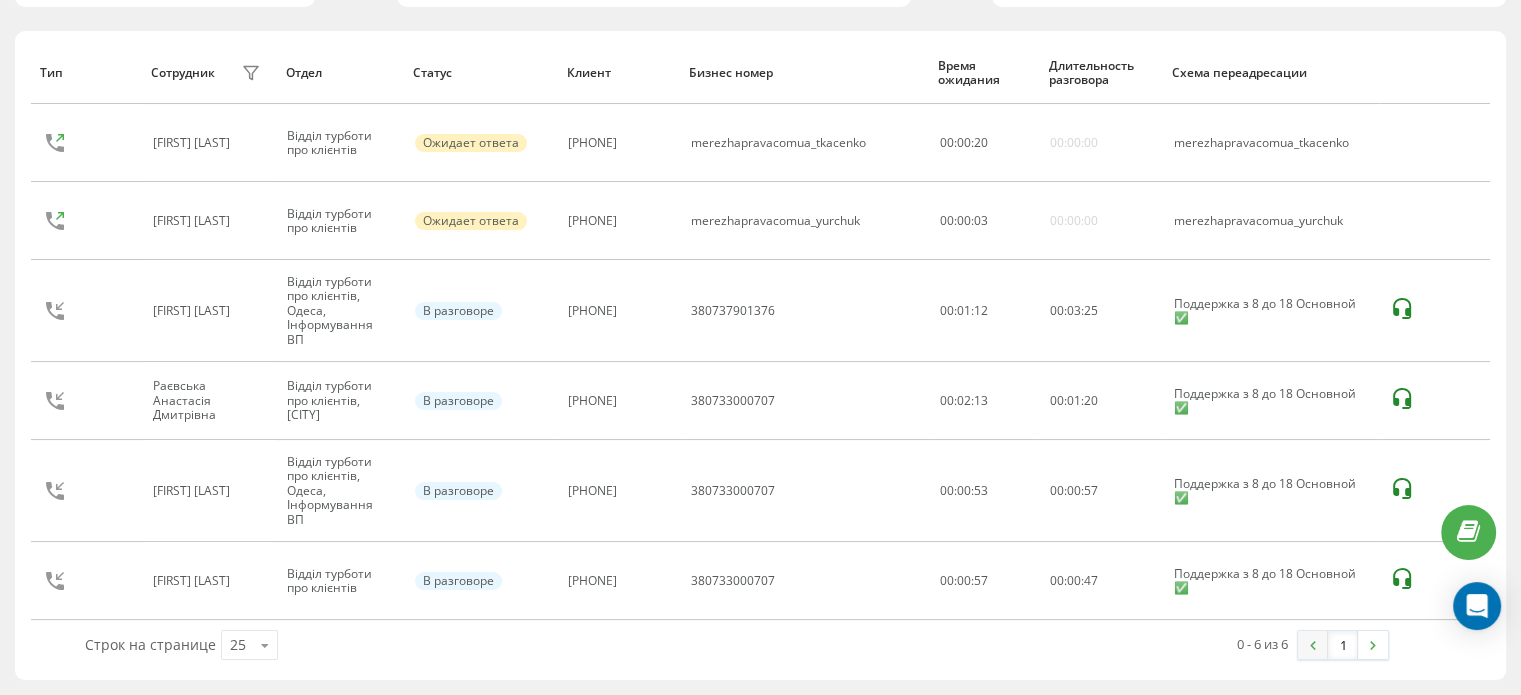 click at bounding box center [1313, 645] 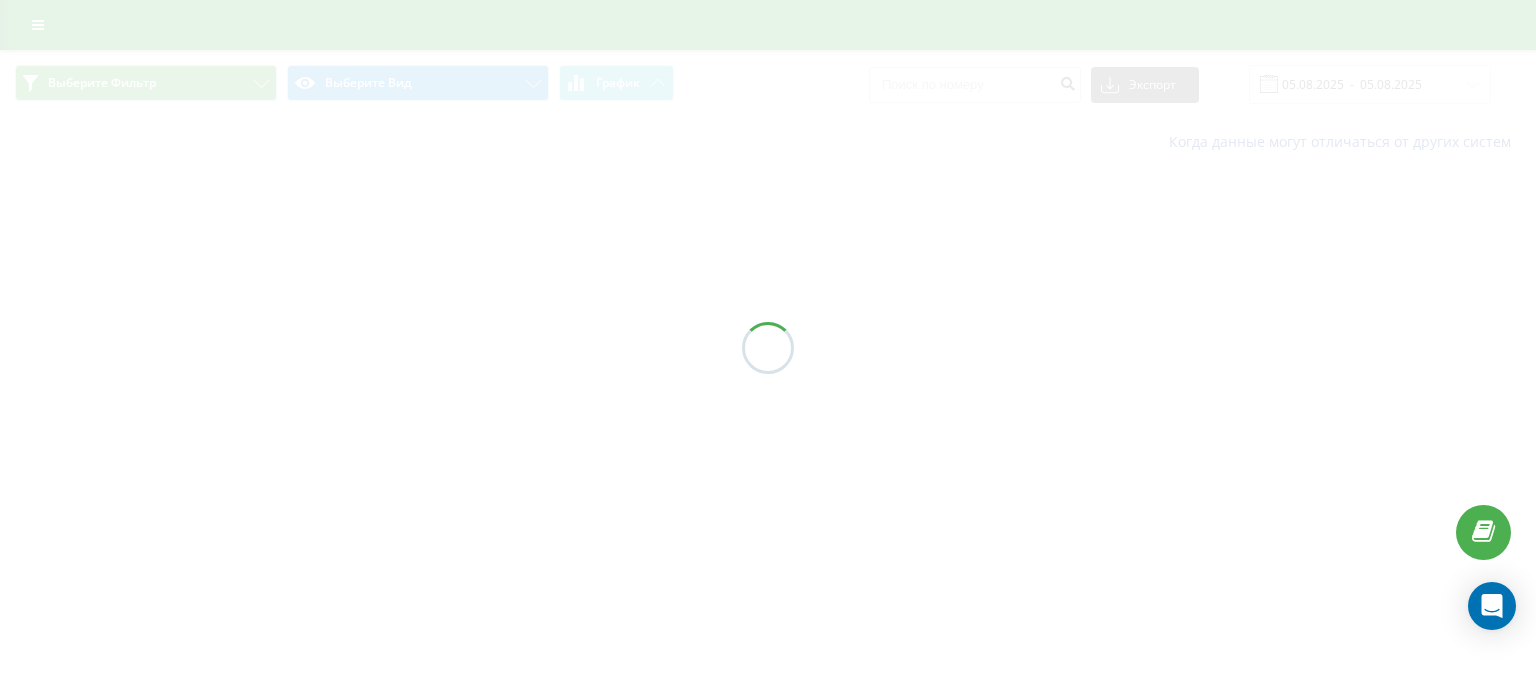 scroll, scrollTop: 0, scrollLeft: 0, axis: both 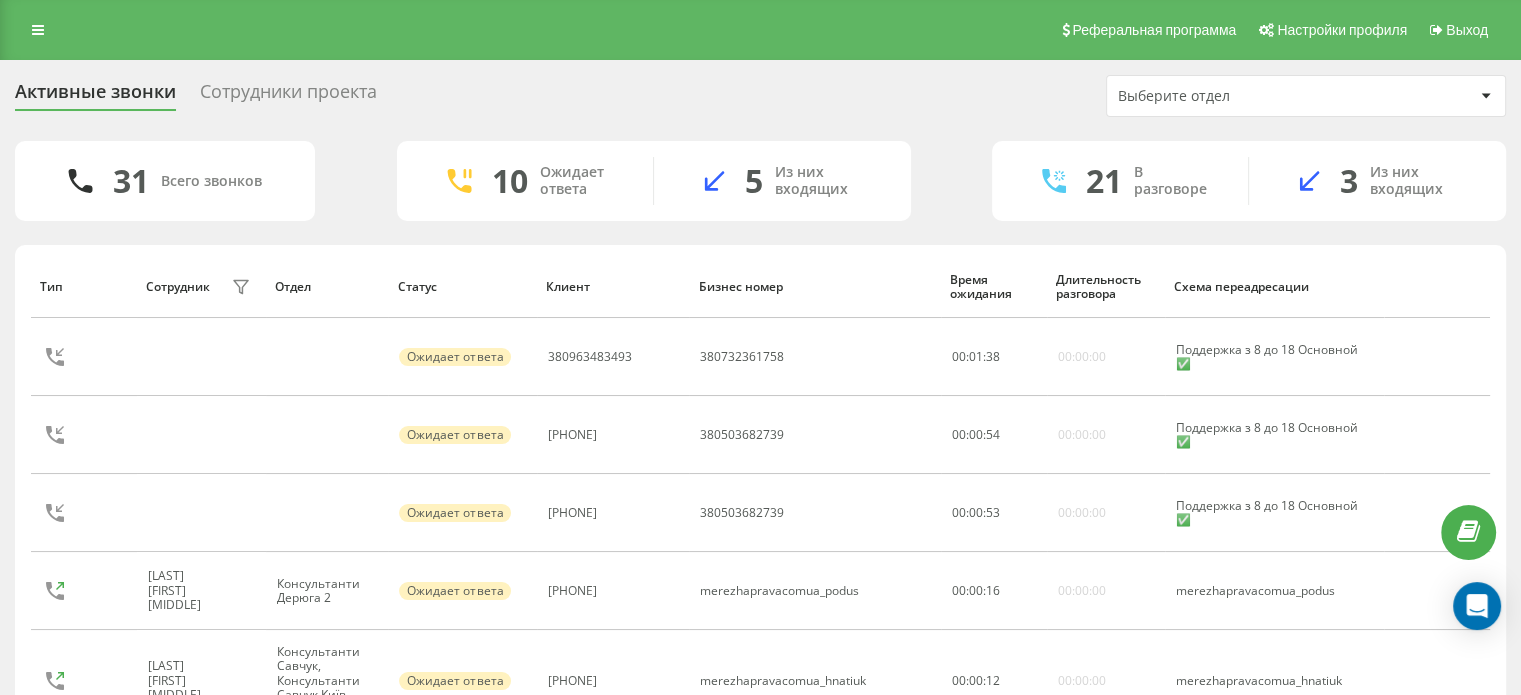 click on "Выберите отдел" at bounding box center (1237, 96) 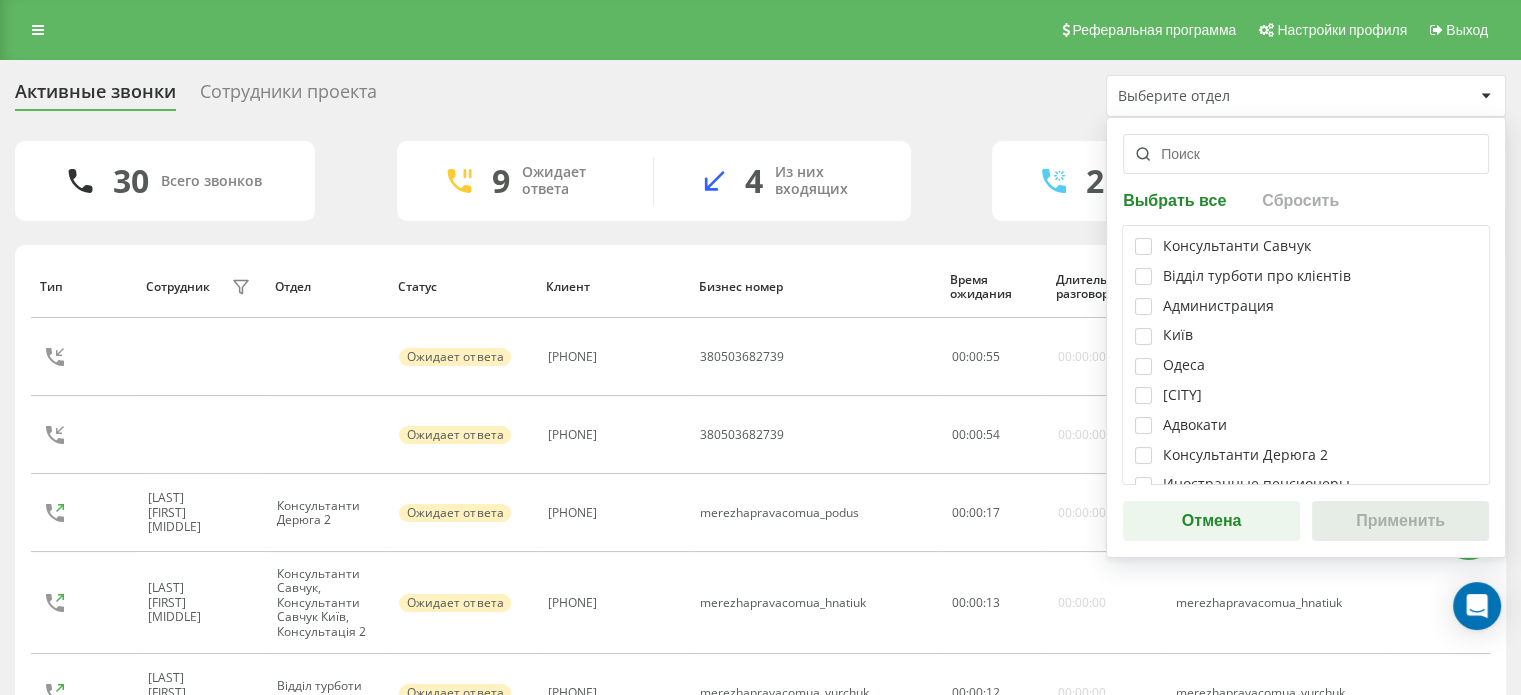 click on "Сотрудники проекта" at bounding box center (288, 96) 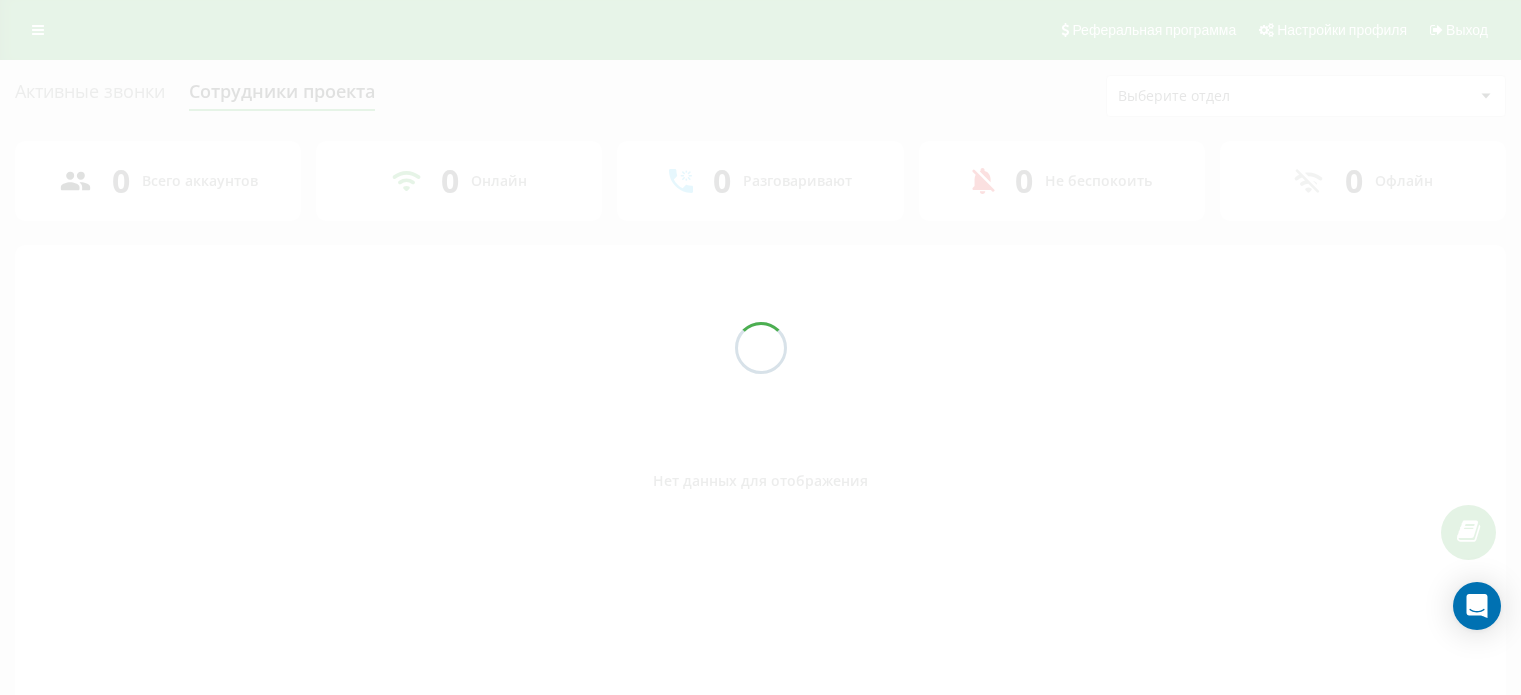 scroll, scrollTop: 0, scrollLeft: 0, axis: both 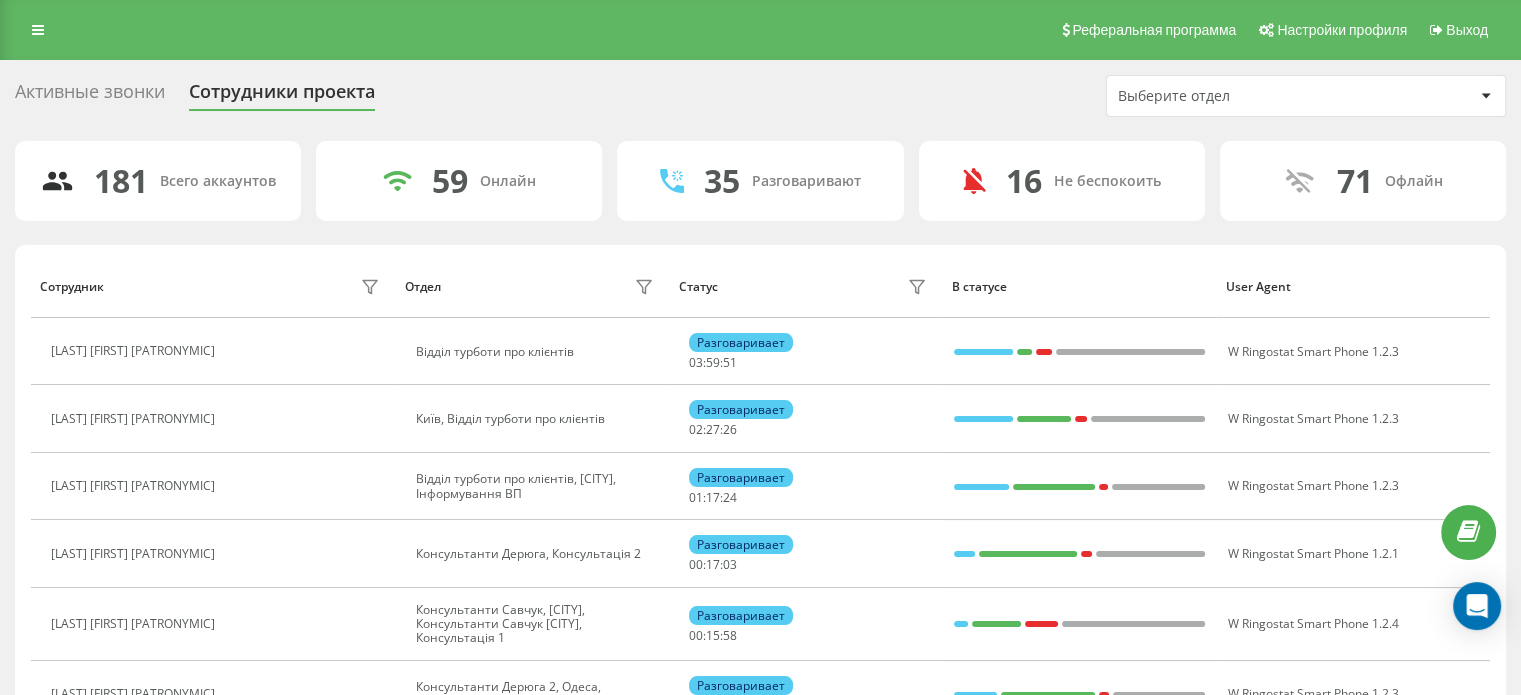 drag, startPoint x: 1180, startPoint y: 93, endPoint x: 1183, endPoint y: 103, distance: 10.440307 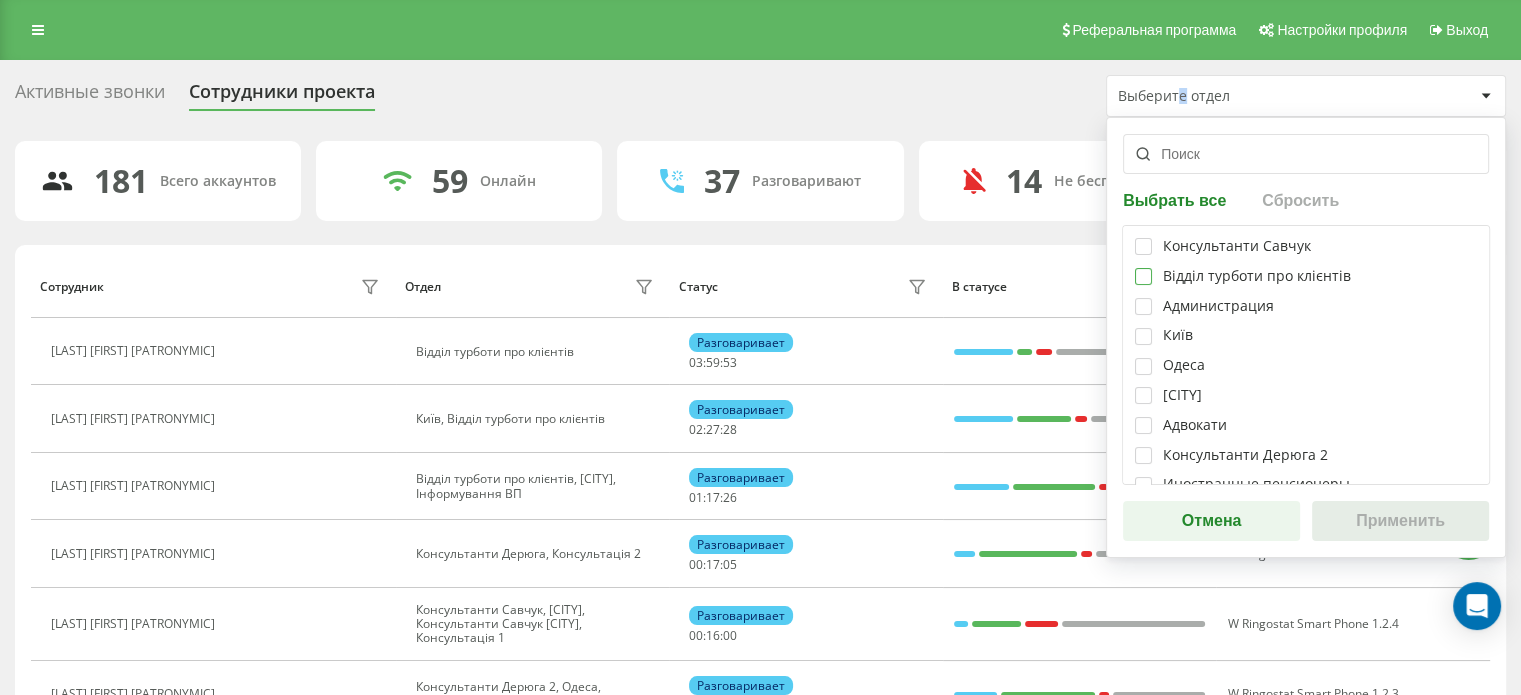 click at bounding box center [1143, 268] 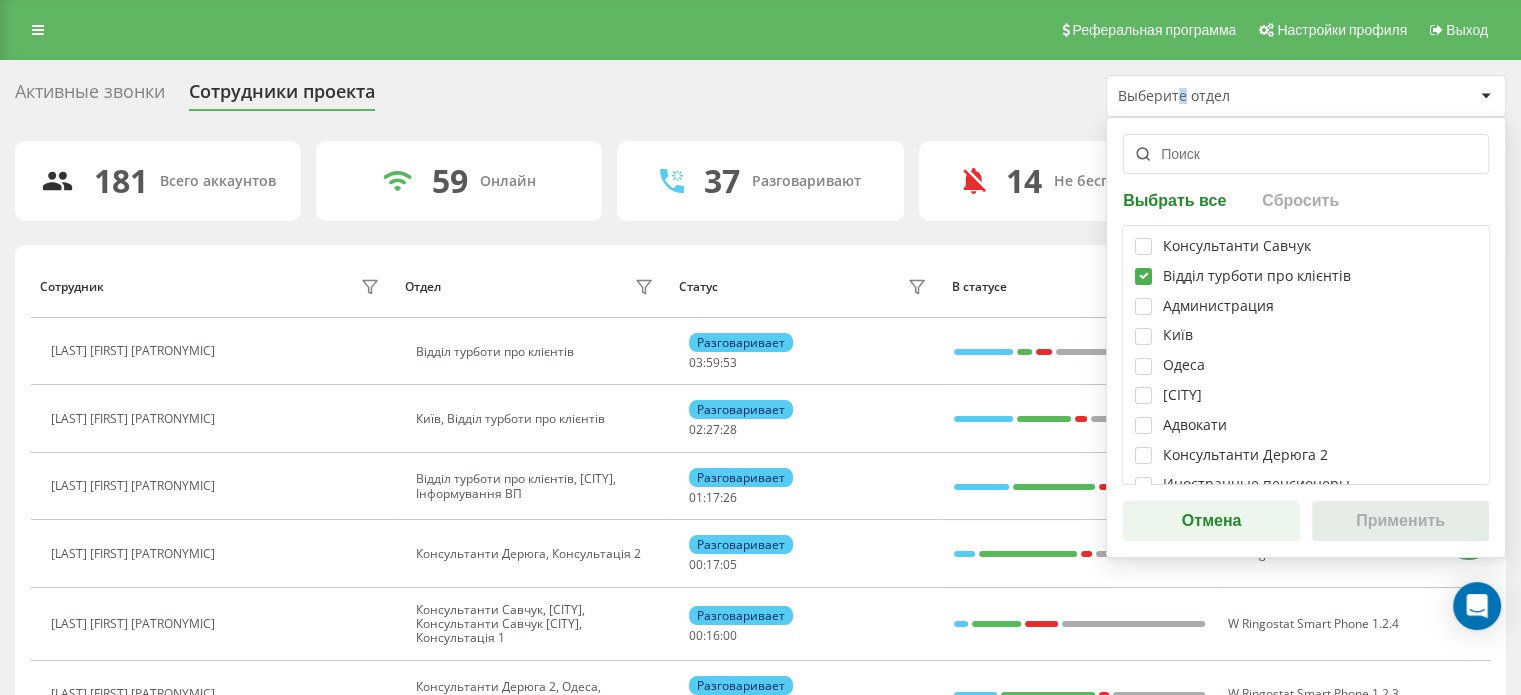 checkbox on "true" 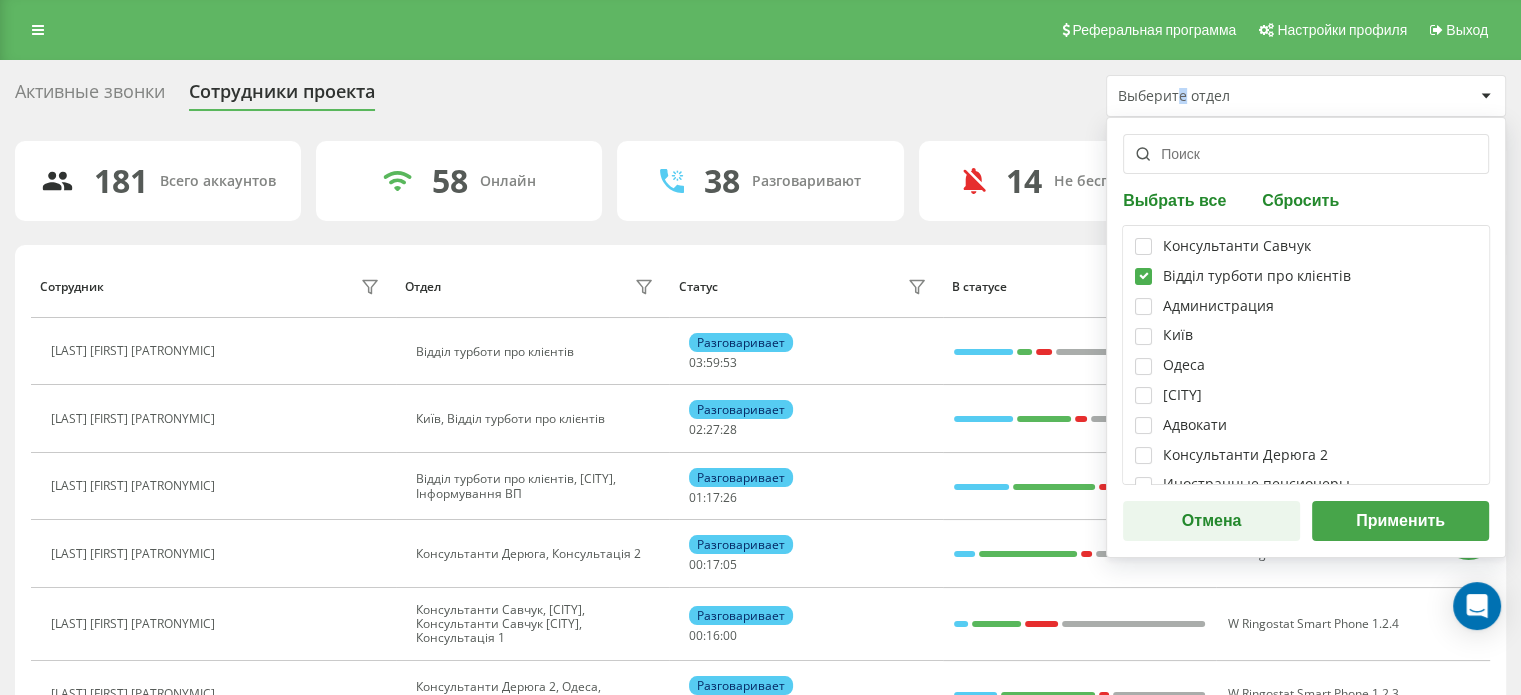click on "Применить" at bounding box center [1400, 521] 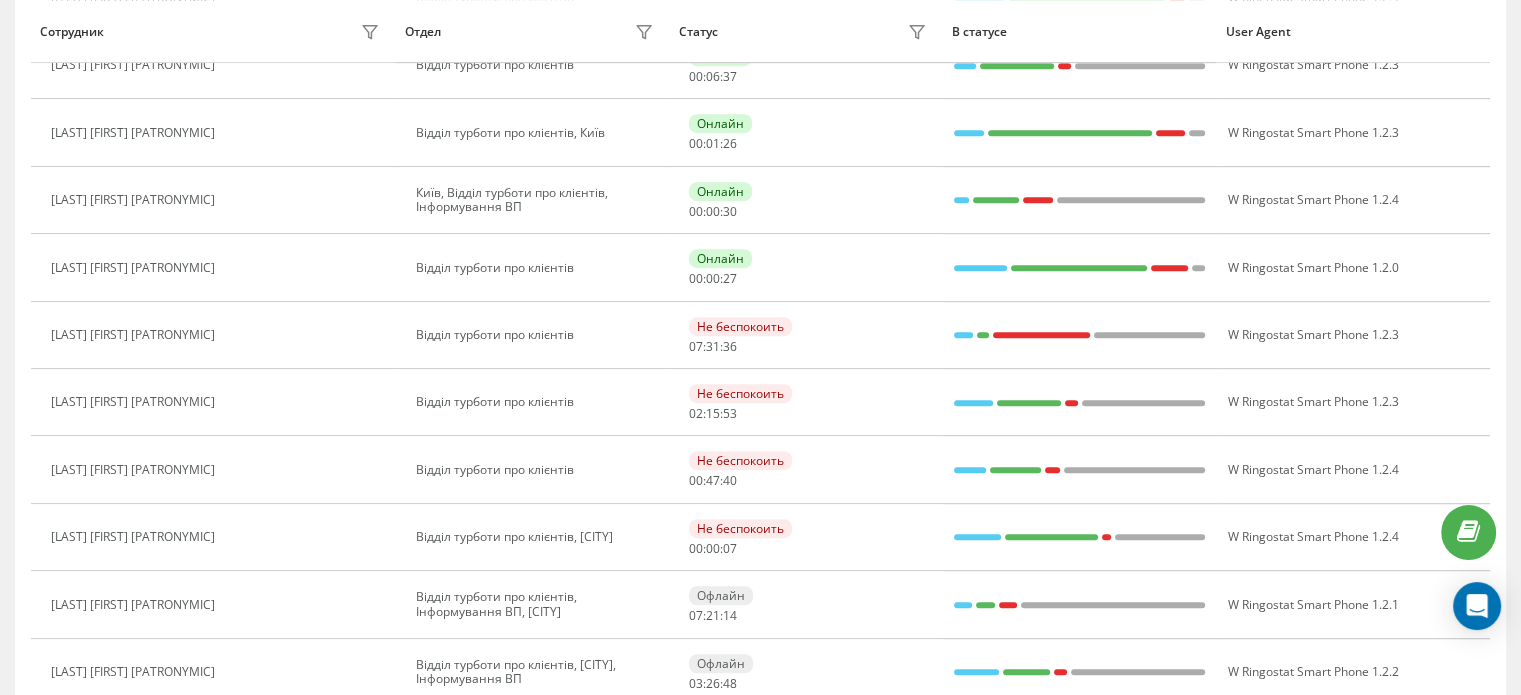 scroll, scrollTop: 893, scrollLeft: 0, axis: vertical 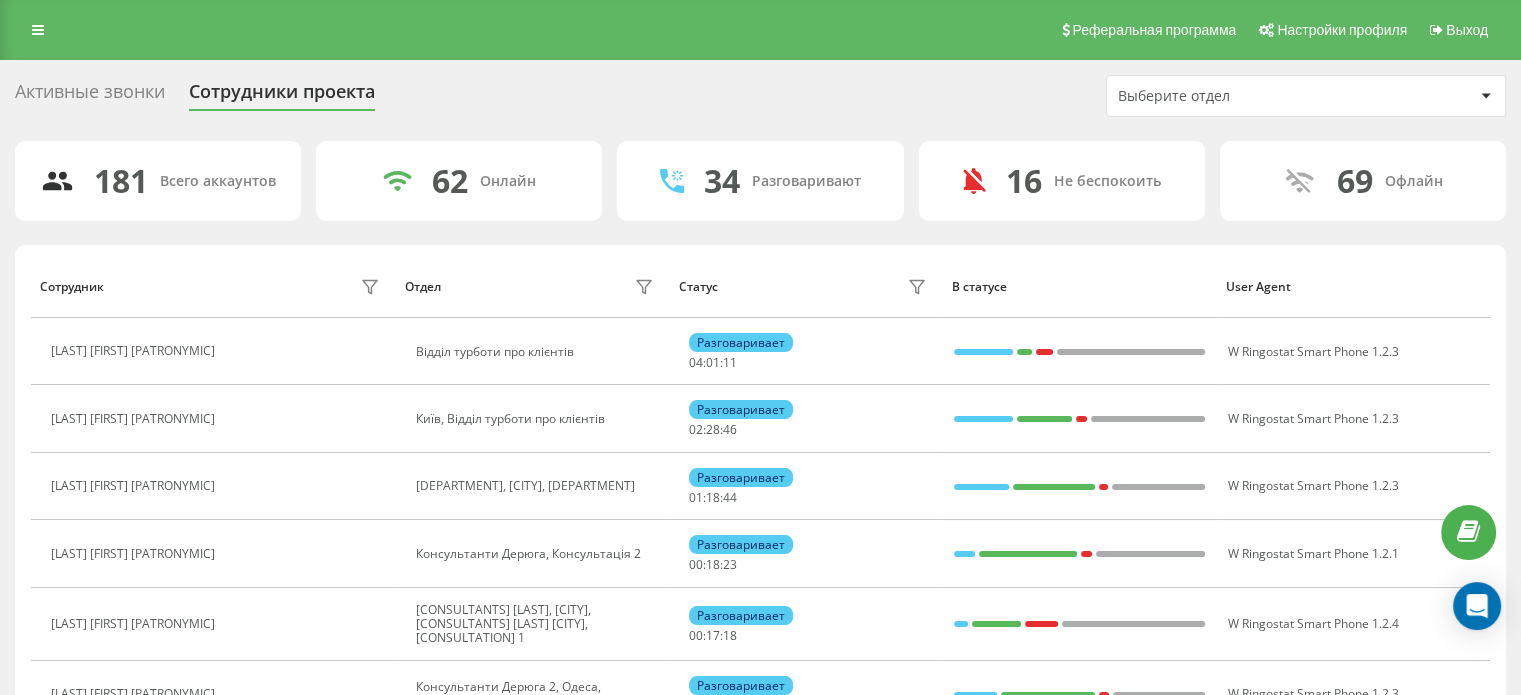 click on "Выберите отдел" at bounding box center (1237, 96) 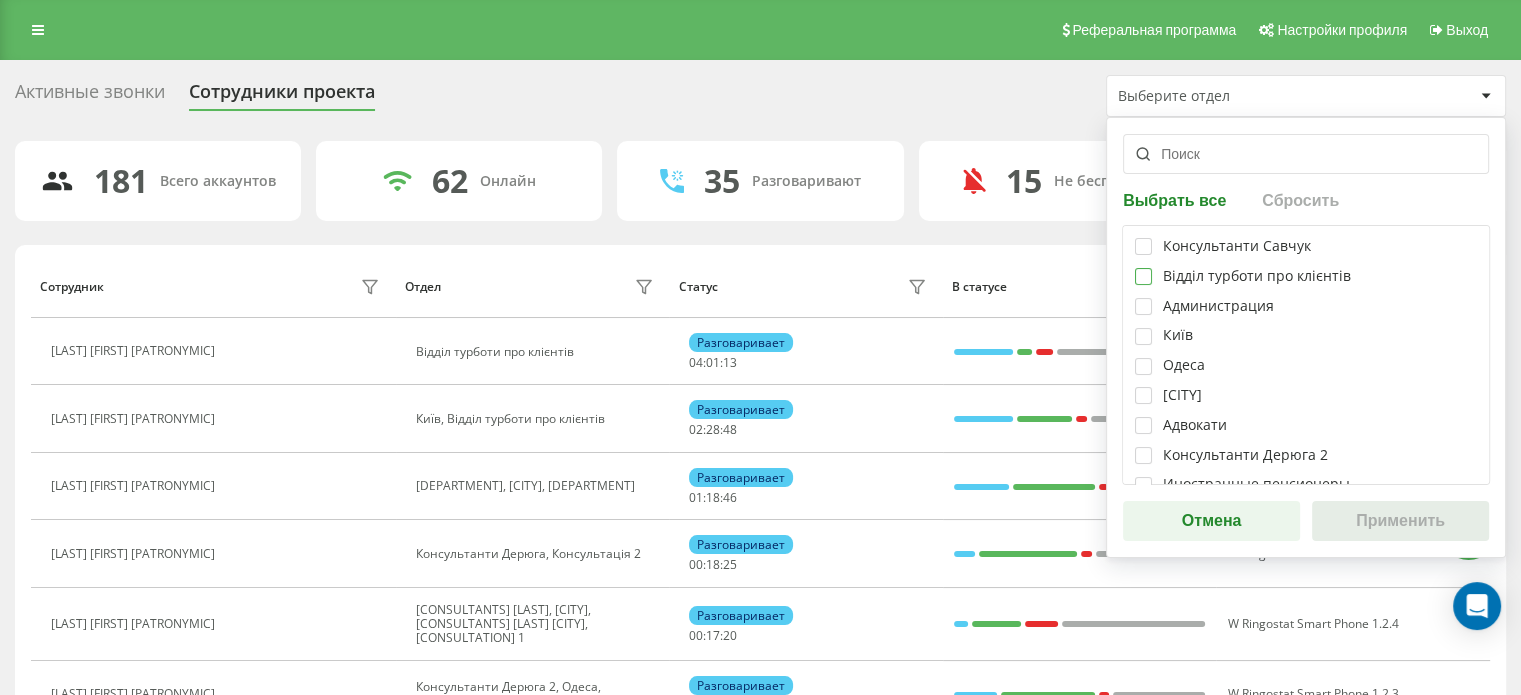 click at bounding box center (1143, 268) 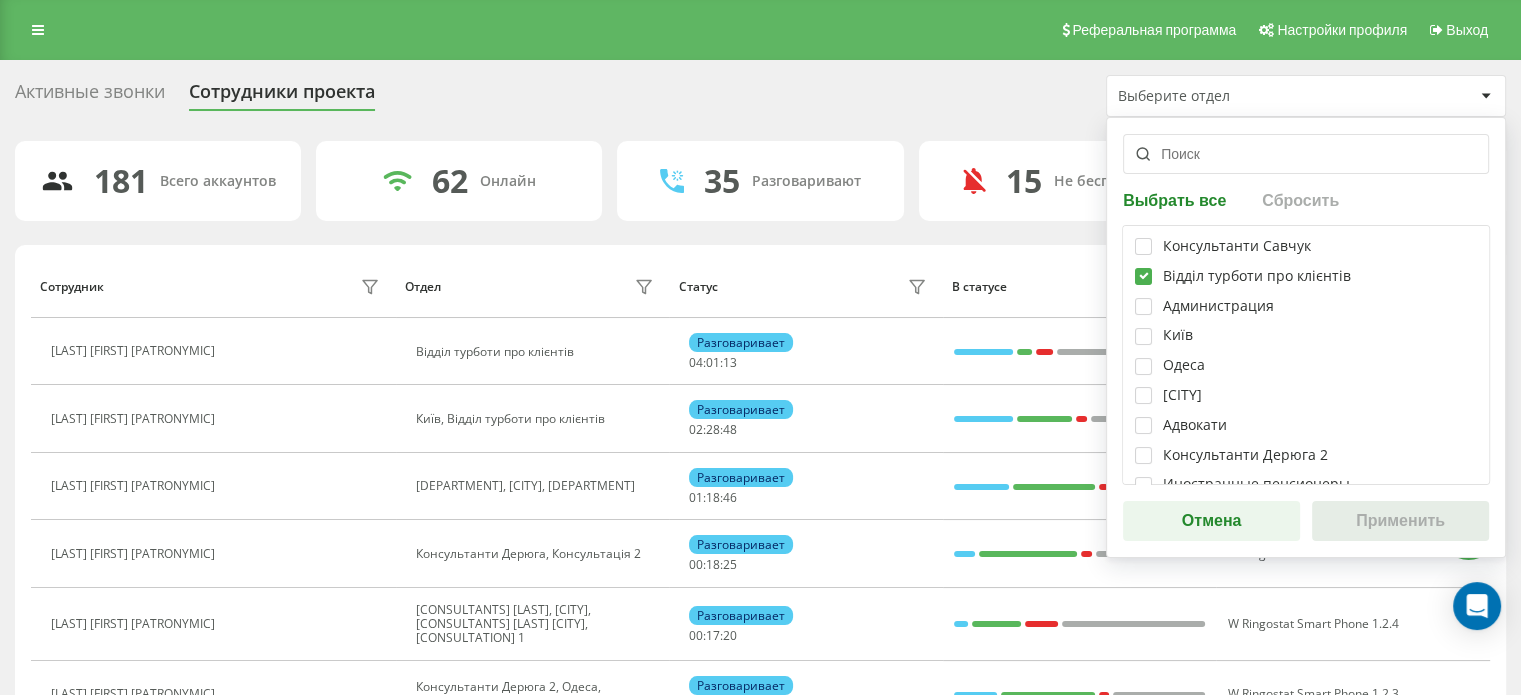 checkbox on "true" 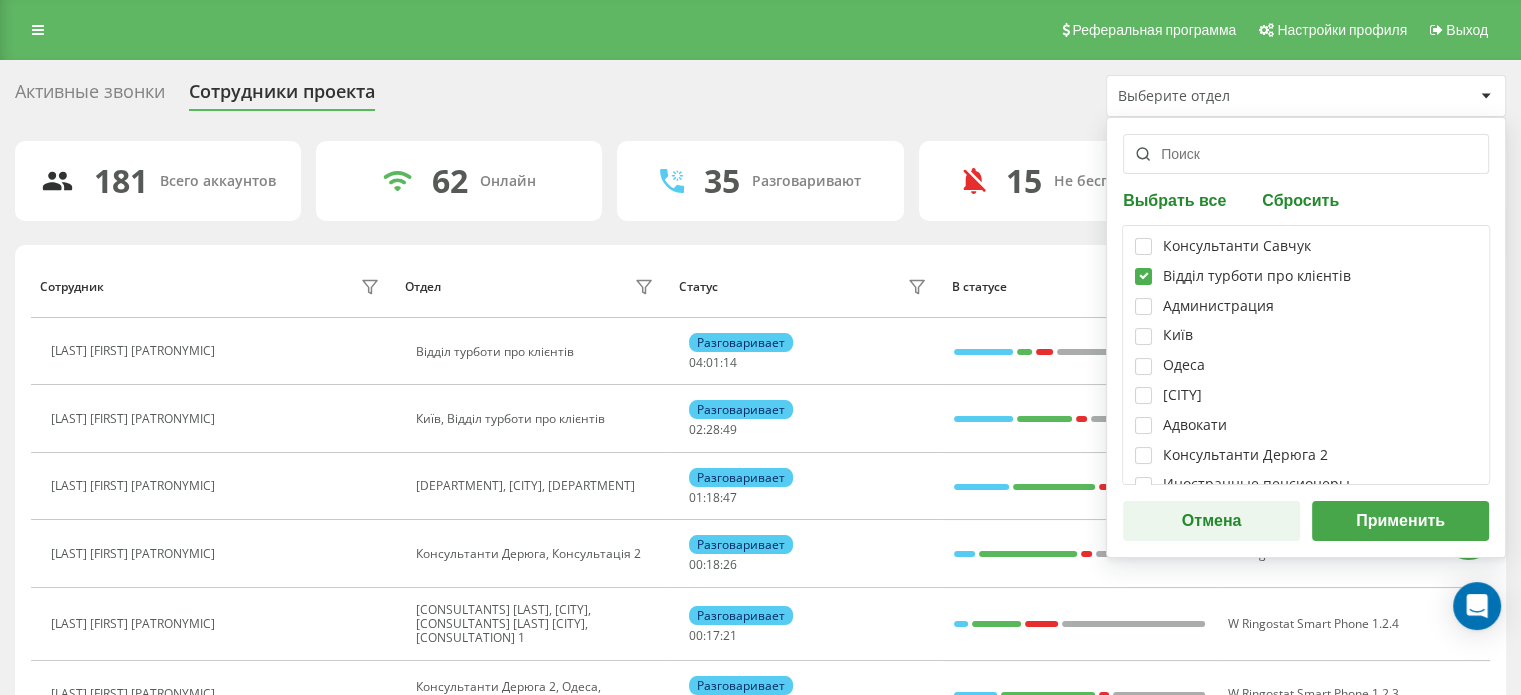 click on "Применить" at bounding box center (1400, 521) 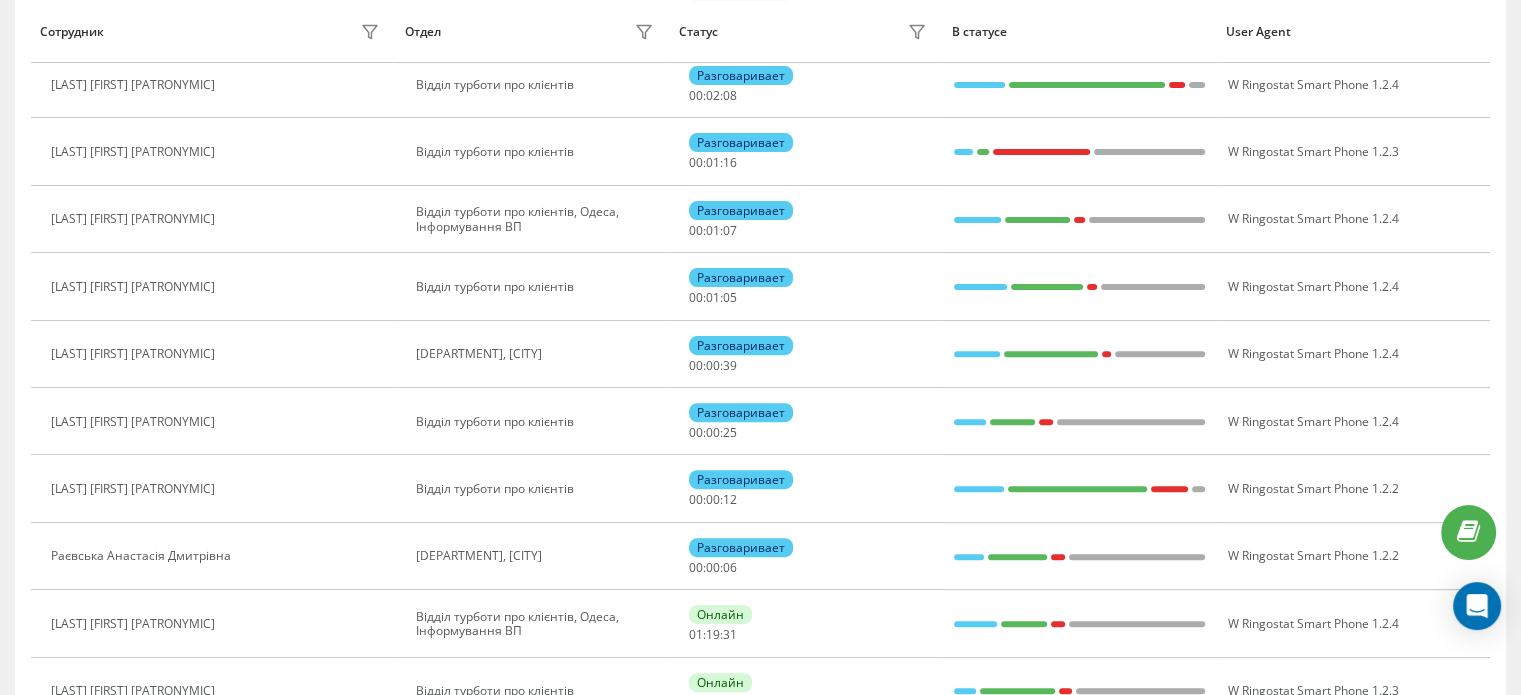 scroll, scrollTop: 1376, scrollLeft: 0, axis: vertical 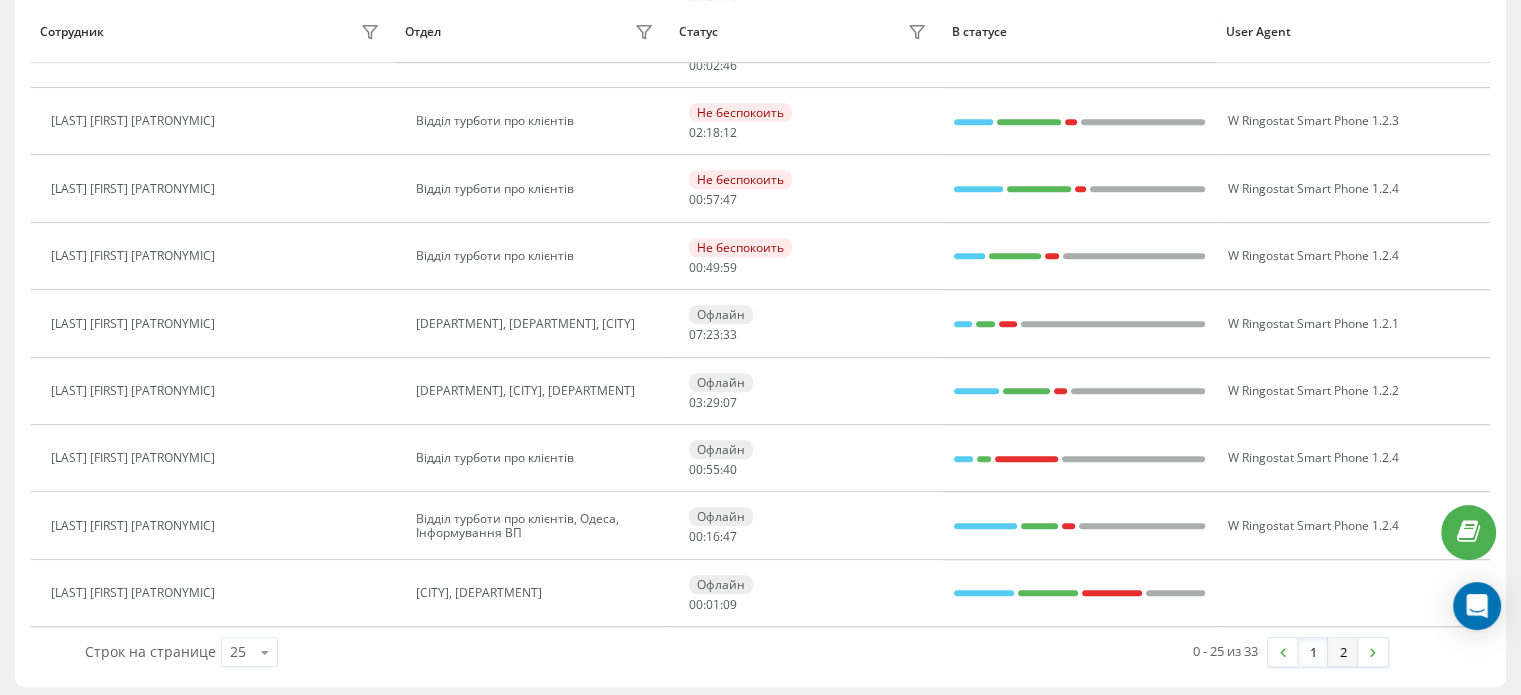 click on "2" at bounding box center [1343, 652] 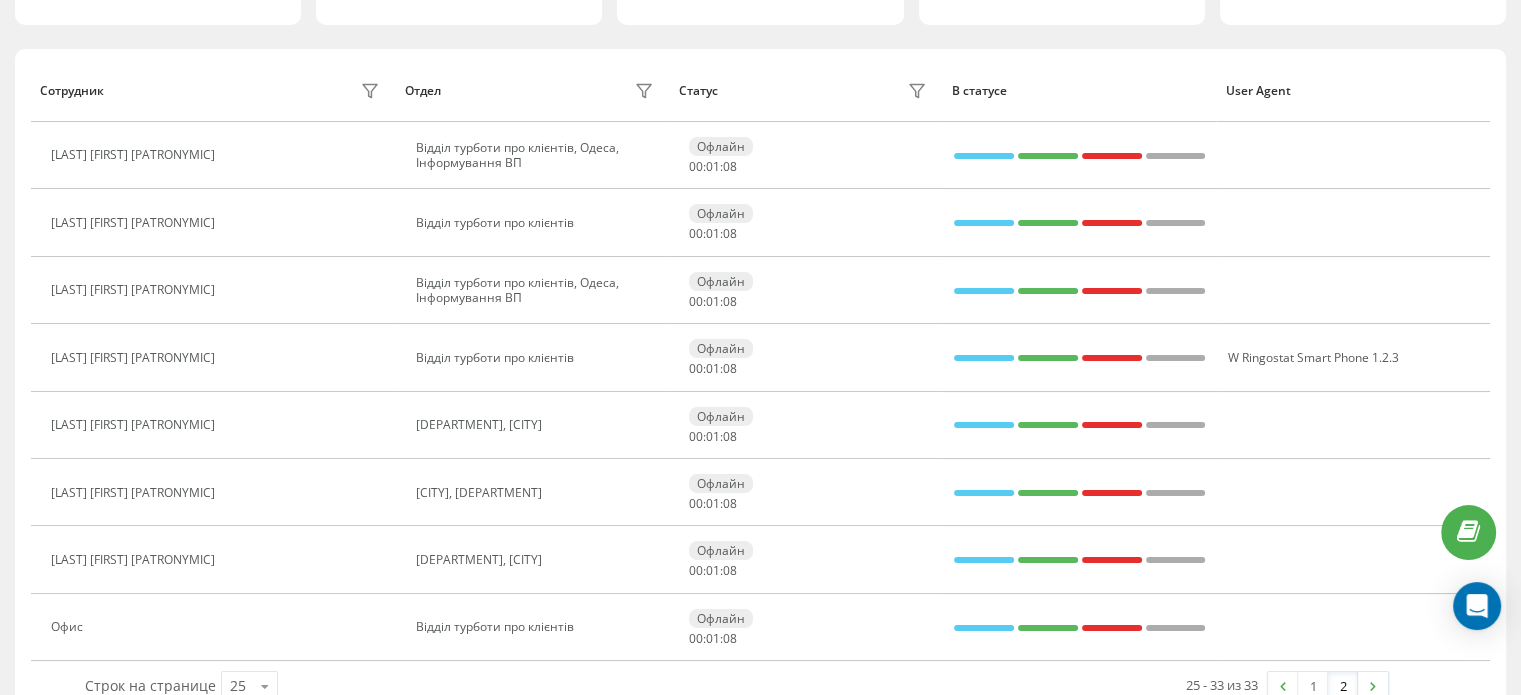 scroll, scrollTop: 234, scrollLeft: 0, axis: vertical 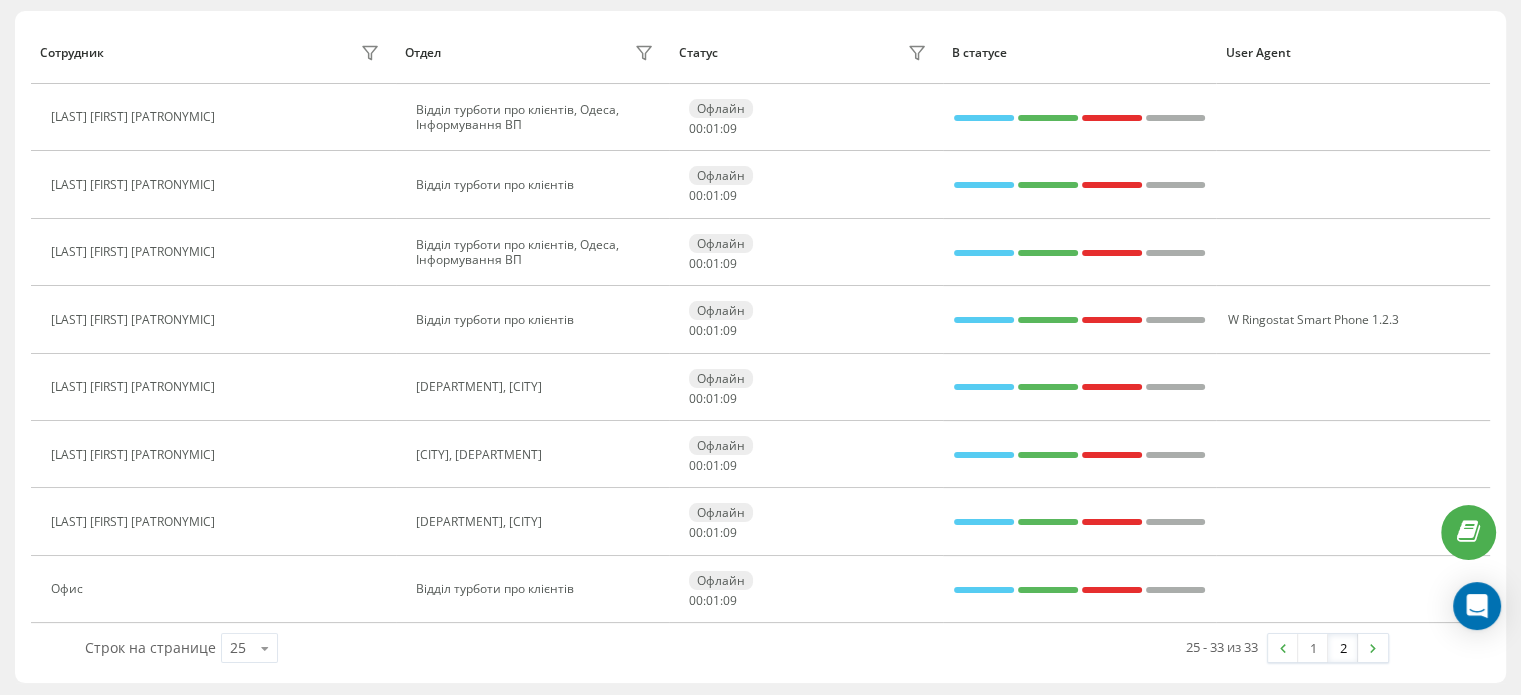 click on "2" at bounding box center (1343, 648) 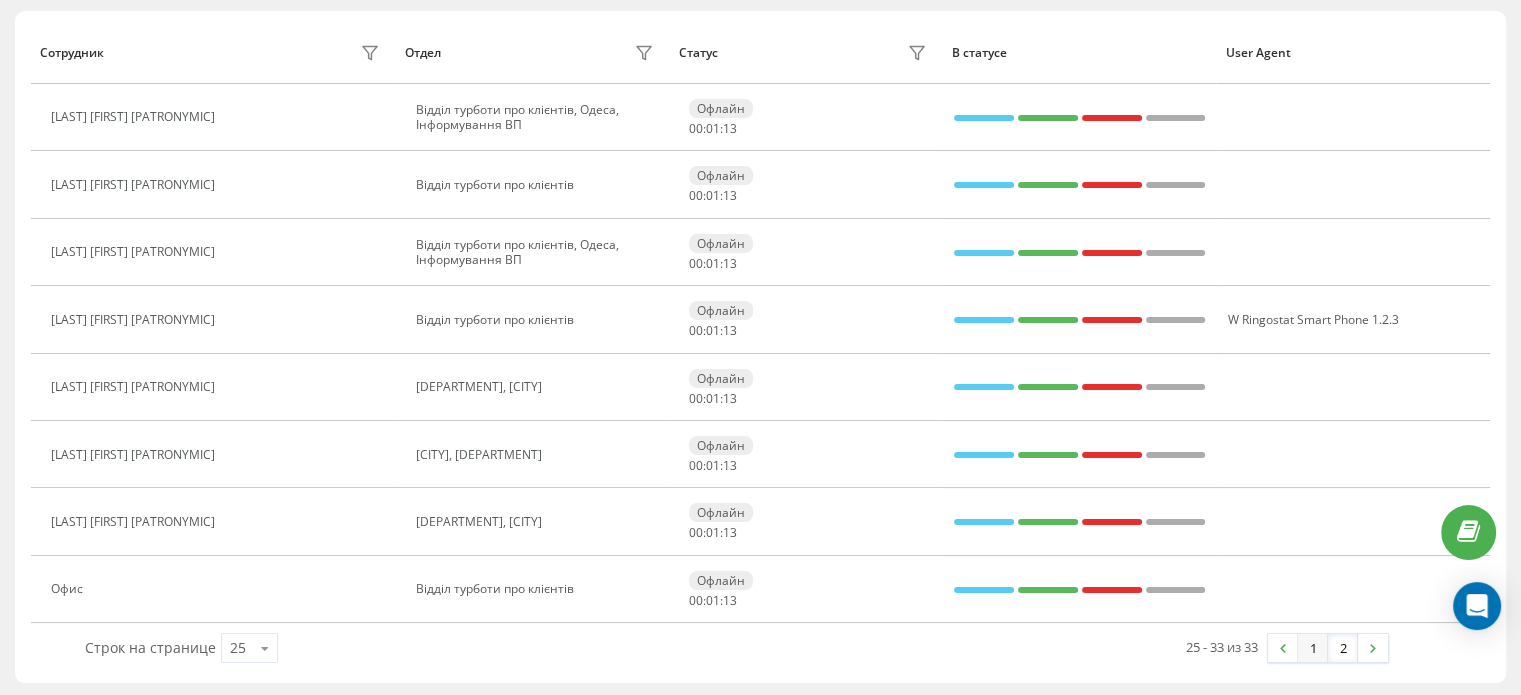 click on "1" at bounding box center (1313, 648) 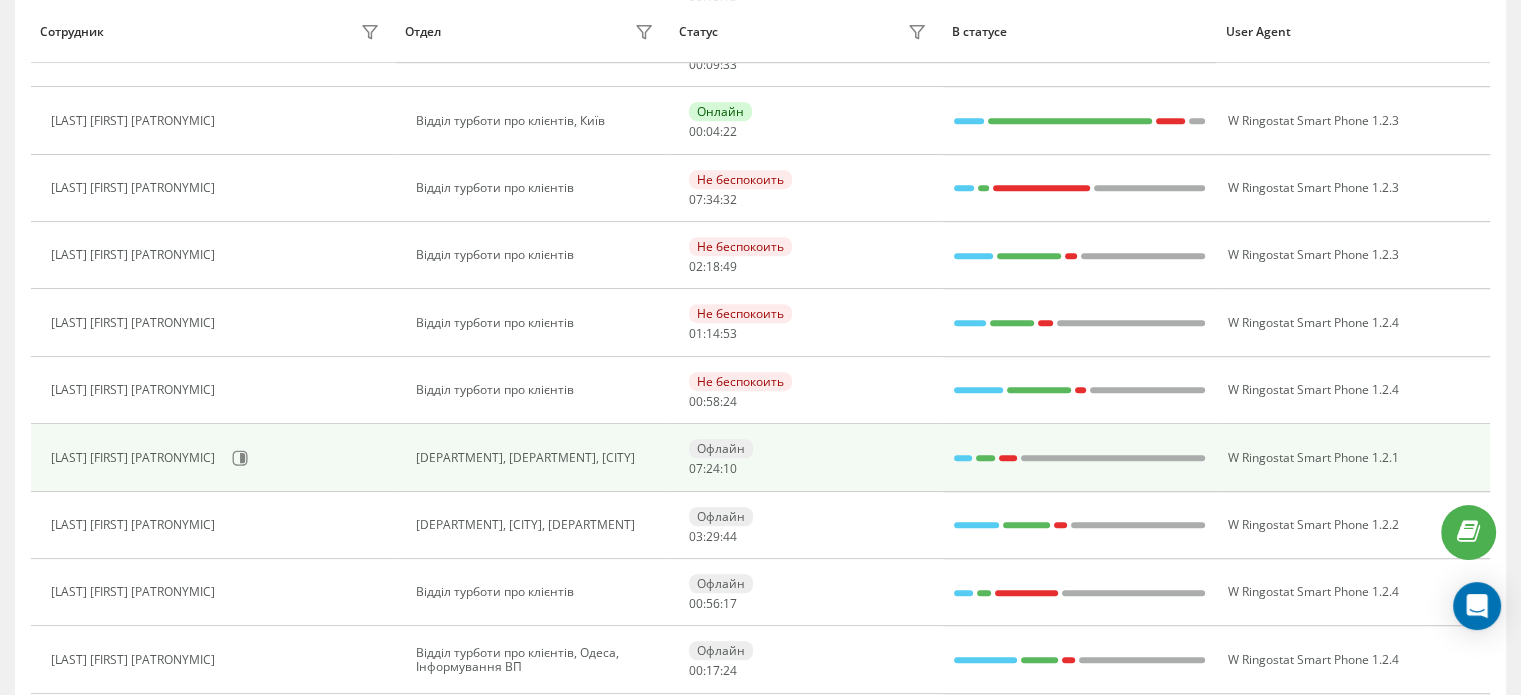 scroll, scrollTop: 1175, scrollLeft: 0, axis: vertical 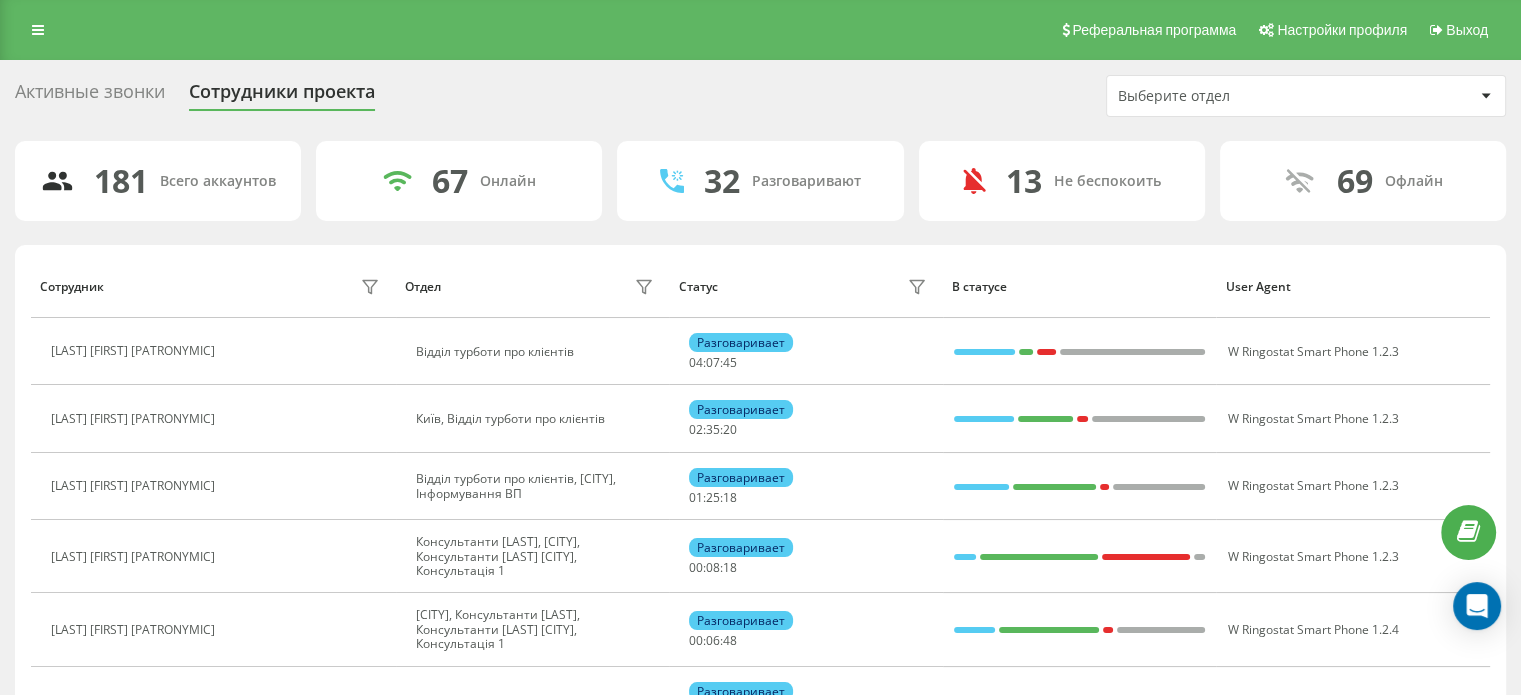 drag, startPoint x: 1201, startPoint y: 91, endPoint x: 1188, endPoint y: 103, distance: 17.691807 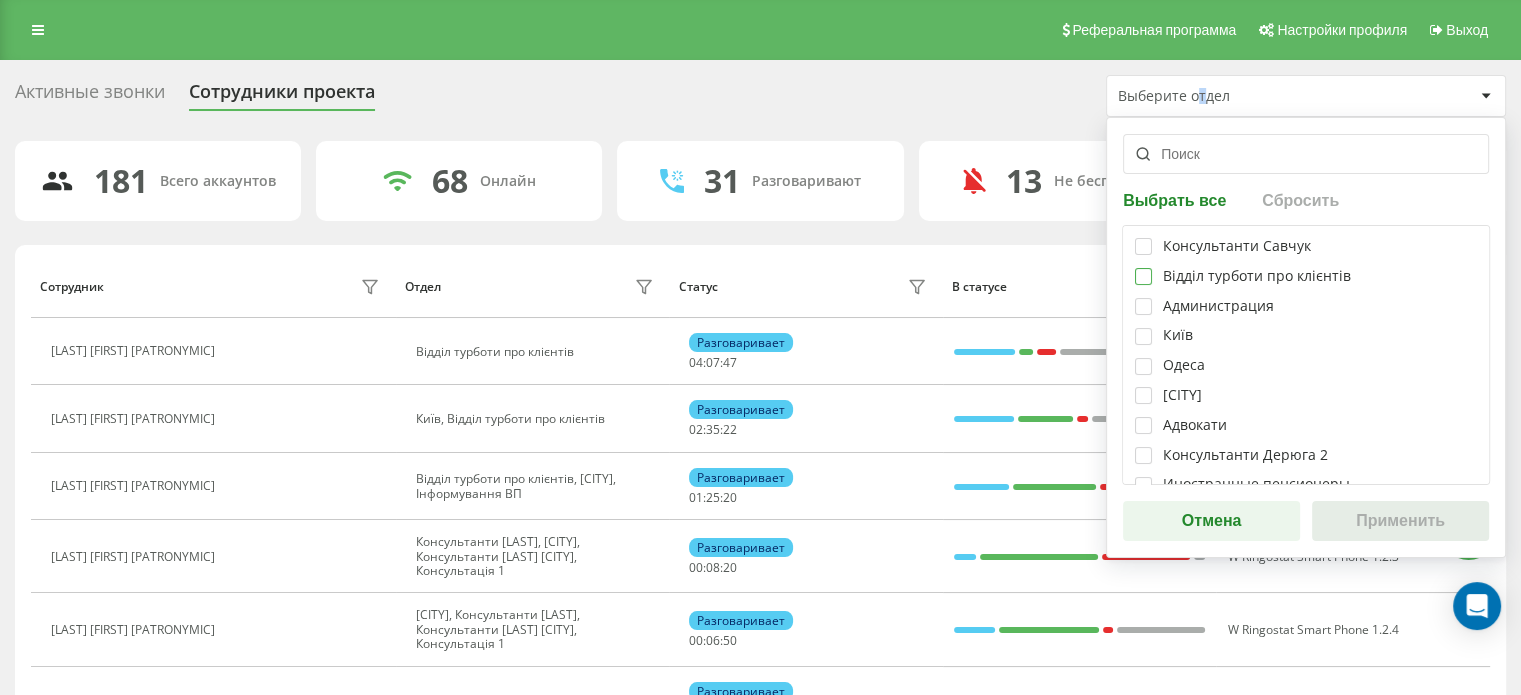 click at bounding box center (1143, 268) 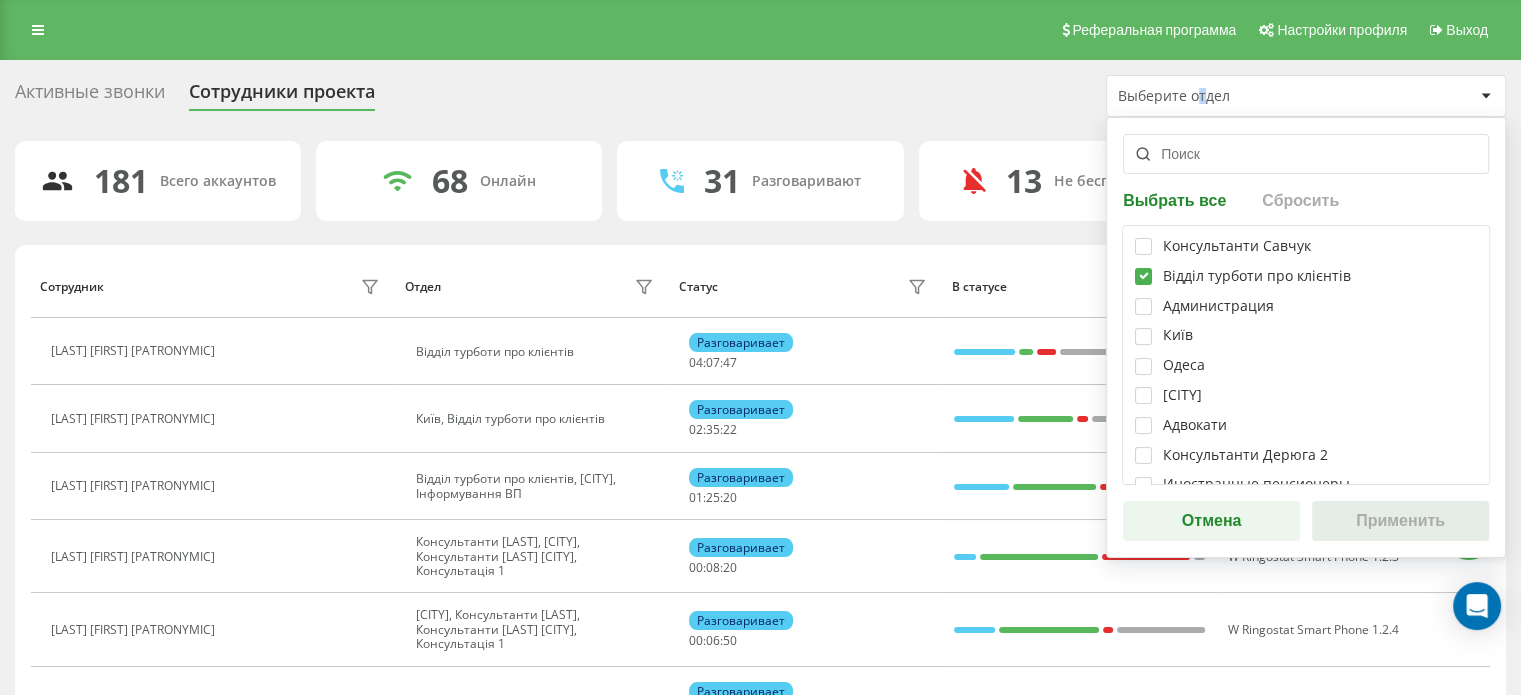 checkbox on "true" 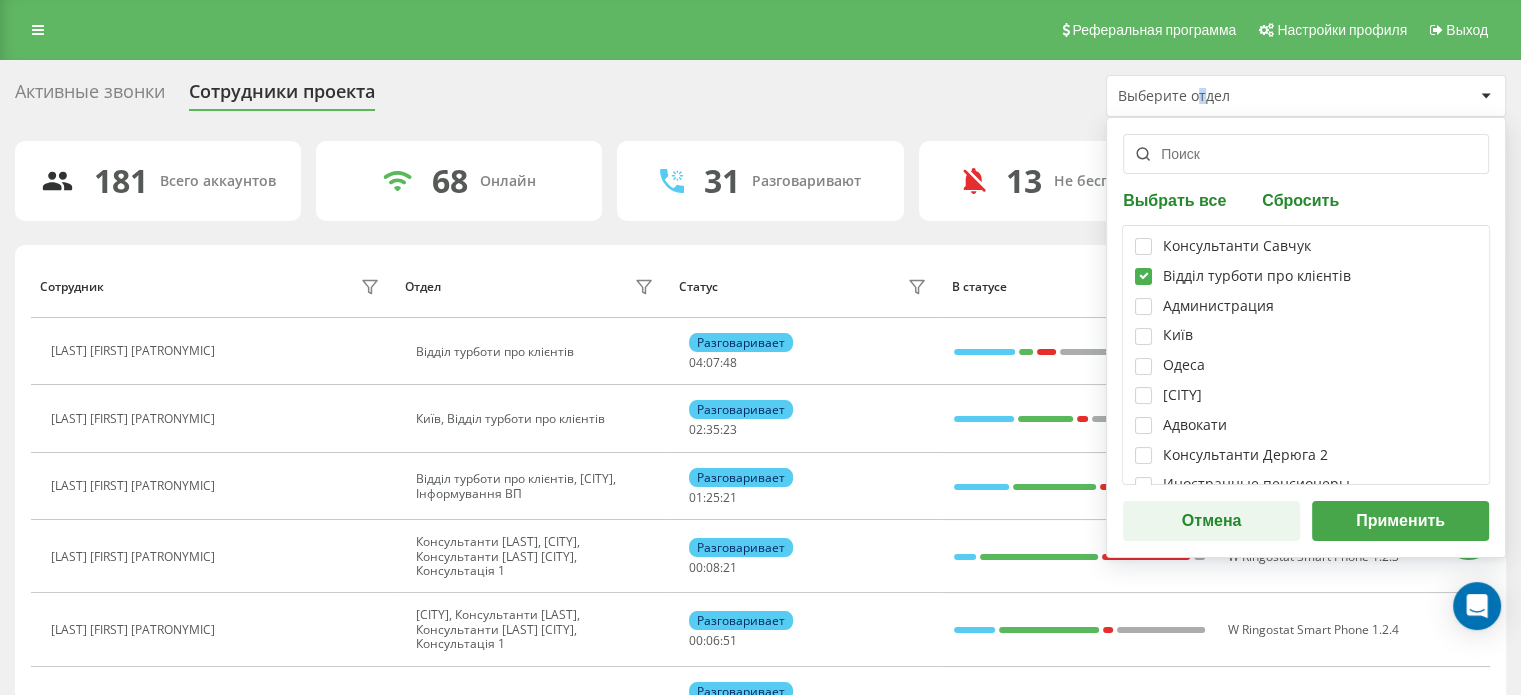 click on "Применить" at bounding box center [1400, 521] 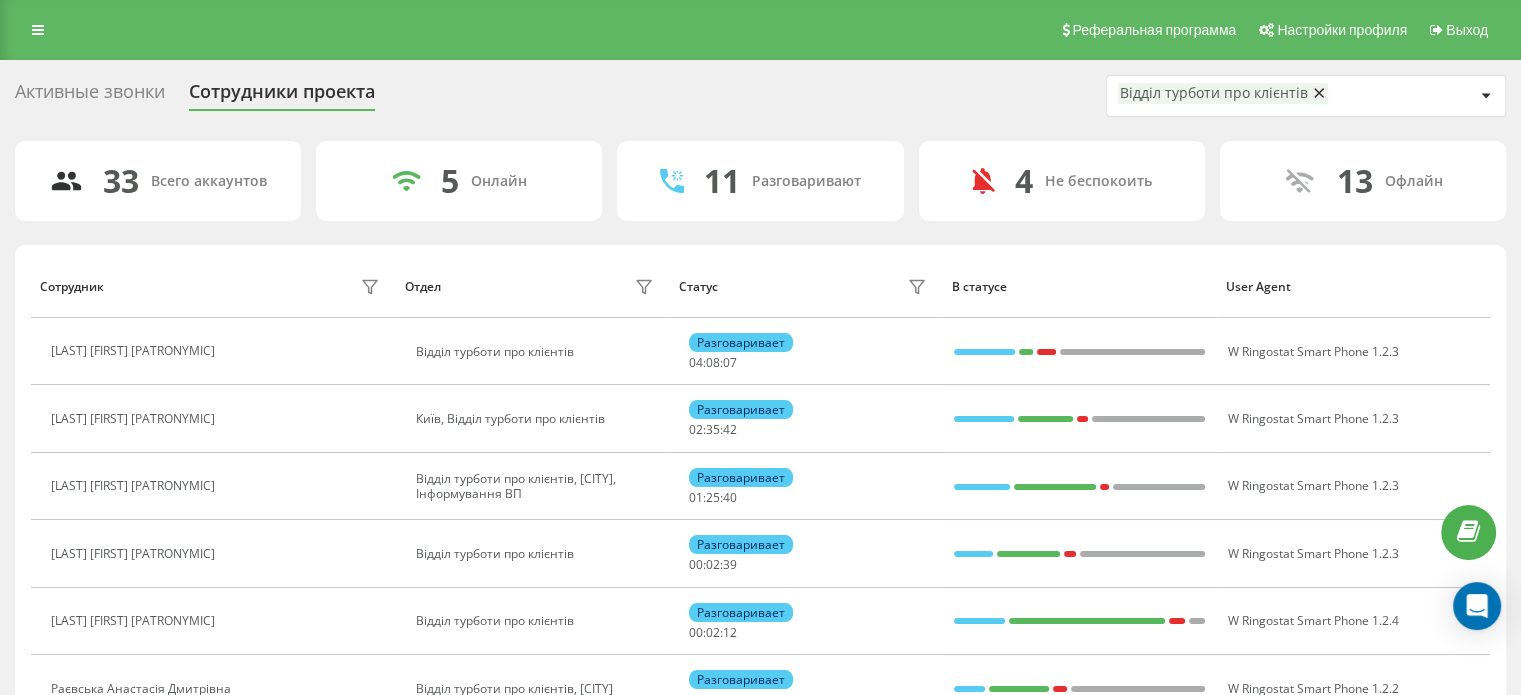click on "Активные звонки" at bounding box center (90, 96) 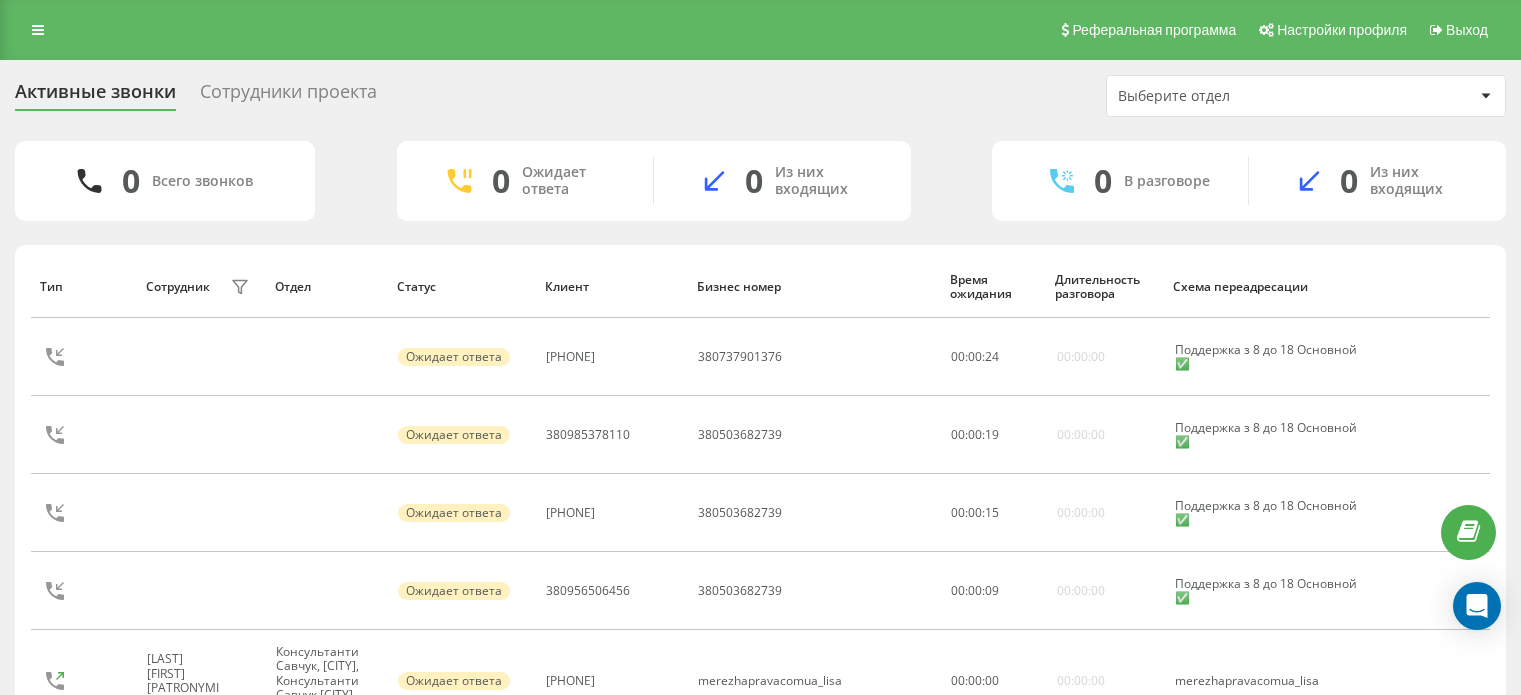 scroll, scrollTop: 0, scrollLeft: 0, axis: both 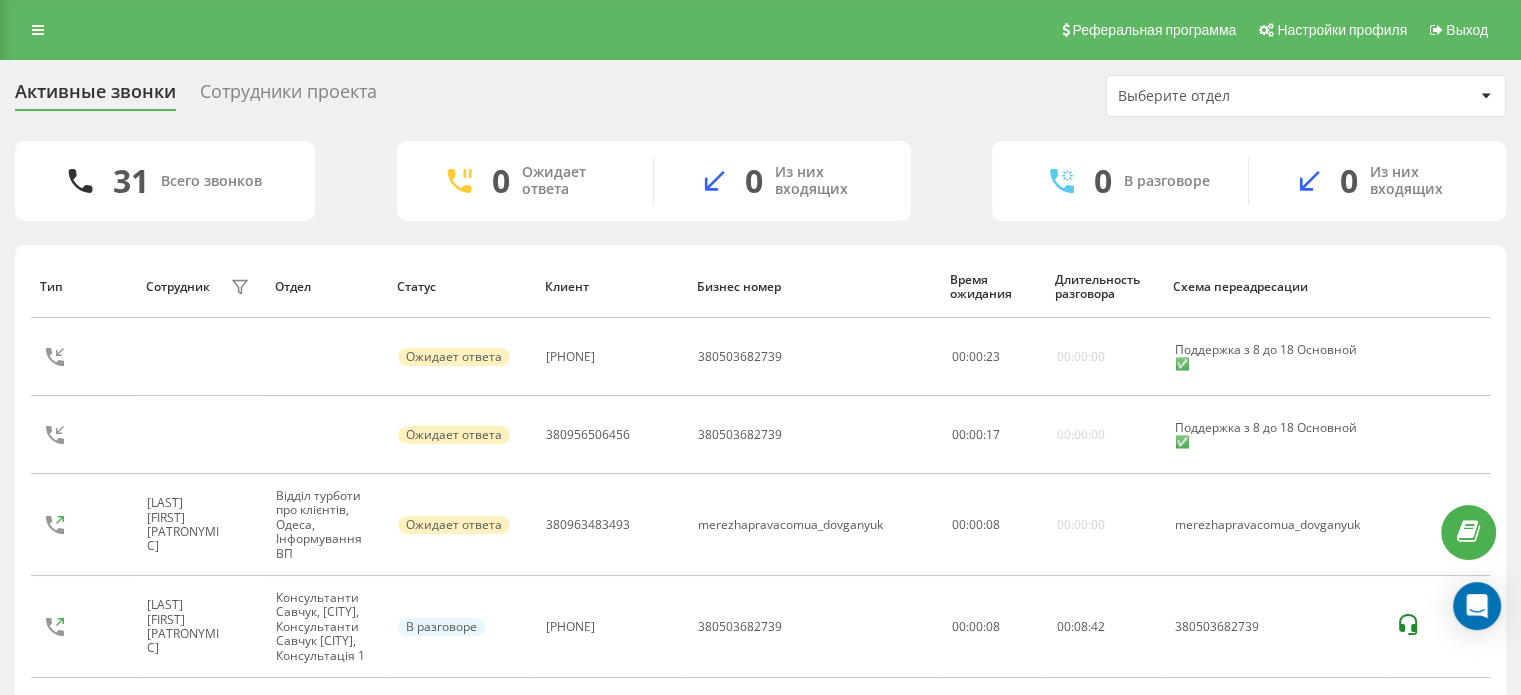 click on "31   Всего звонков   0   Ожидает ответа   0   Из них входящих   0   В разговоре   0   Из них входящих Тип Сотрудник  фильтра  Отдел Статус Клиент Бизнес номер Время ожидания Длительность разговора Схема переадресации Ожидает ответа 380953835845 380503682739 00 : 00 : 23 00:00:00 Поддержка з 8 до 18 Основной ✅ Ожидает ответа 380956506456 380503682739 00 : 00 : 17 00:00:00 Поддержка з 8 до 18 Основной ✅ Довганюк Тамара Василівна Відділ турботи про клієнтів, Одеса, Інформування ВП Ожидает ответа 380963483493 merezhapravacomua_dovganyuk 00 : 00 : 08 00:00:00 merezhapravacomua_dovganyuk Швед Святослав Юрійович В разговоре 380963166844 380503682739 00:00:08 00 : 08 : 42 00:00:12" at bounding box center [760, 1391] 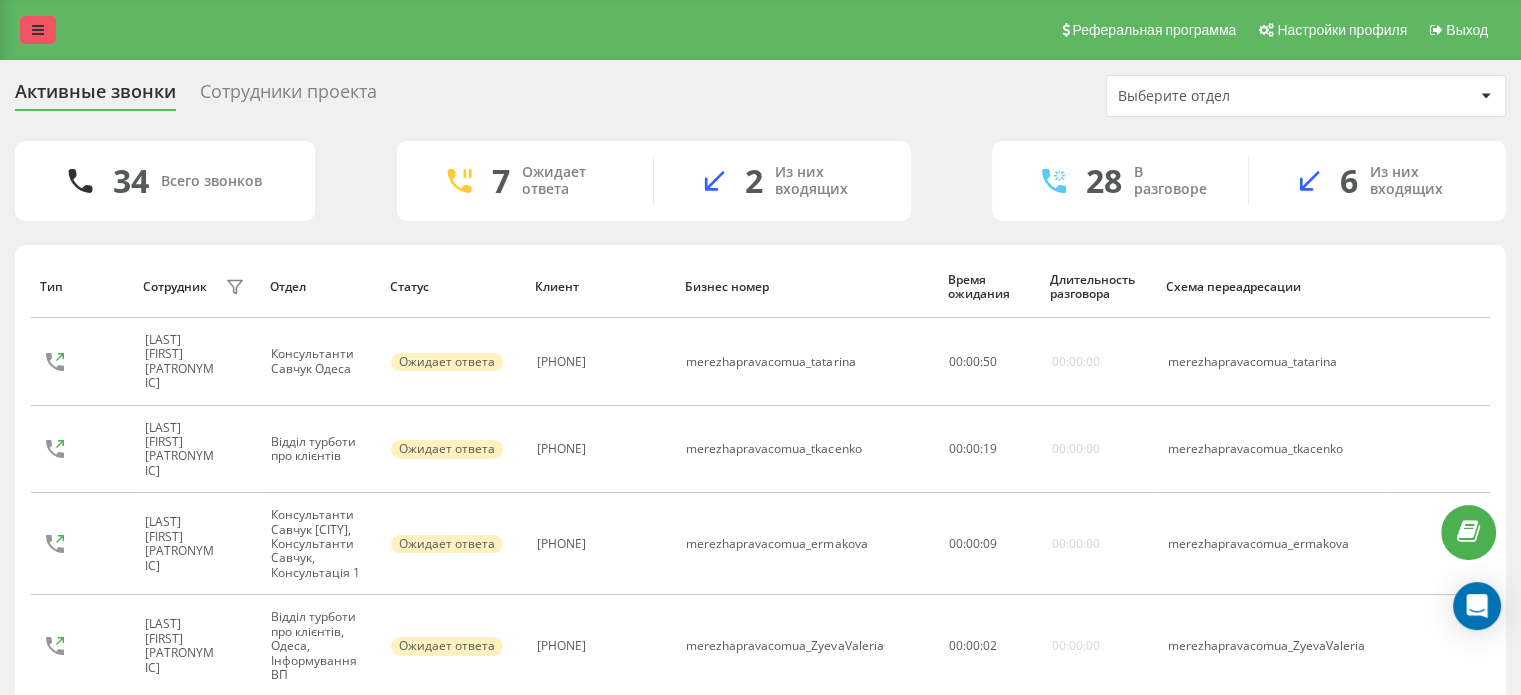 click at bounding box center [38, 30] 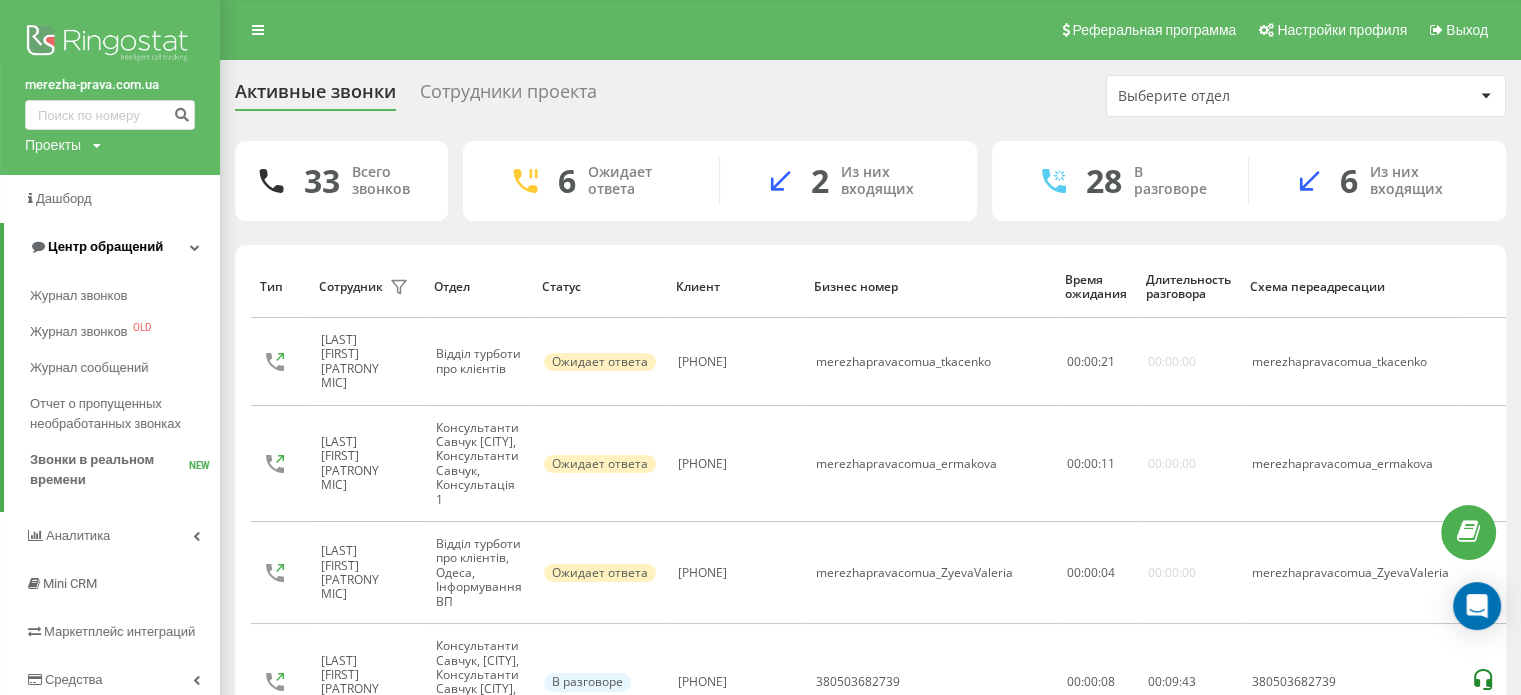 click on "Центр обращений" at bounding box center (105, 246) 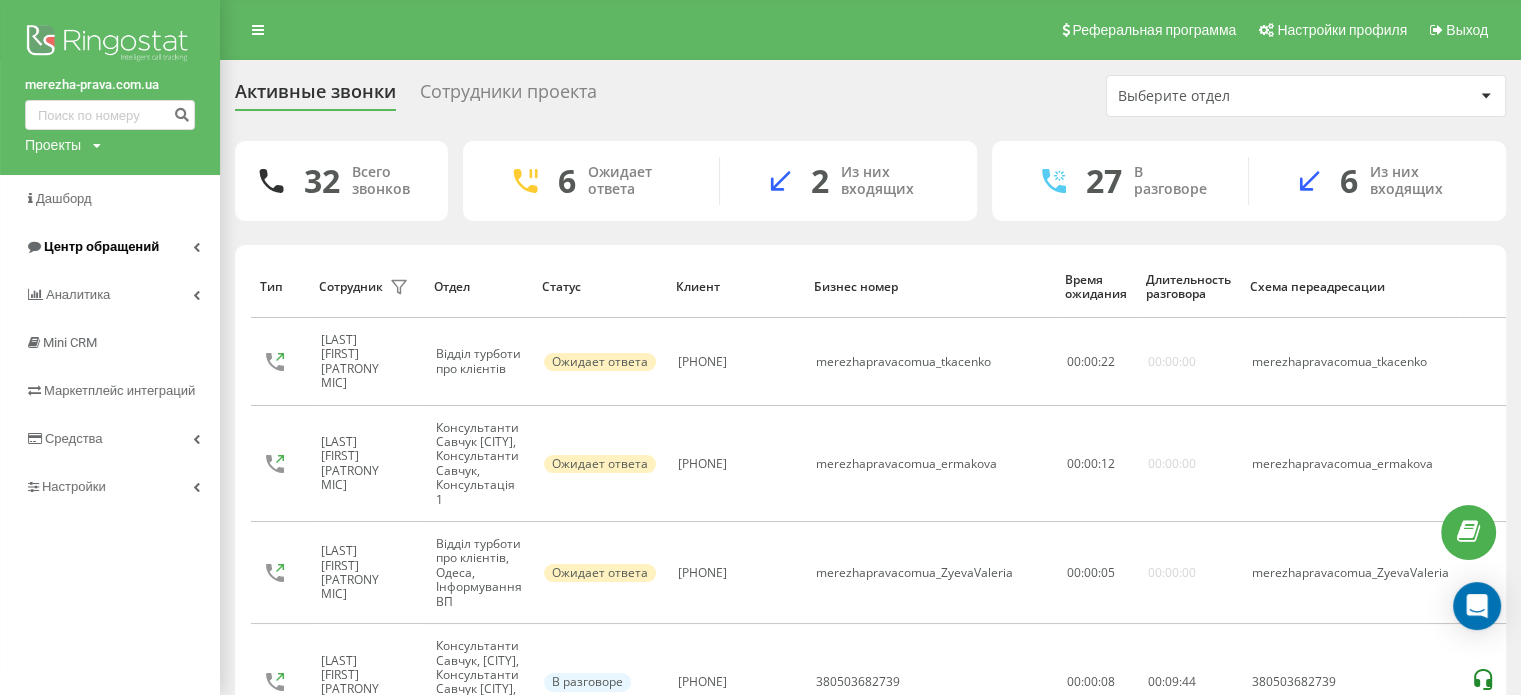 click on "Центр обращений" at bounding box center (101, 246) 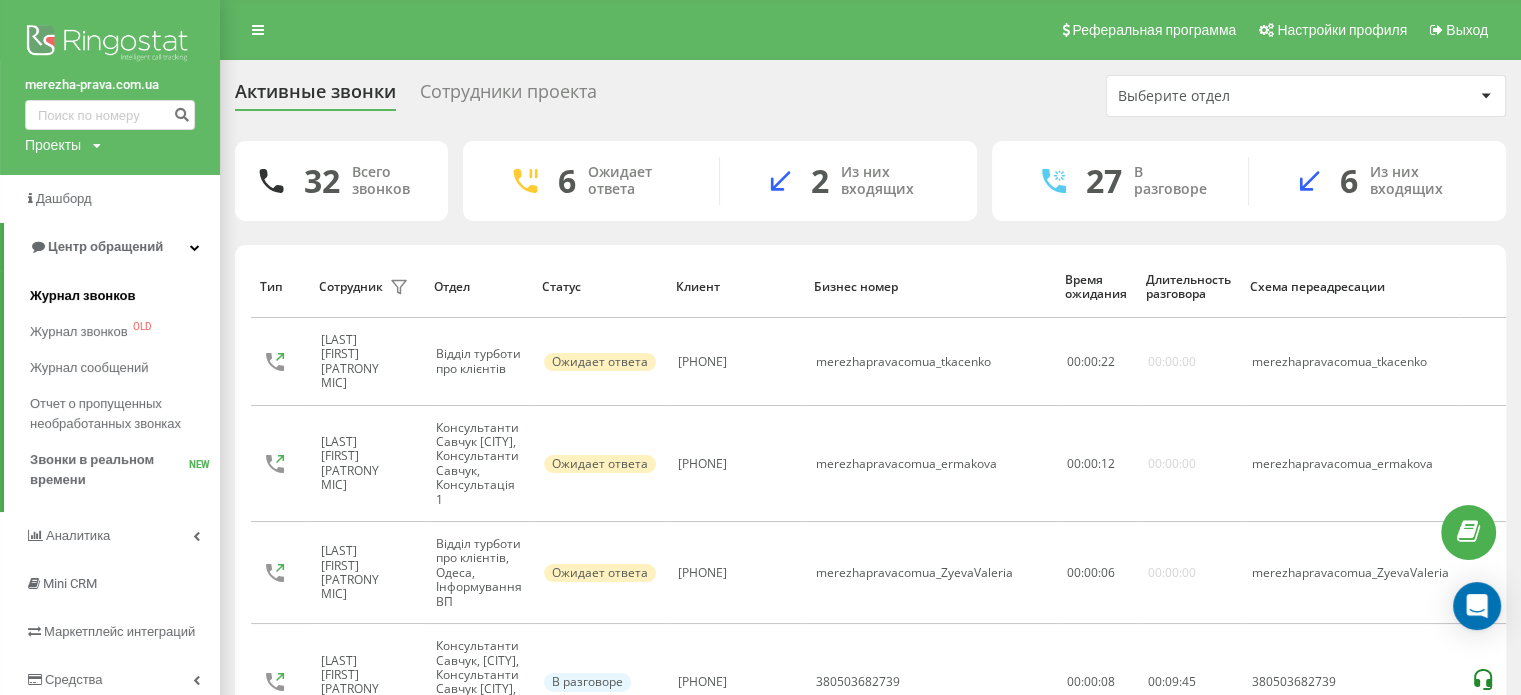 click on "Журнал звонков" at bounding box center [82, 296] 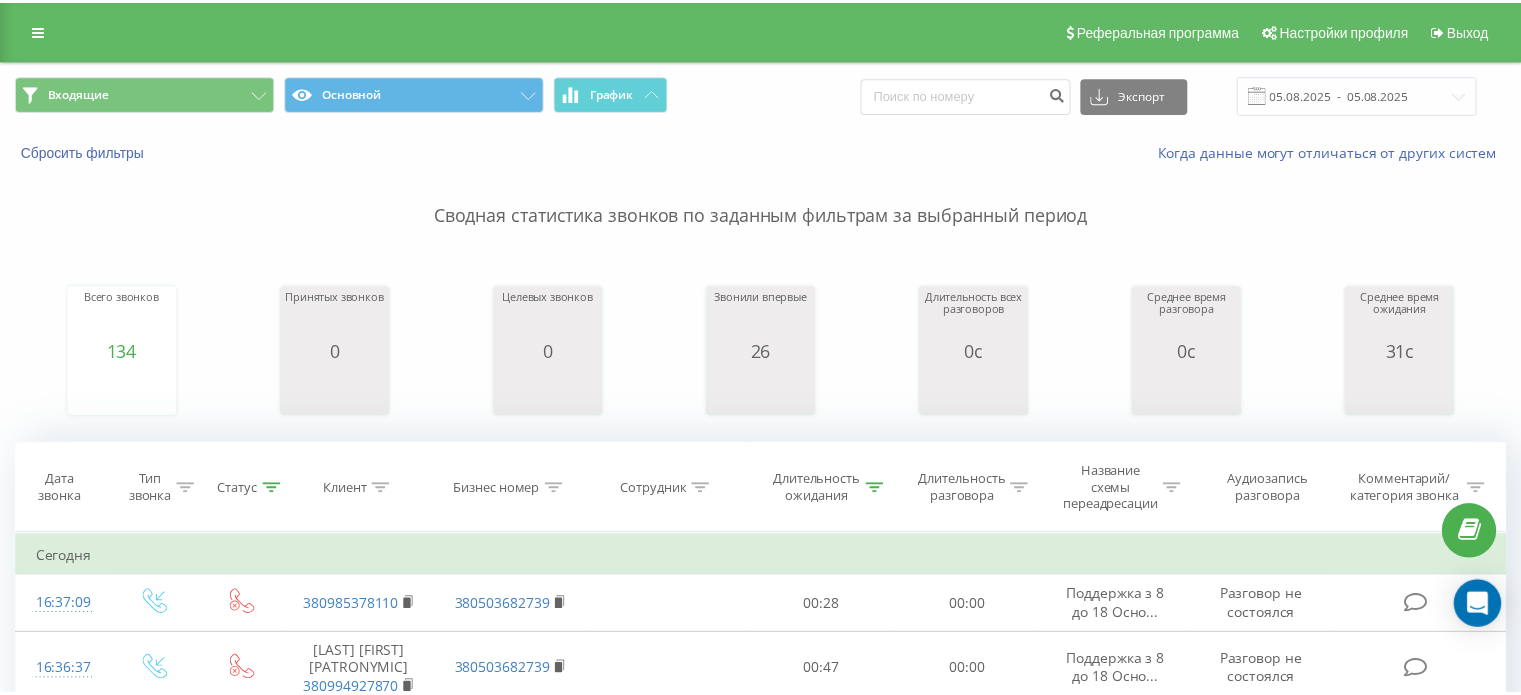 scroll, scrollTop: 0, scrollLeft: 0, axis: both 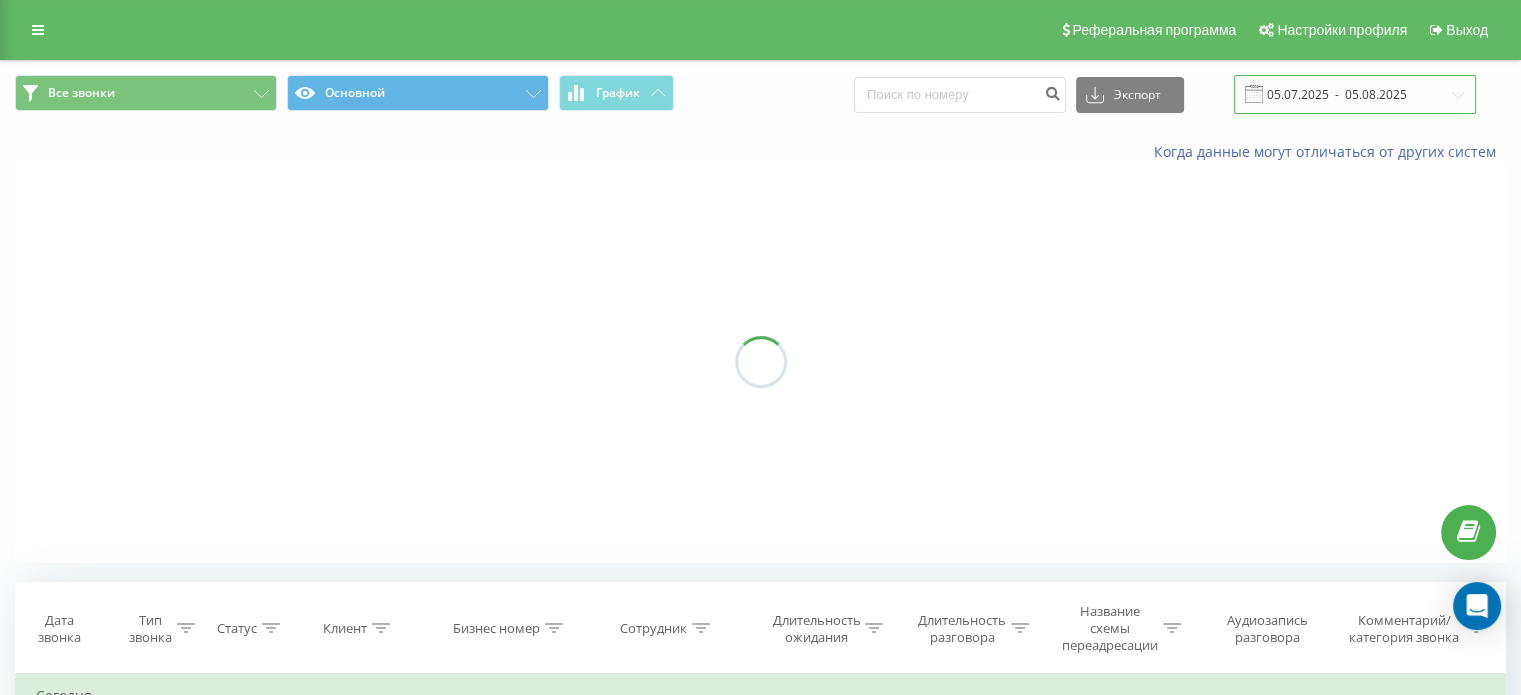 click on "05.07.2025  -  05.08.2025" at bounding box center (1355, 94) 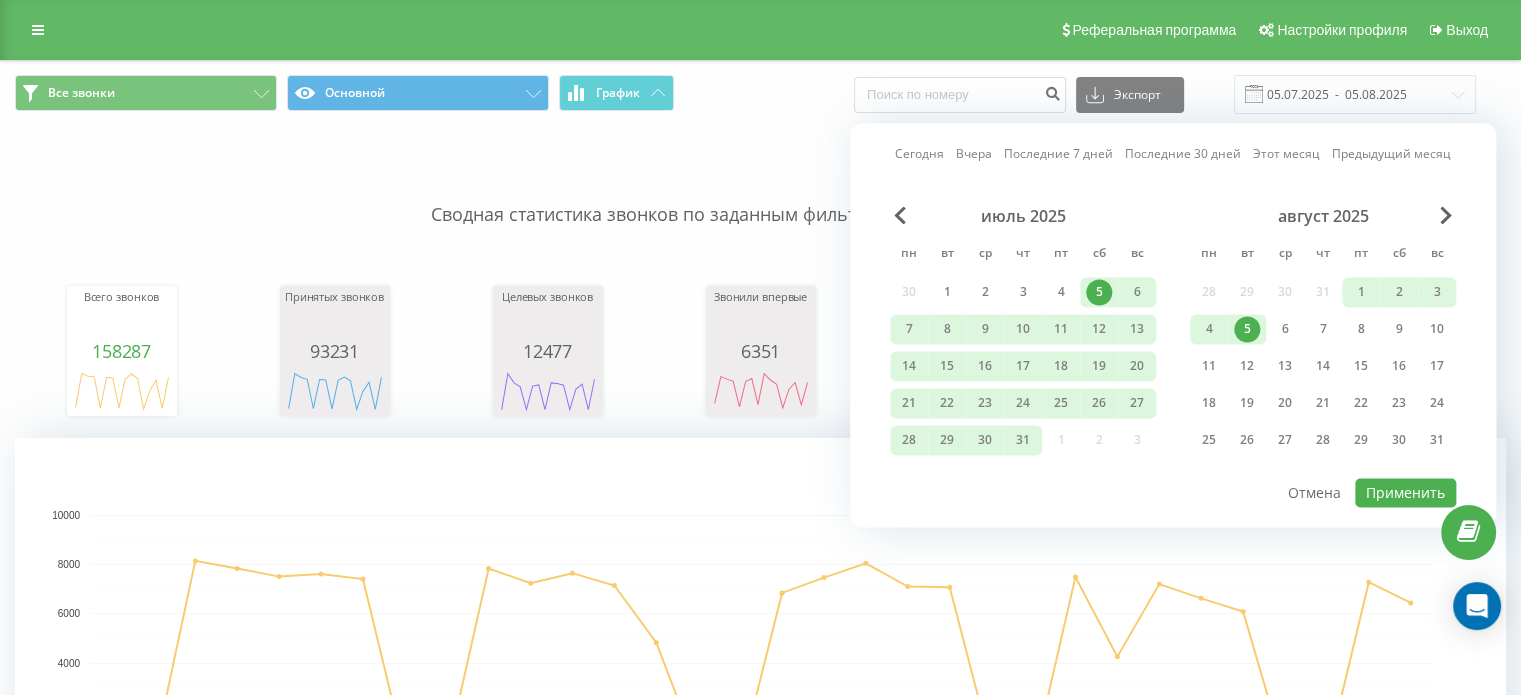 click on "5" at bounding box center (1247, 329) 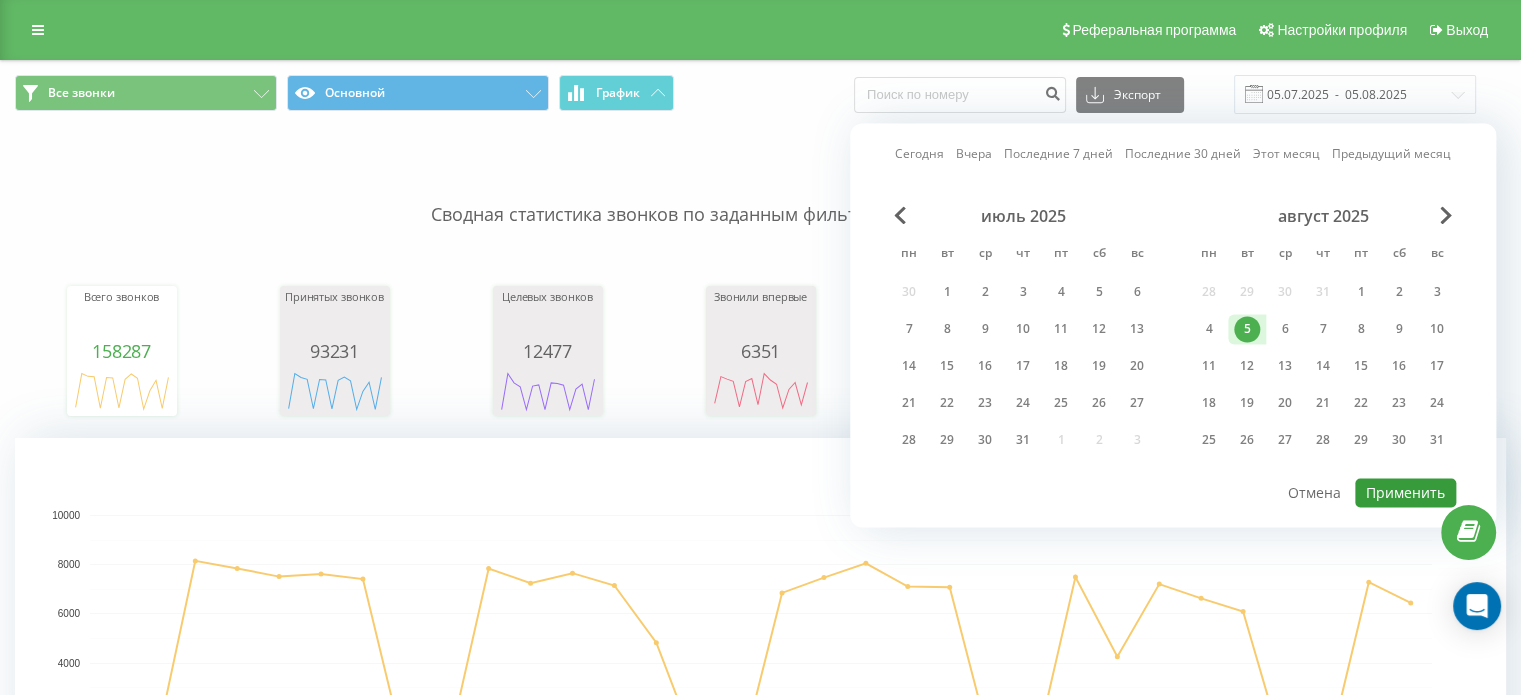 click on "Применить" at bounding box center [1405, 492] 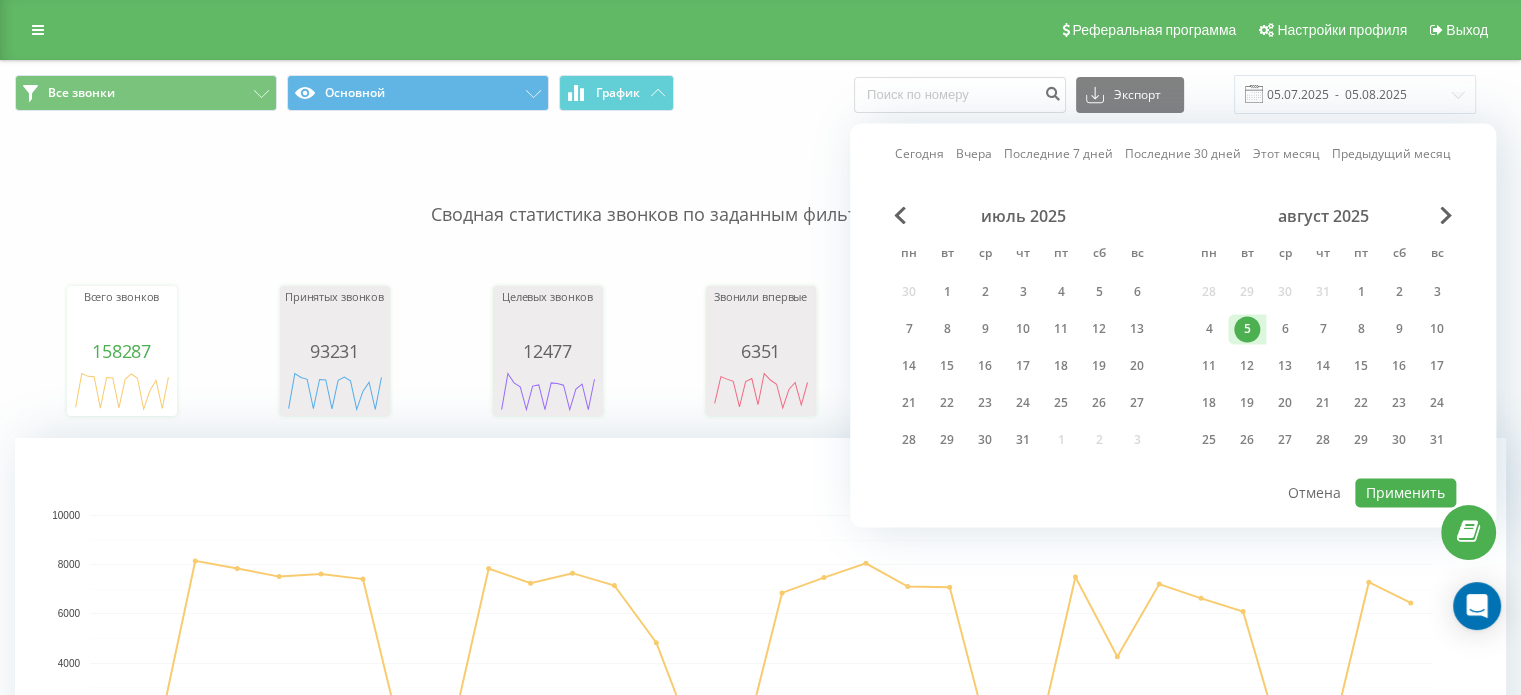 type on "05.08.2025  -  05.08.2025" 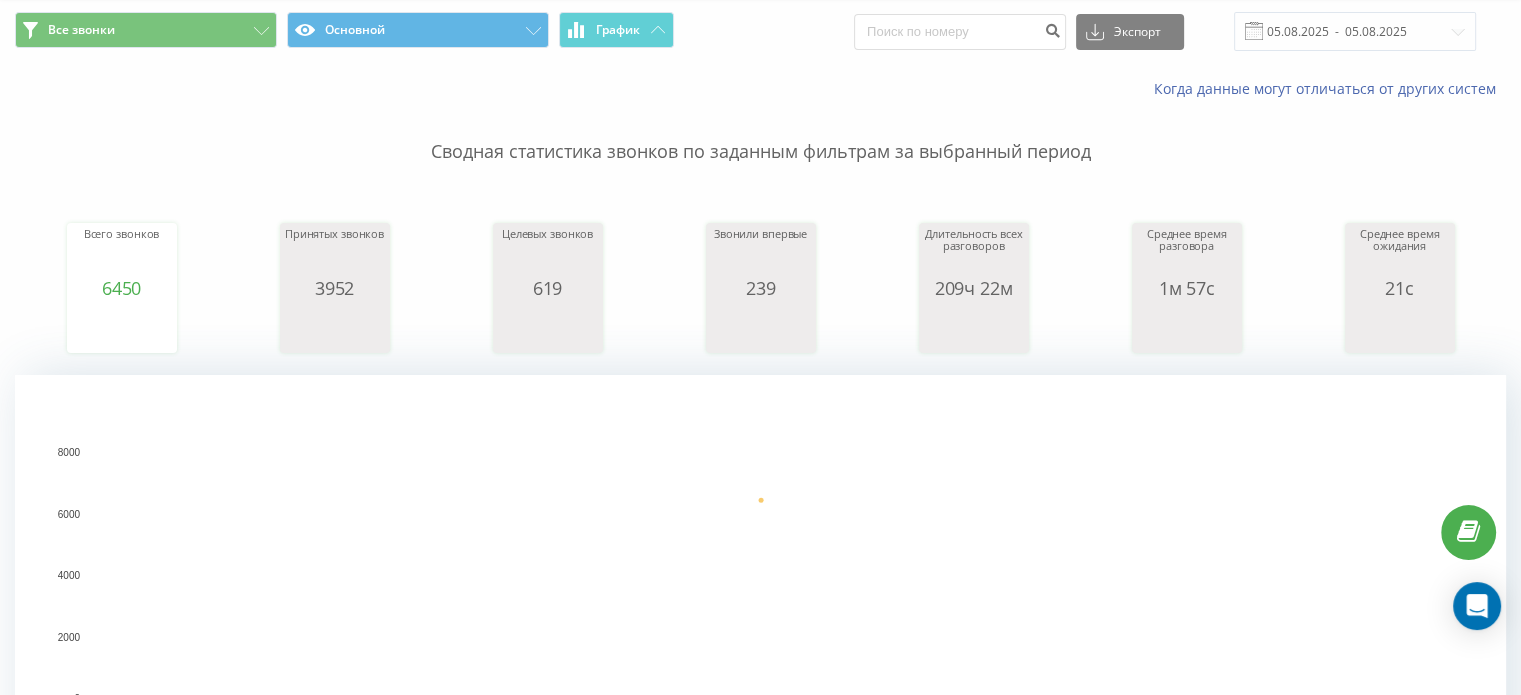 scroll, scrollTop: 500, scrollLeft: 0, axis: vertical 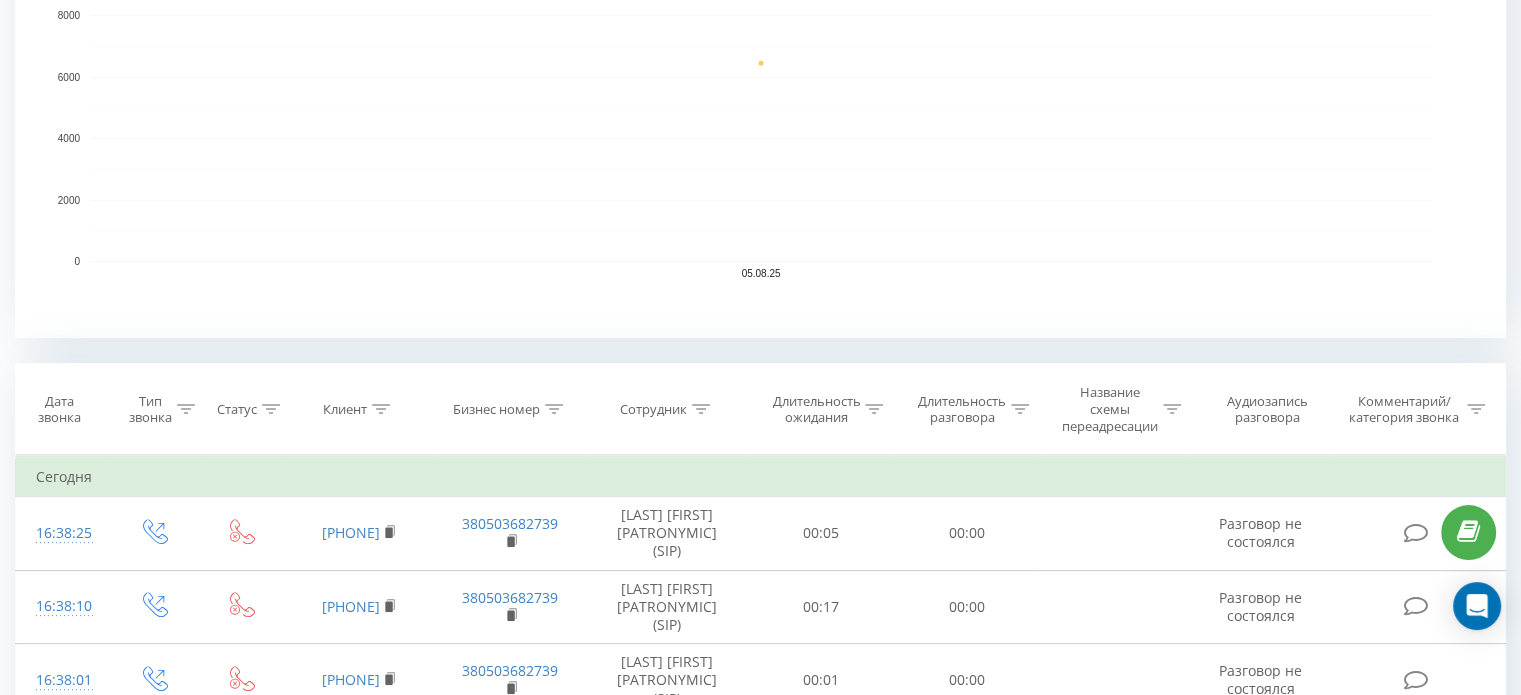 click 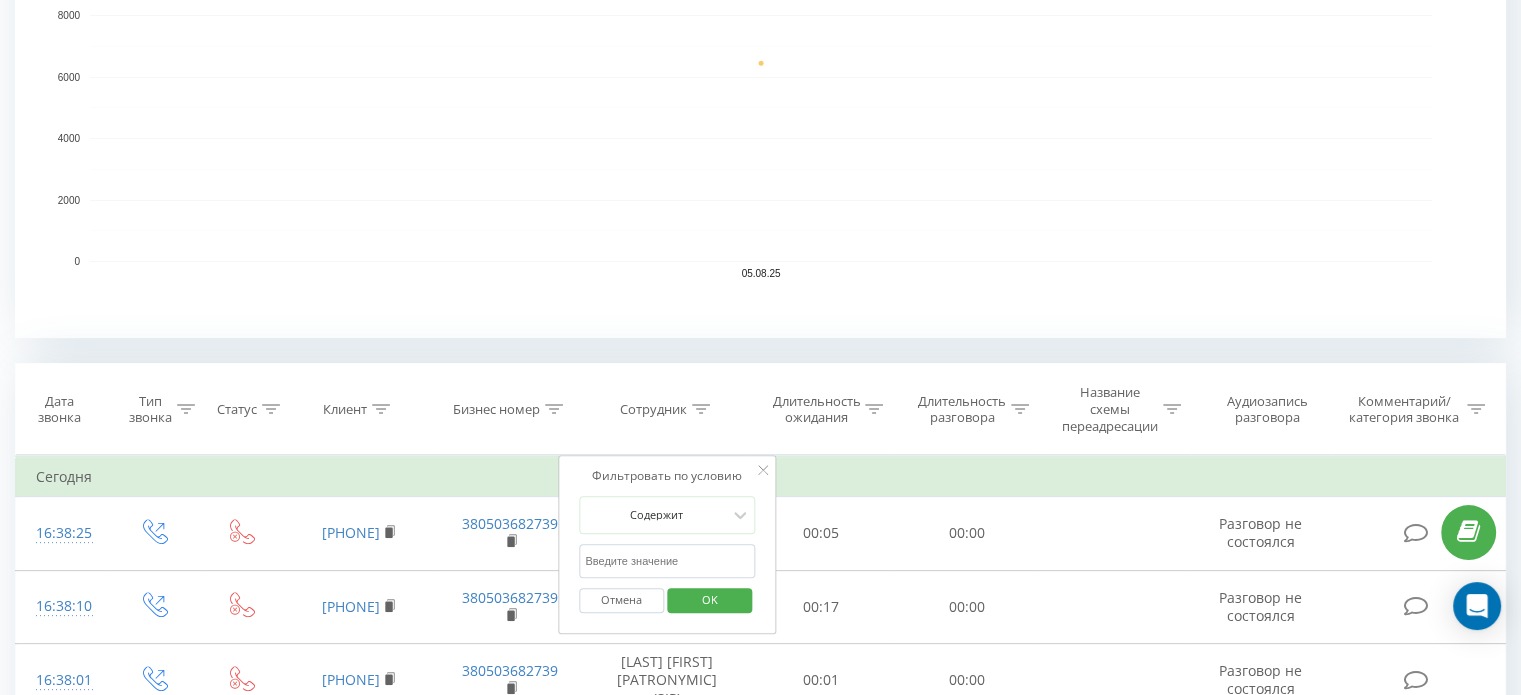 click at bounding box center (667, 561) 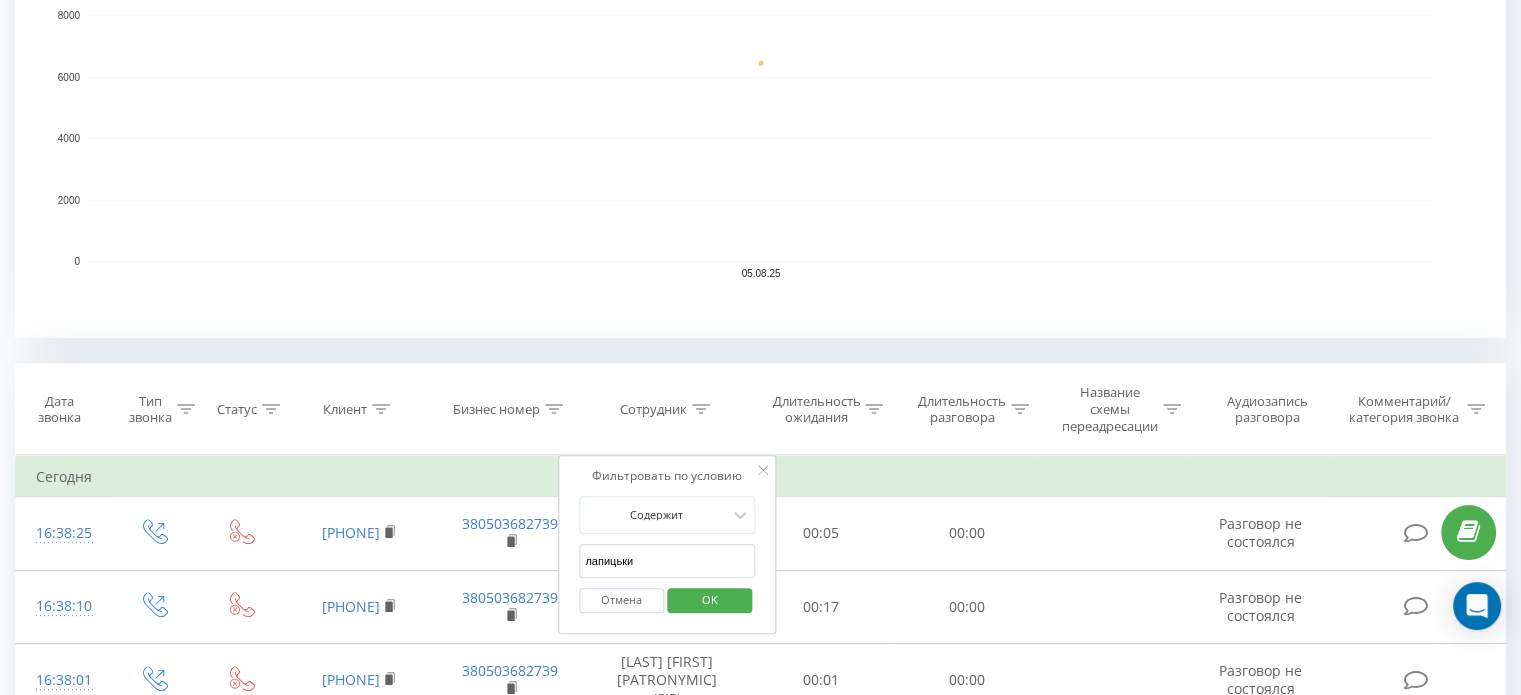 type on "лапицький" 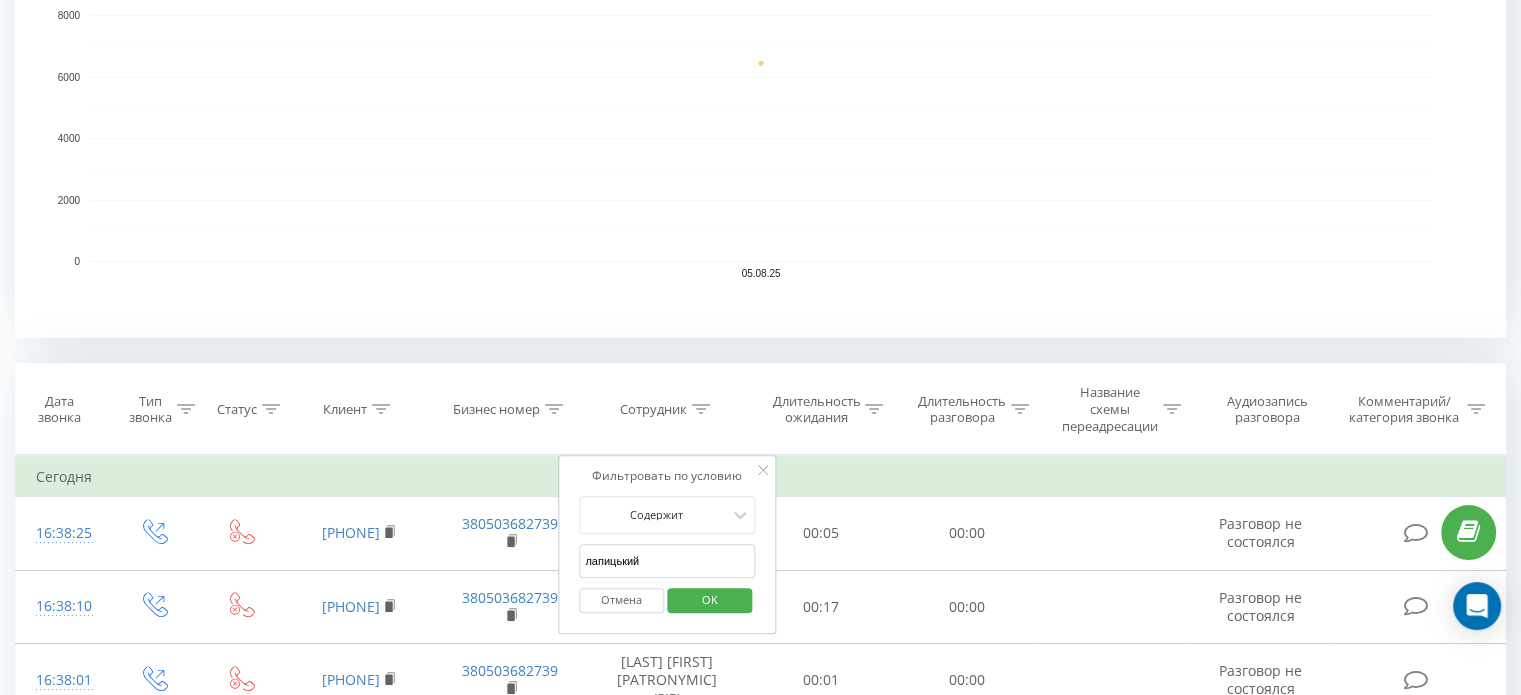 click on "OK" at bounding box center [709, 600] 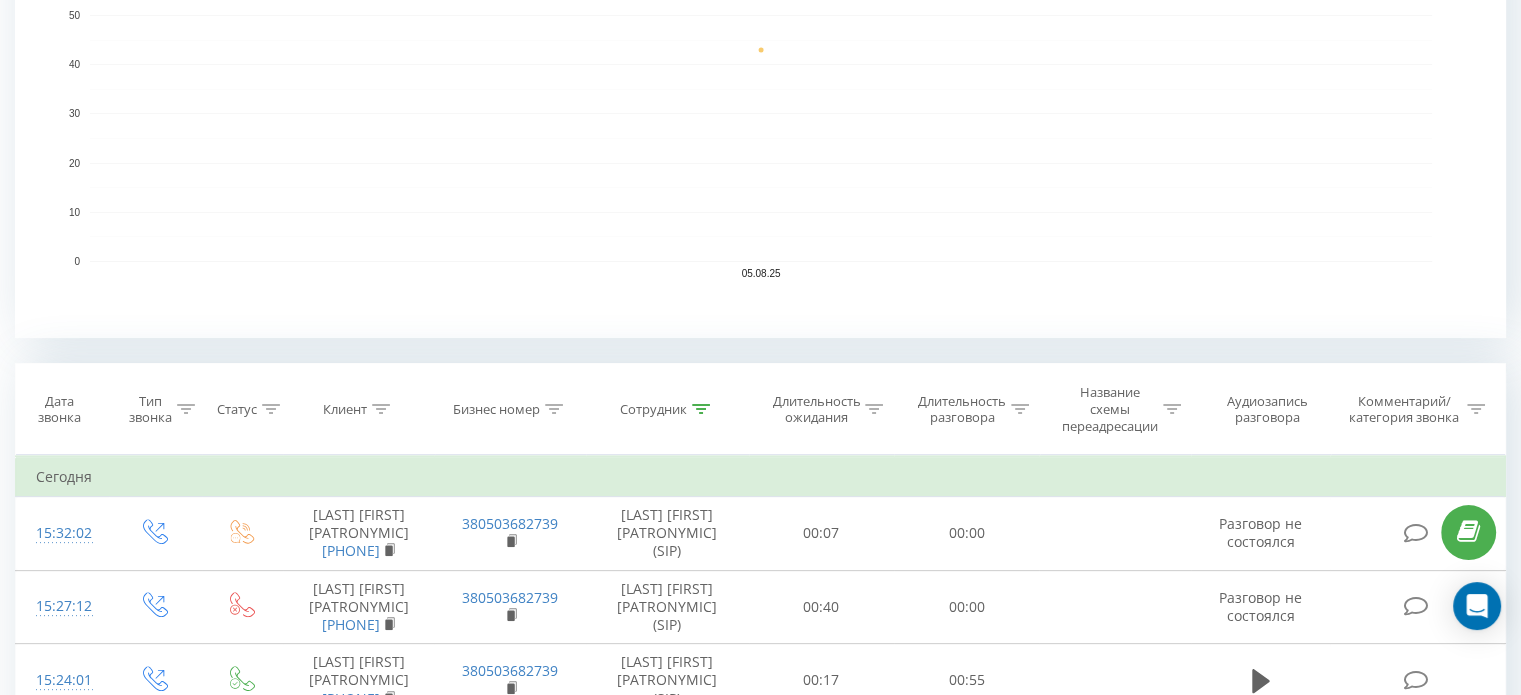 click on "Длительность разговора" at bounding box center (967, 410) 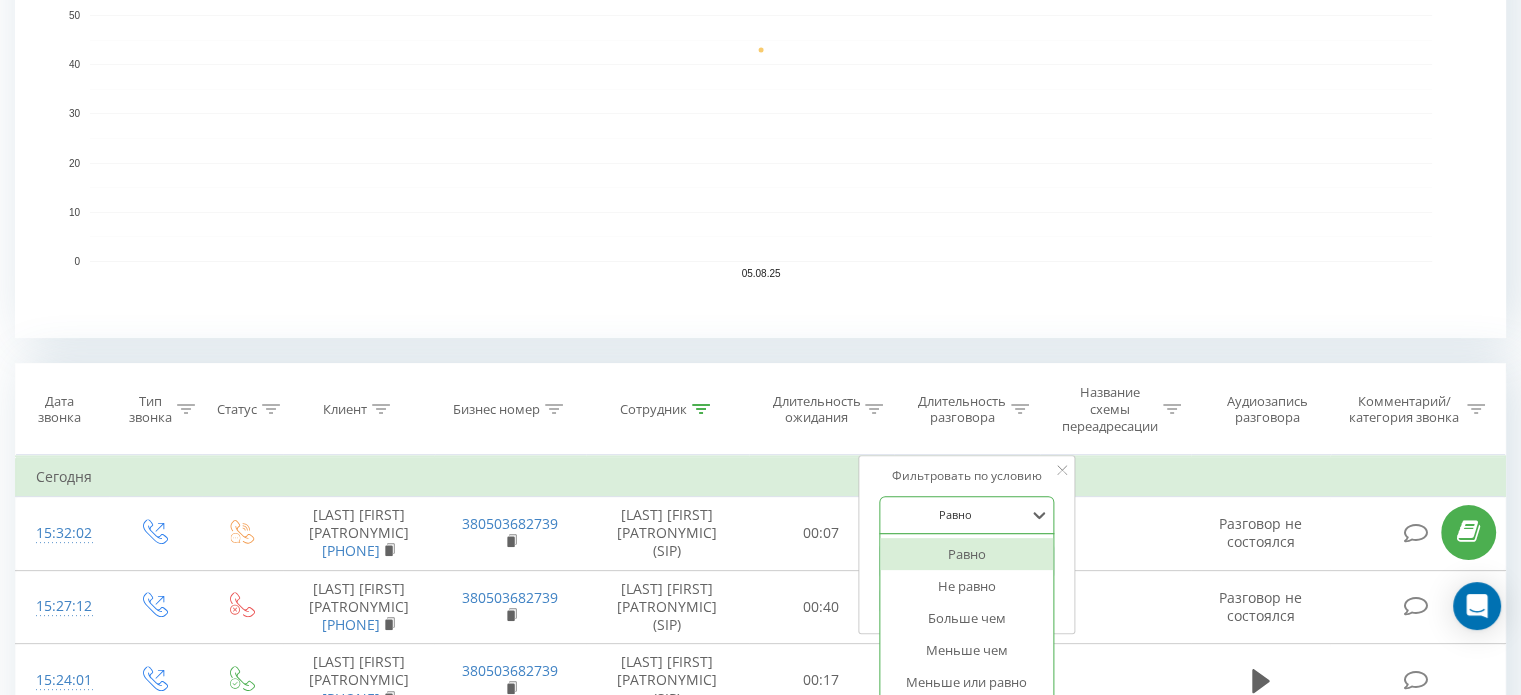 scroll, scrollTop: 538, scrollLeft: 0, axis: vertical 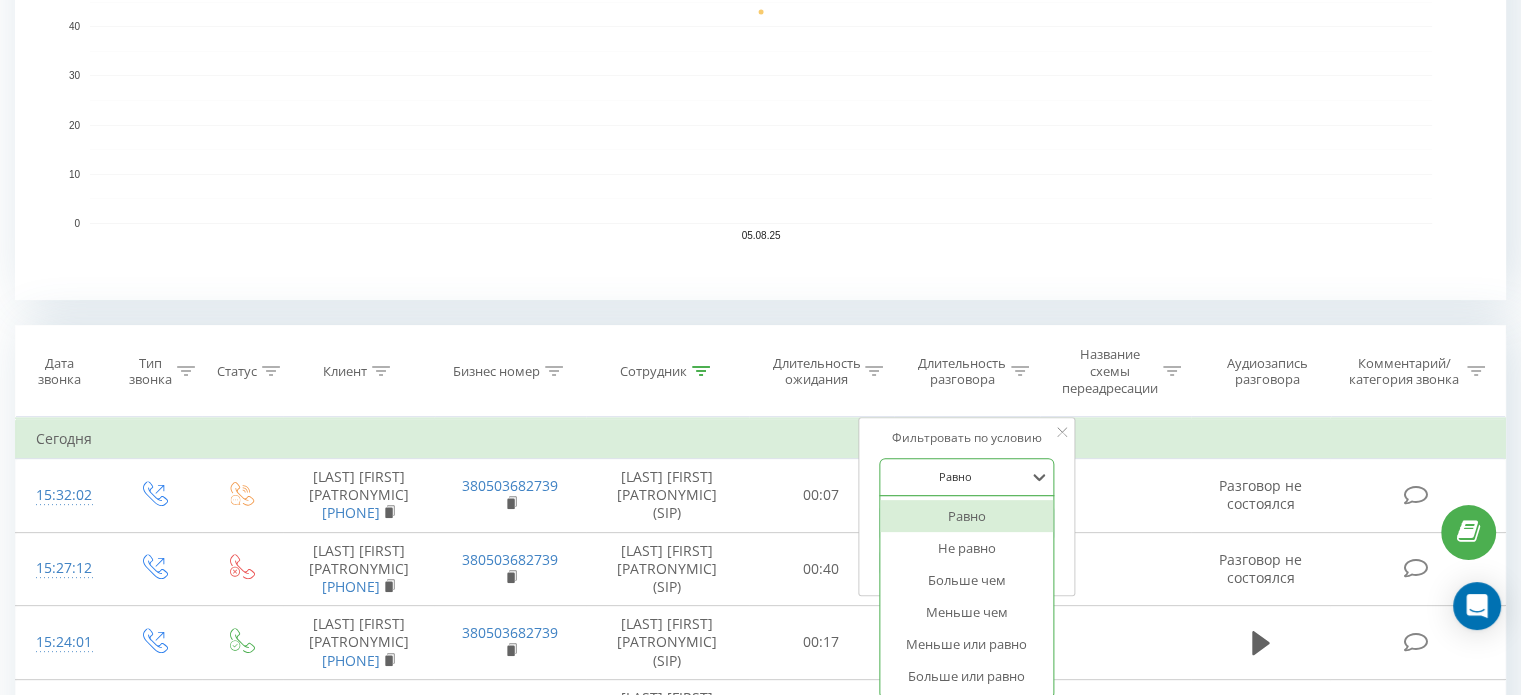 click on "option Равно selected, 1 of 6. 6 results available. Use Up and Down to choose options, press Enter to select the currently focused option, press Escape to exit the menu, press Tab to select the option and exit the menu. Равно Равно Не равно Больше чем Меньше чем Меньше или равно Больше или равно" at bounding box center (967, 477) 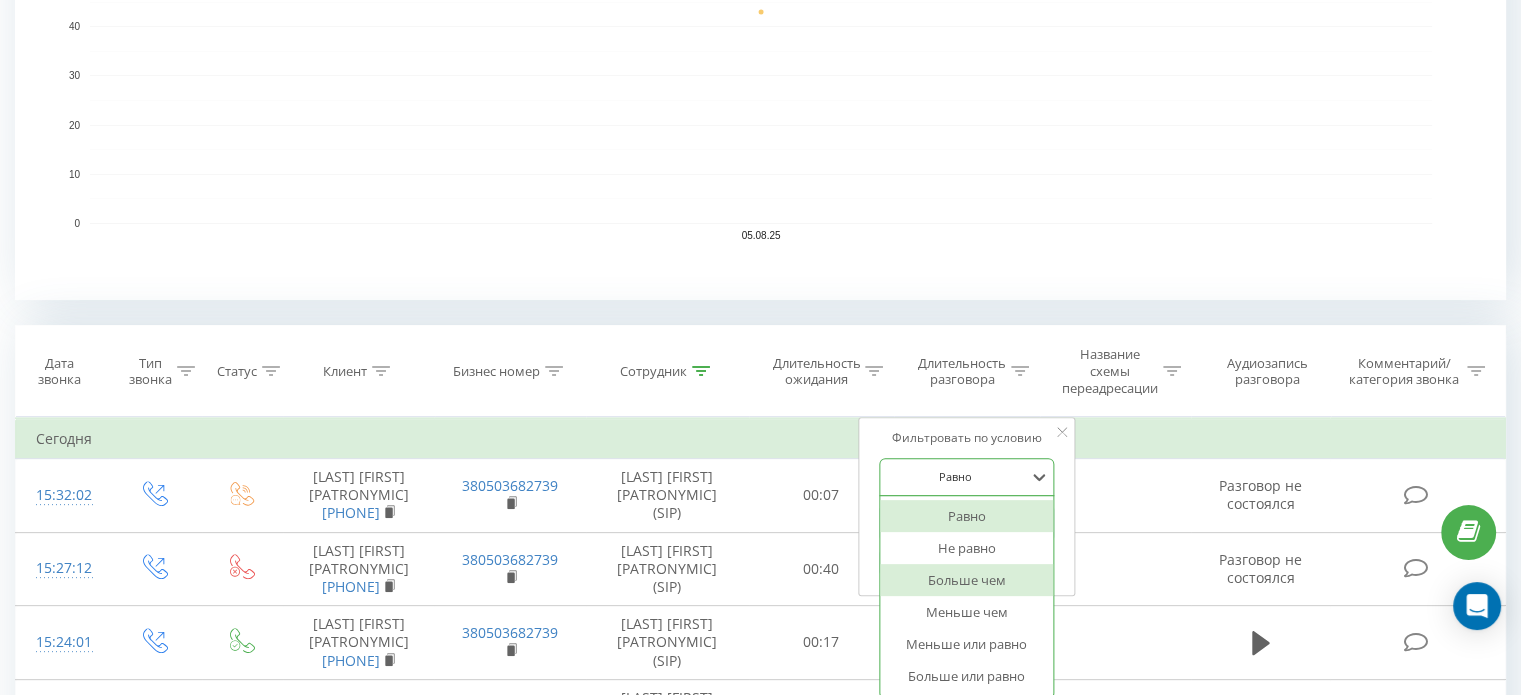 click on "Больше чем" at bounding box center [967, 580] 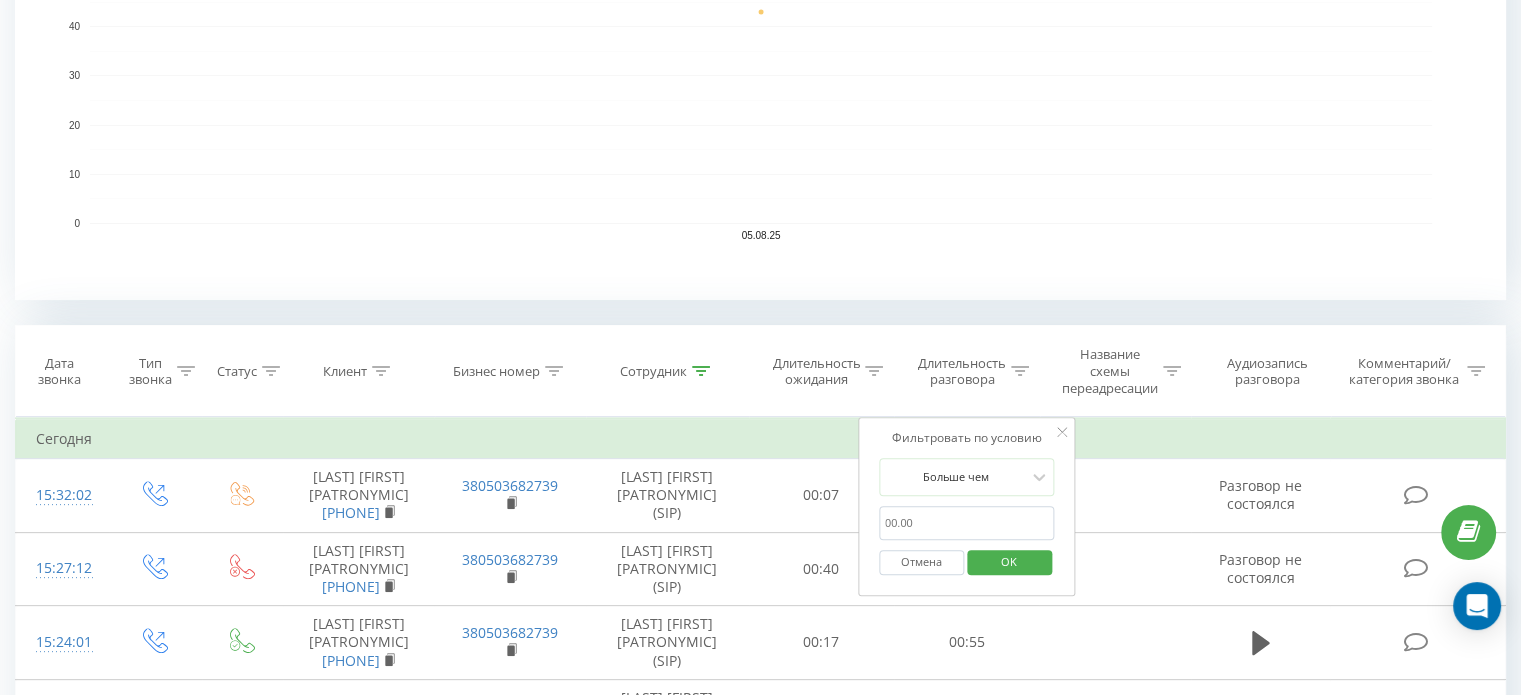 click at bounding box center (967, 523) 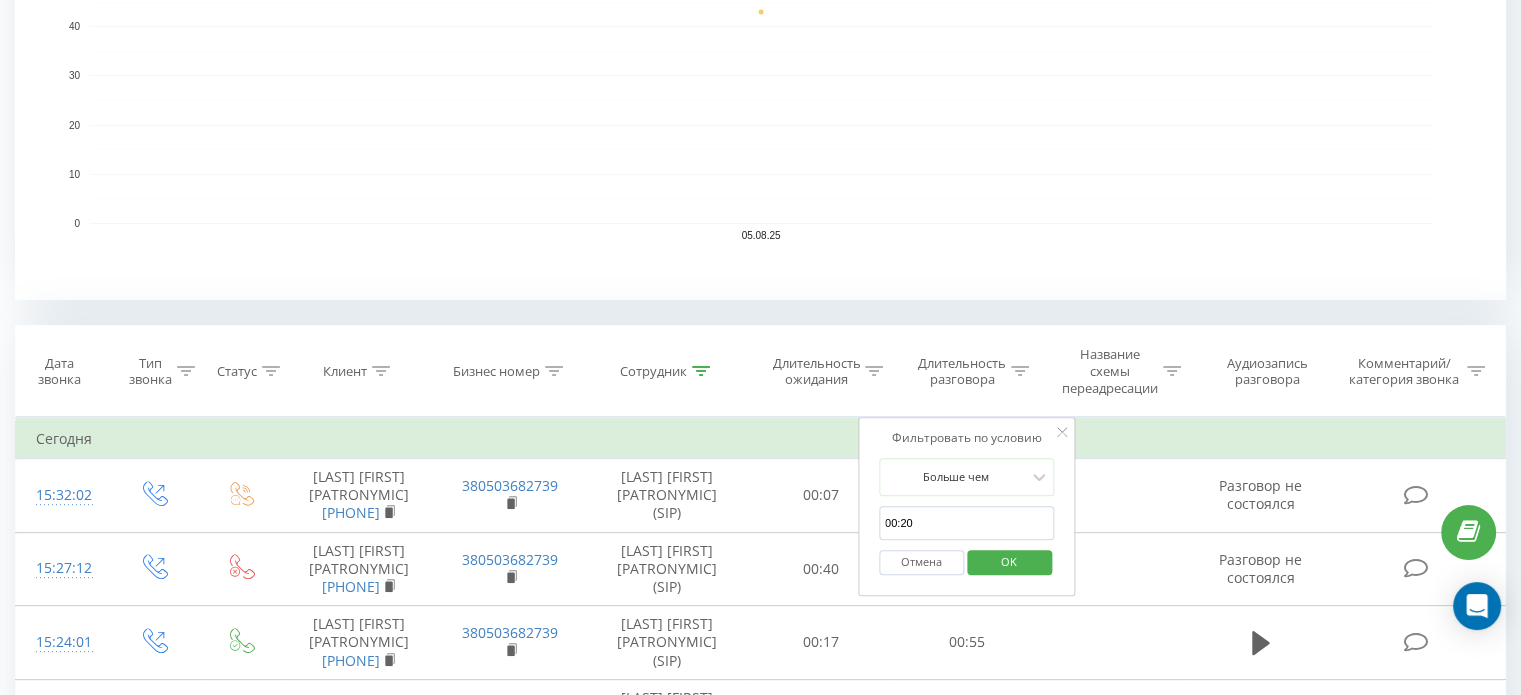 click on "OK" at bounding box center (1009, 561) 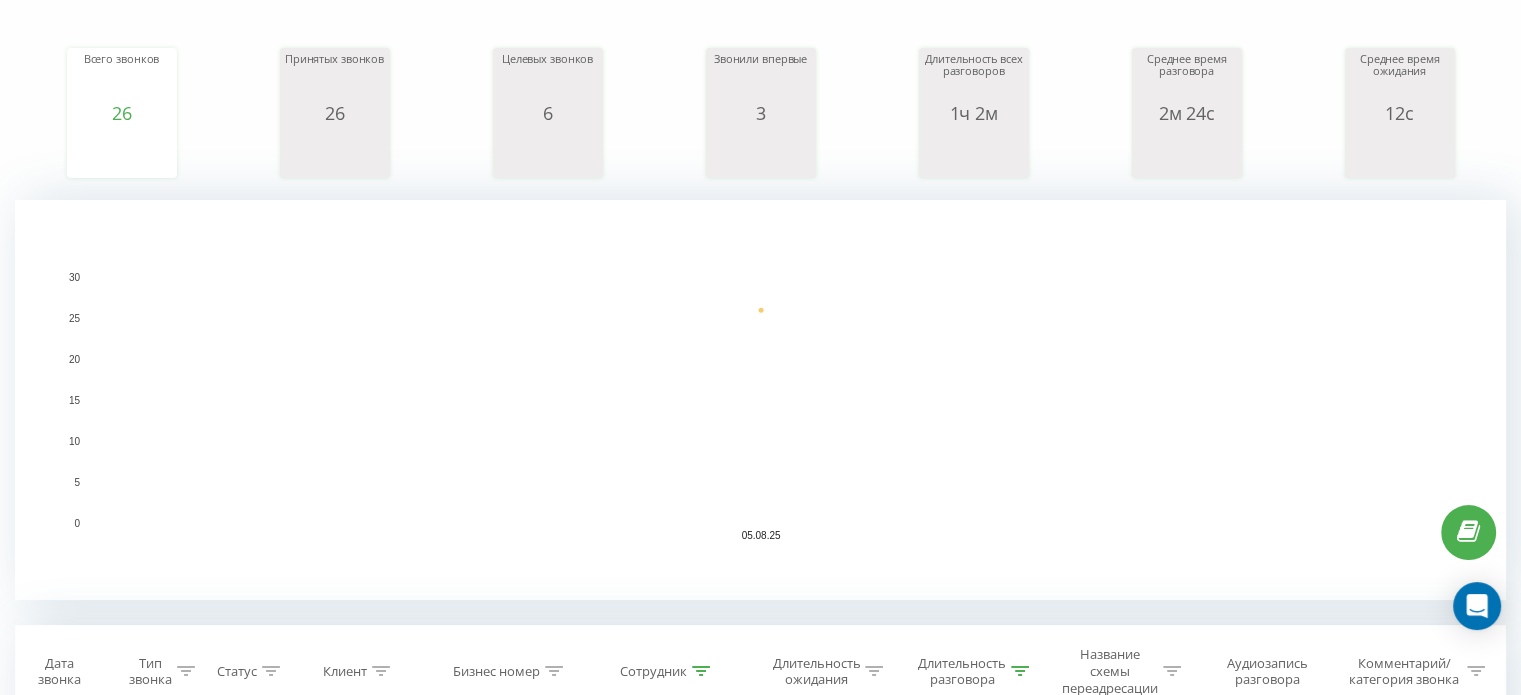 scroll, scrollTop: 0, scrollLeft: 0, axis: both 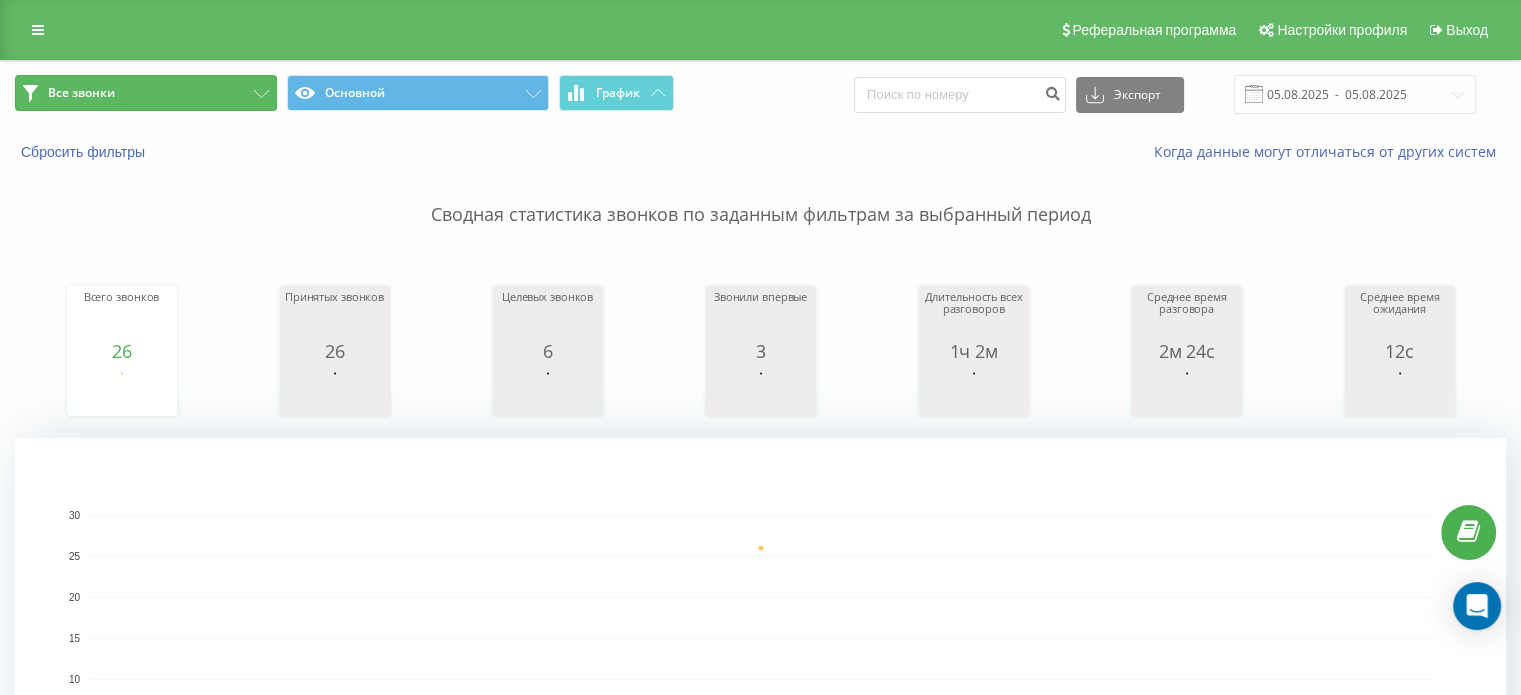 click on "Все звонки" at bounding box center (146, 93) 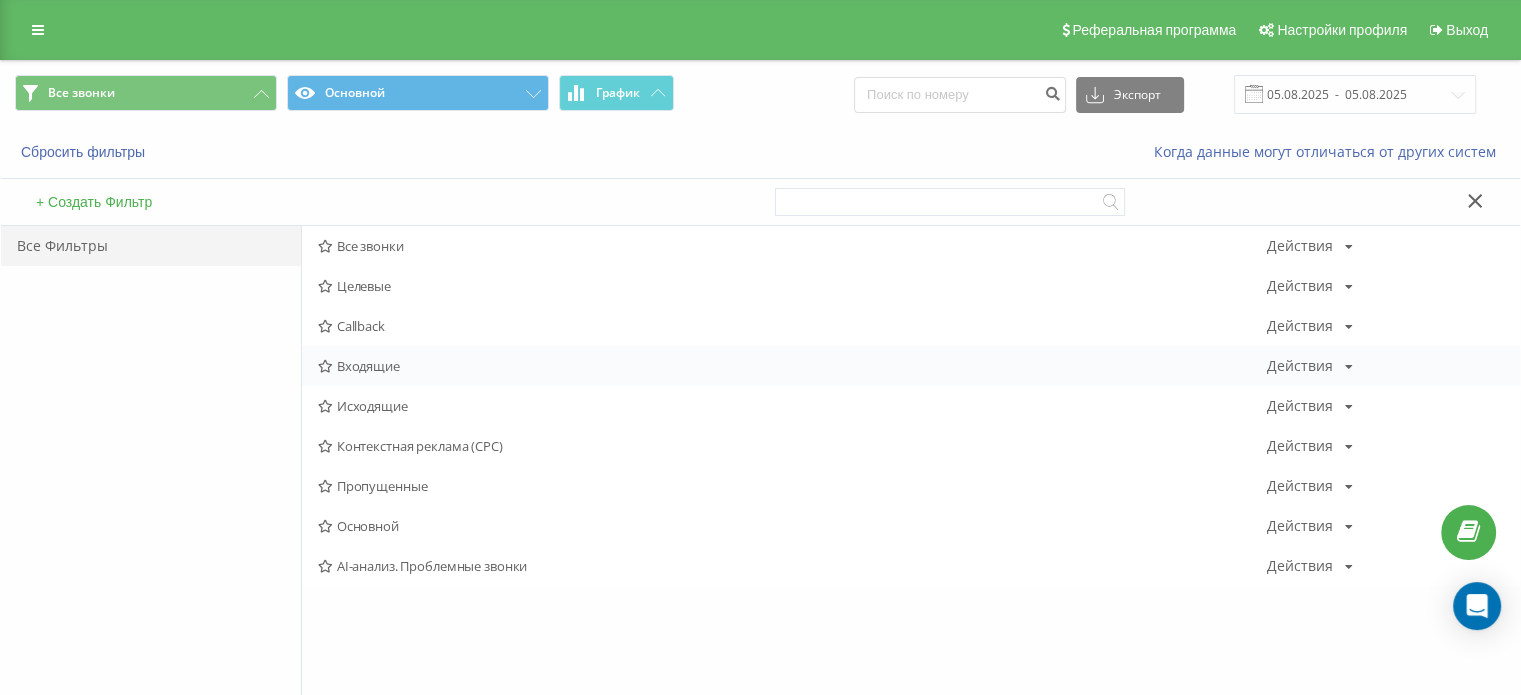 click on "Входящие Действия Редактировать Копировать Удалить По умолчанию Поделиться" at bounding box center (911, 366) 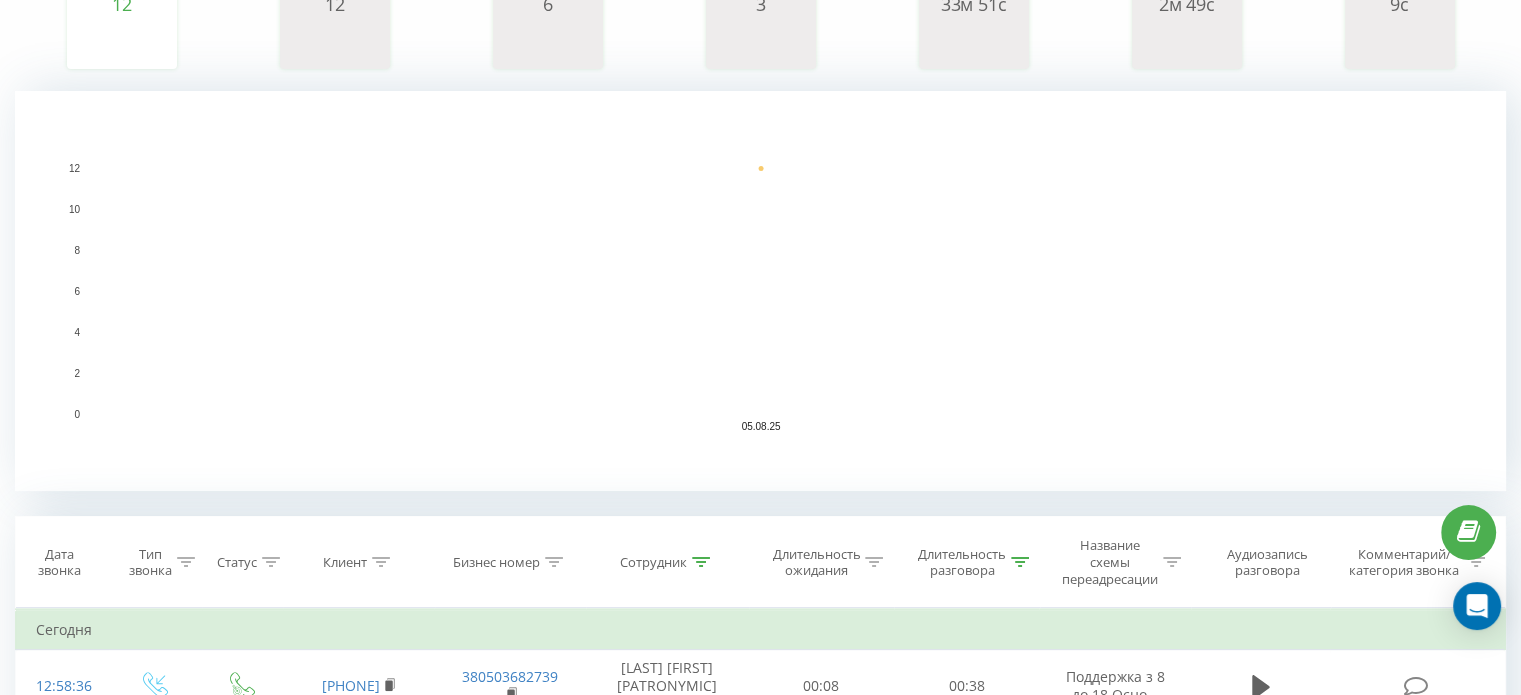 scroll, scrollTop: 500, scrollLeft: 0, axis: vertical 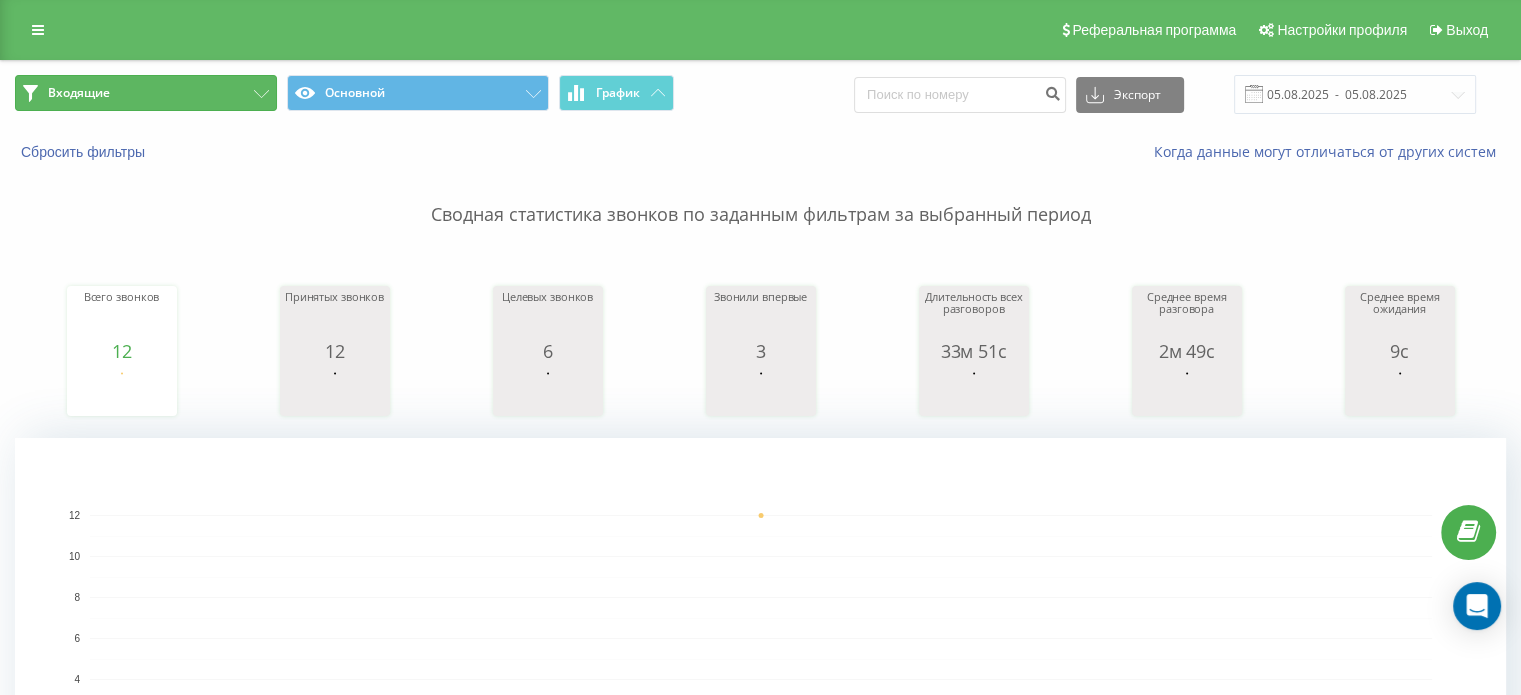 click on "Входящие" at bounding box center (146, 93) 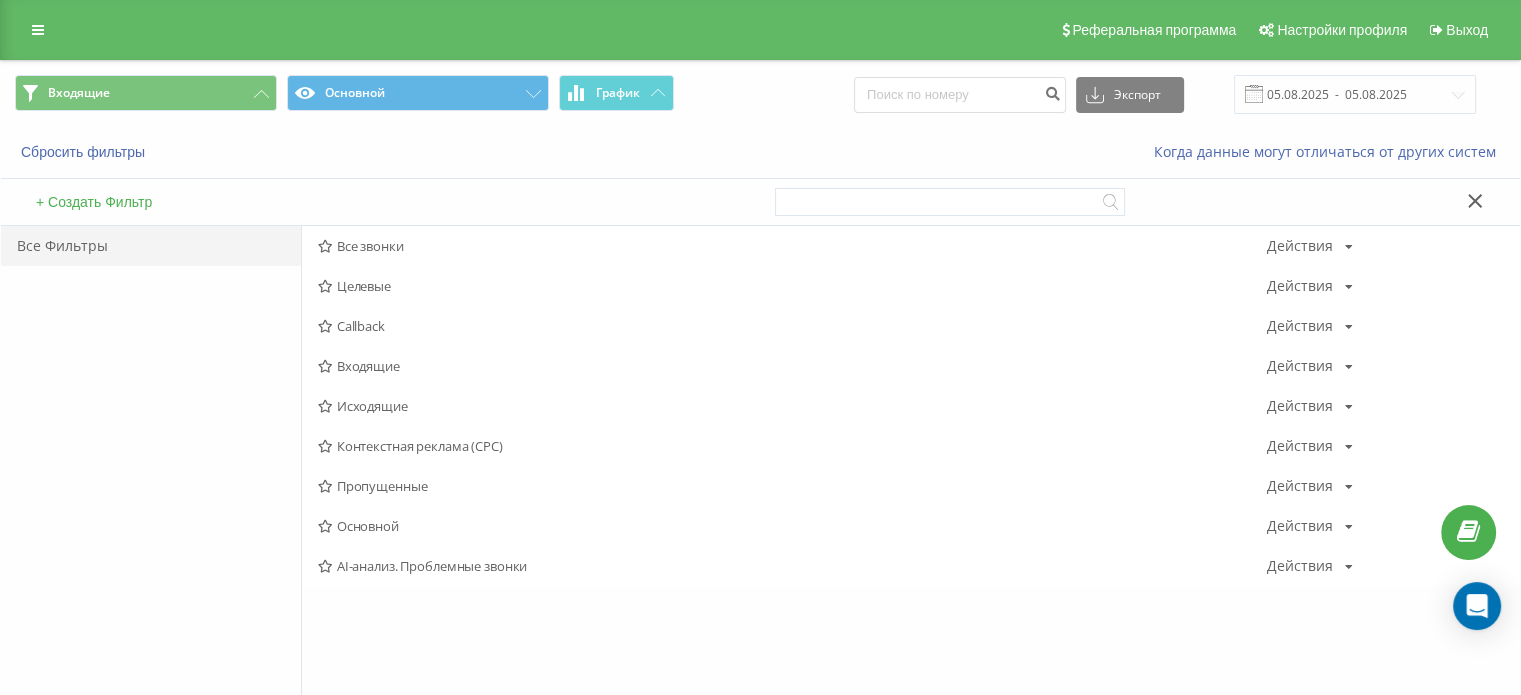 click on "Исходящие" at bounding box center (792, 406) 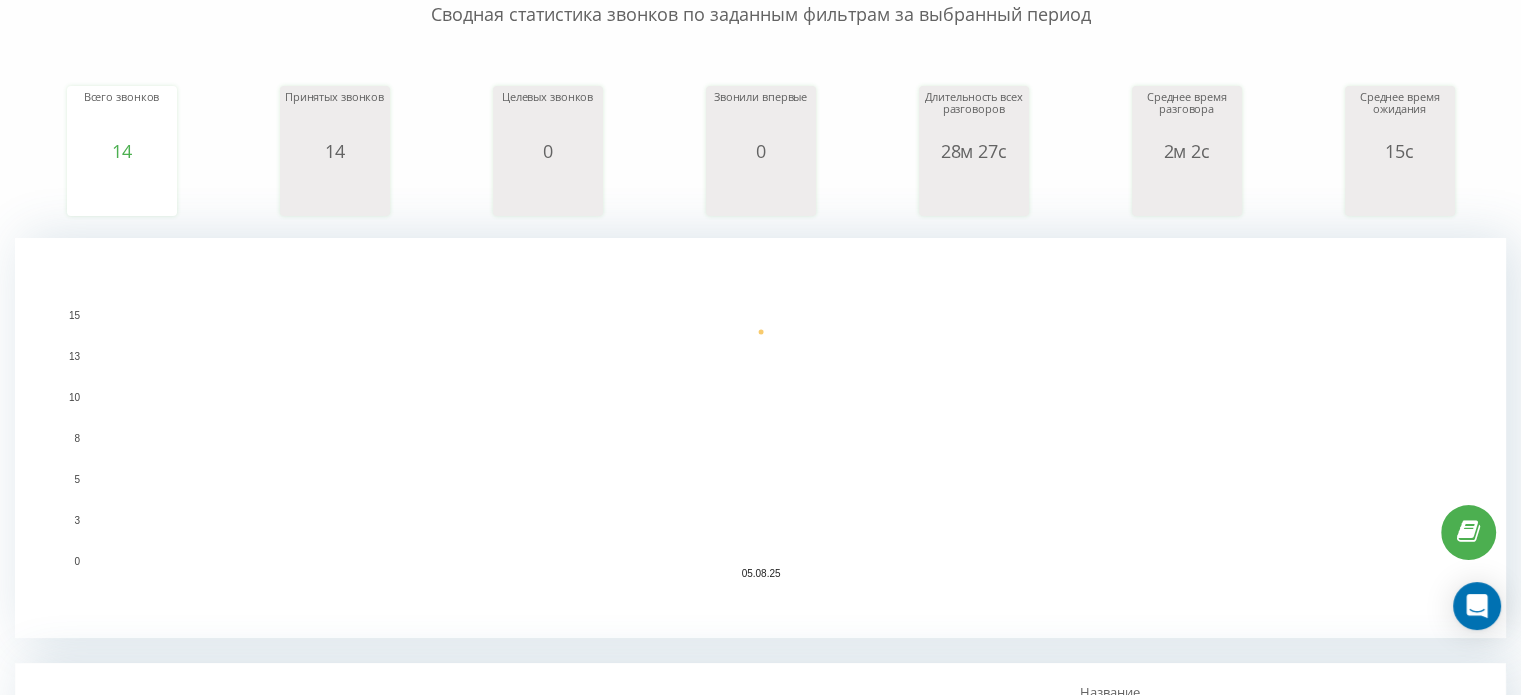 scroll, scrollTop: 0, scrollLeft: 0, axis: both 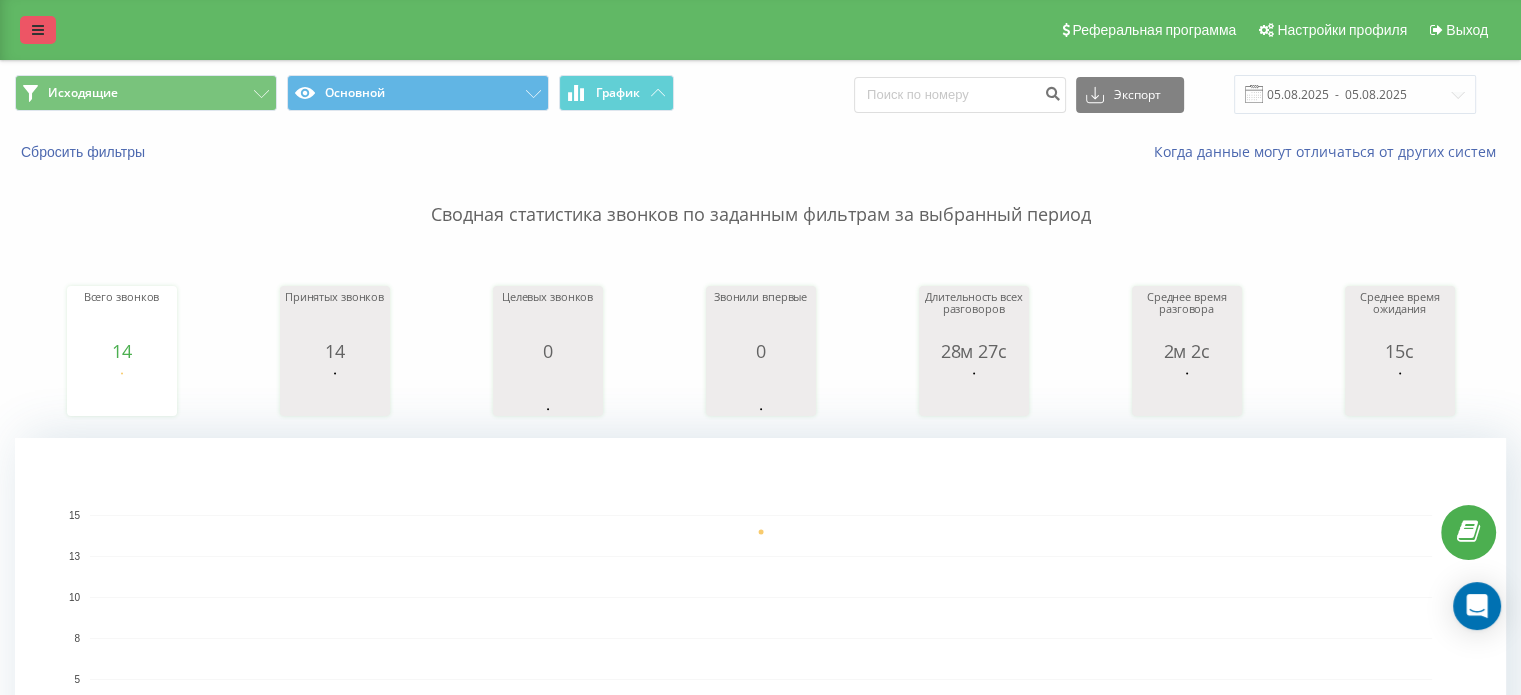 click at bounding box center [38, 30] 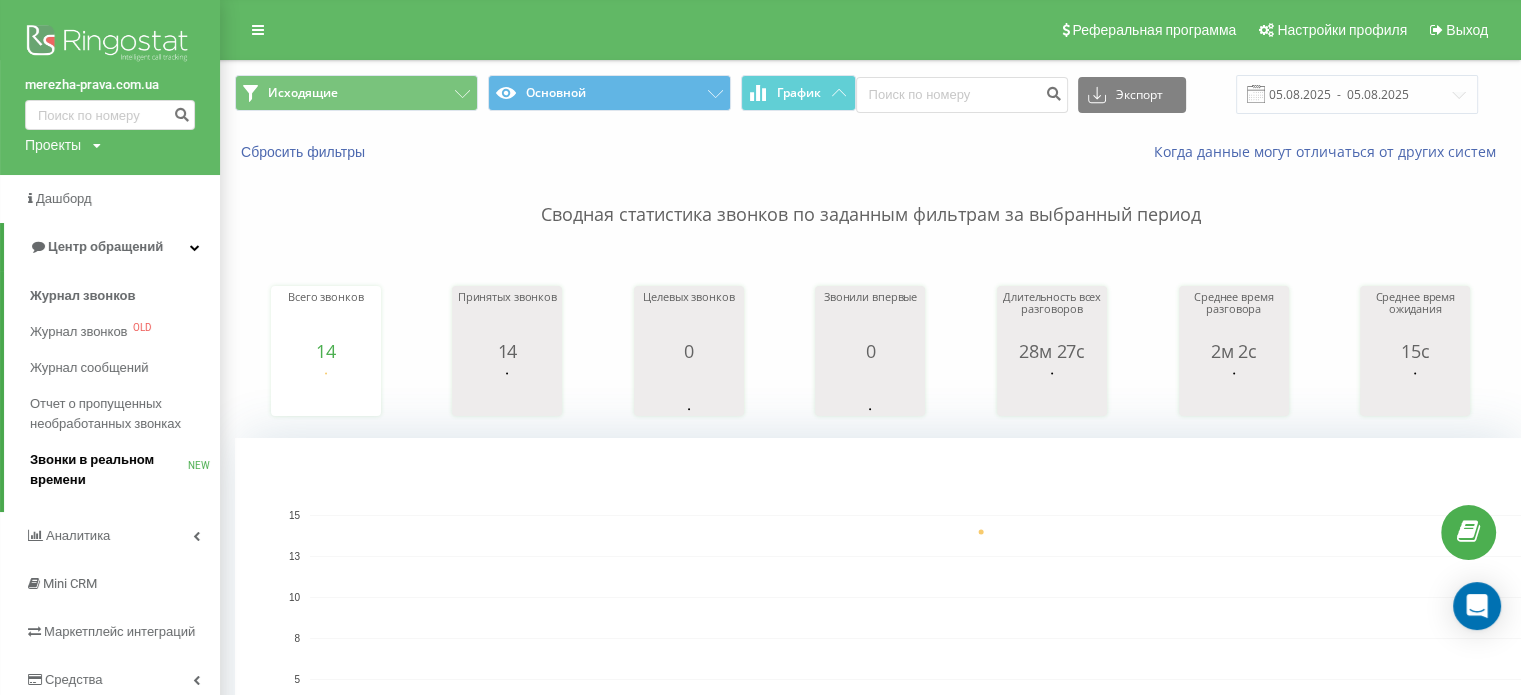 click on "Звонки в реальном времени" at bounding box center (109, 470) 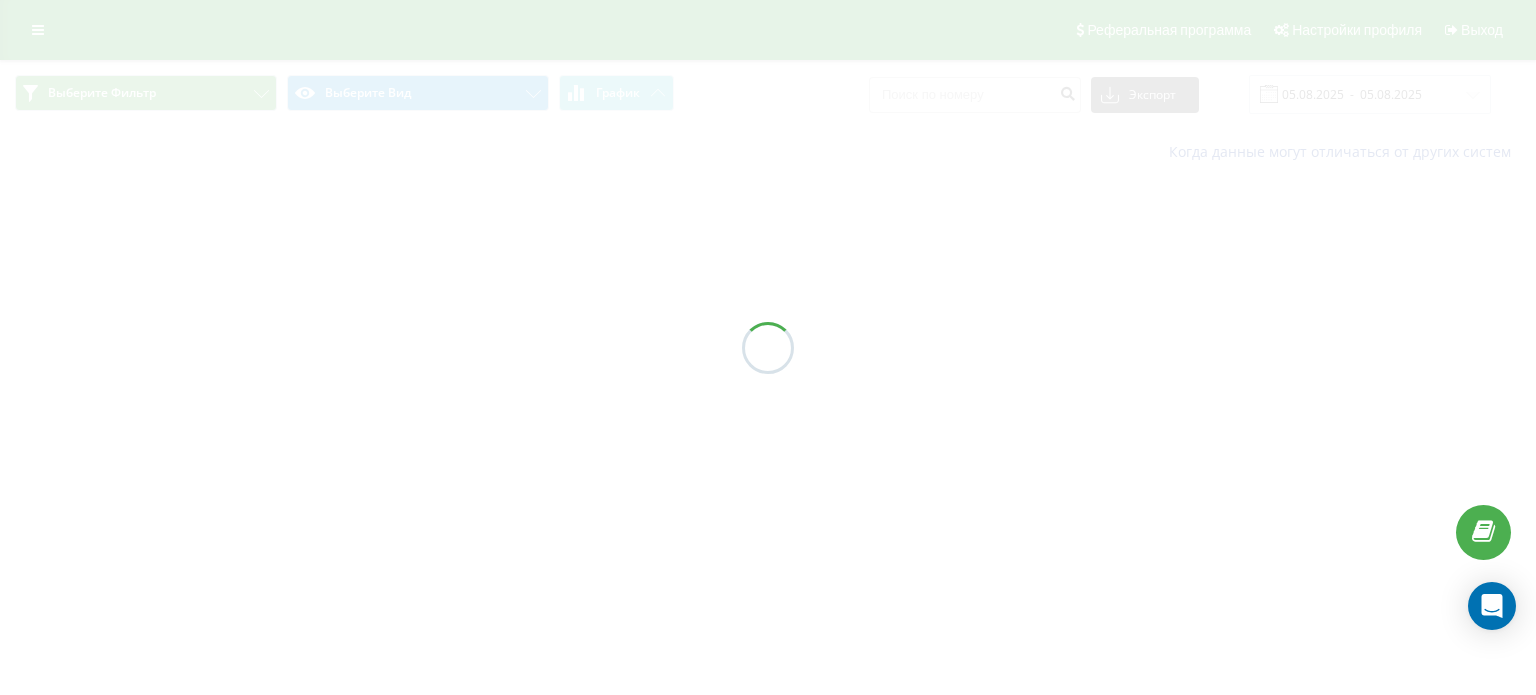 scroll, scrollTop: 0, scrollLeft: 0, axis: both 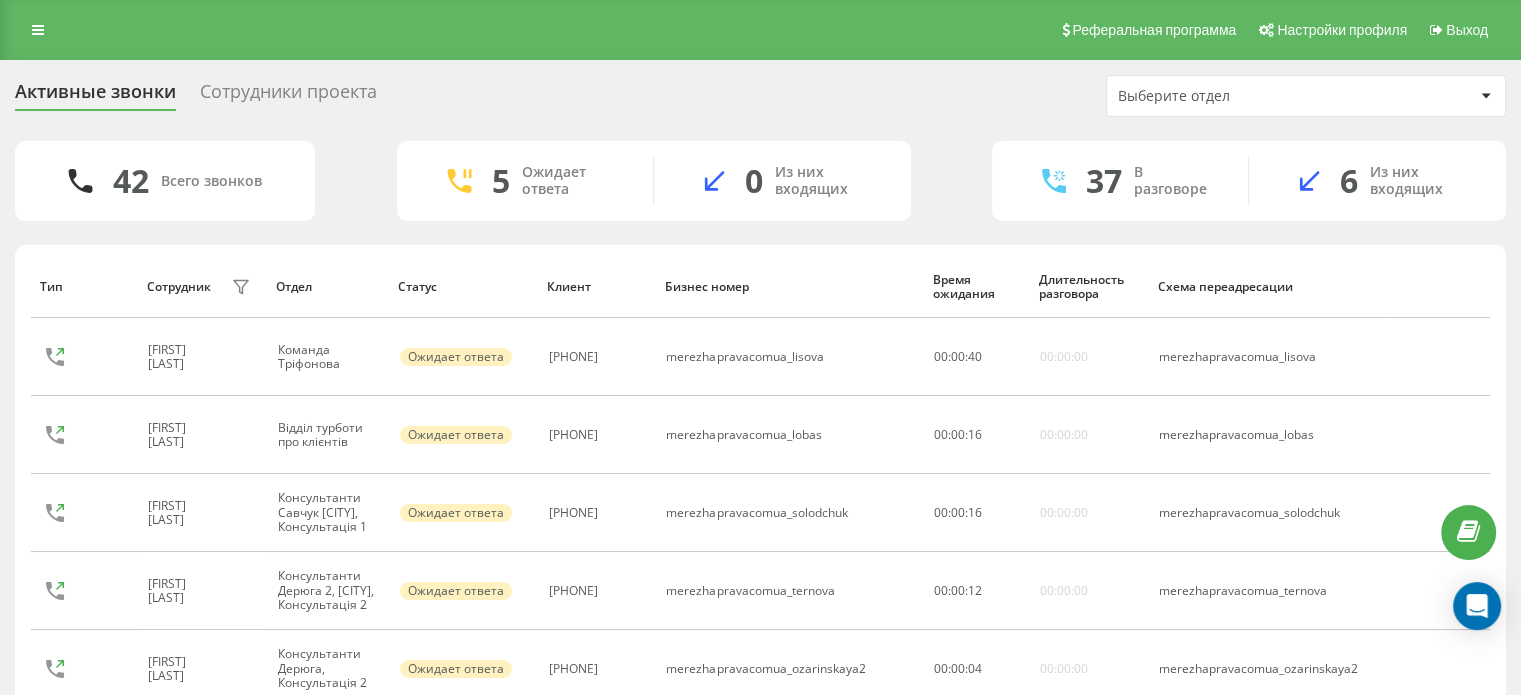 click on "Активные звонки Сотрудники проекта Выберите отдел   42   Всего звонков   5   Ожидает ответа   0   Из них входящих   37   В разговоре   6   Из них входящих Тип Сотрудник  фильтра  Отдел Статус Клиент Бизнес номер Время ожидания Длительность разговора Схема переадресации Лісова Ольга Вікторівна Команда Тріфонова Ожидает ответа [PHONE] merezhapravacomua_lisova 00 : 00 : 40 00:00:00 merezhapravacomua_lisova Лобас Анна Андріївна Відділ турботи про клієнтів Ожидает ответа [PHONE] merezhapravacomua_lobas 00 : 00 : 16 00:00:00 merezhapravacomua_lobas Солодчук Юрій Юрійович Консультанти Савчук [CITY], Консультація 1 Ожидает ответа 00 : 00" at bounding box center (760, 1307) 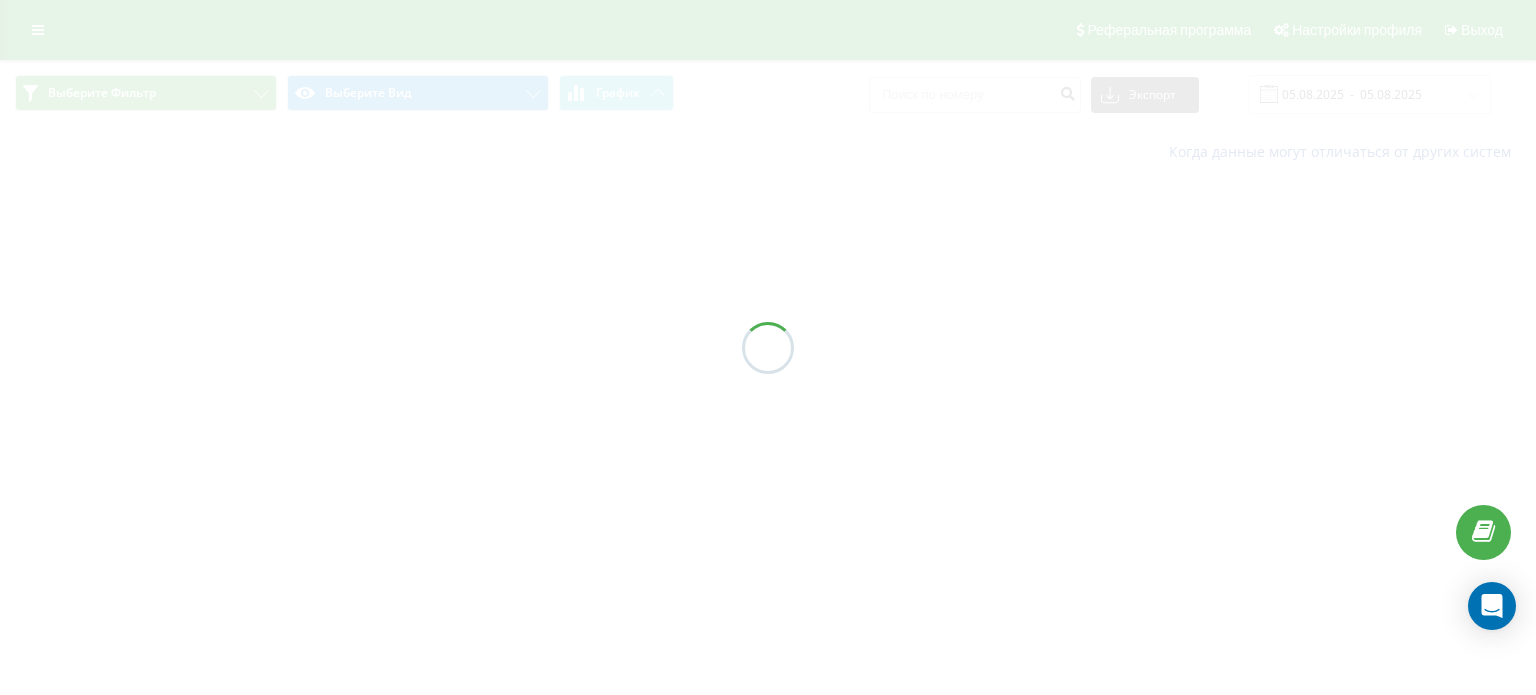 scroll, scrollTop: 0, scrollLeft: 0, axis: both 